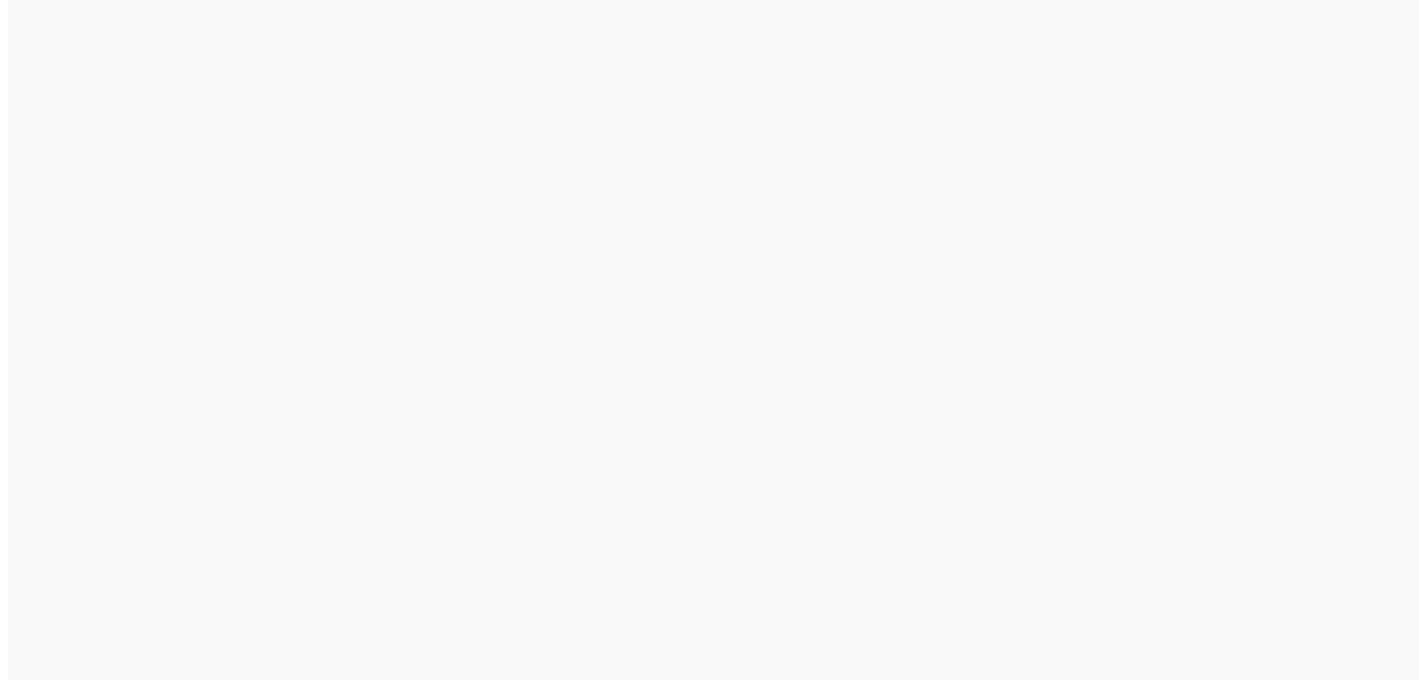 scroll, scrollTop: 0, scrollLeft: 0, axis: both 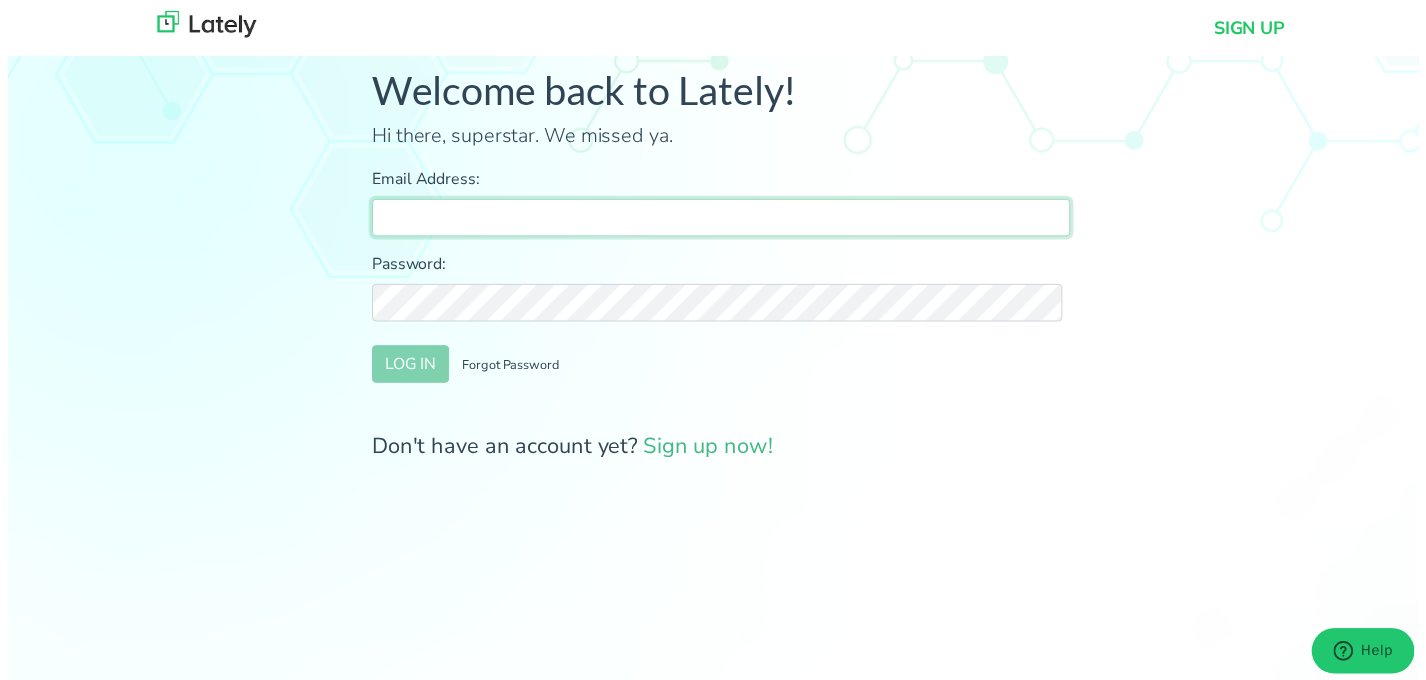 click on "Email Address:" at bounding box center [721, 220] 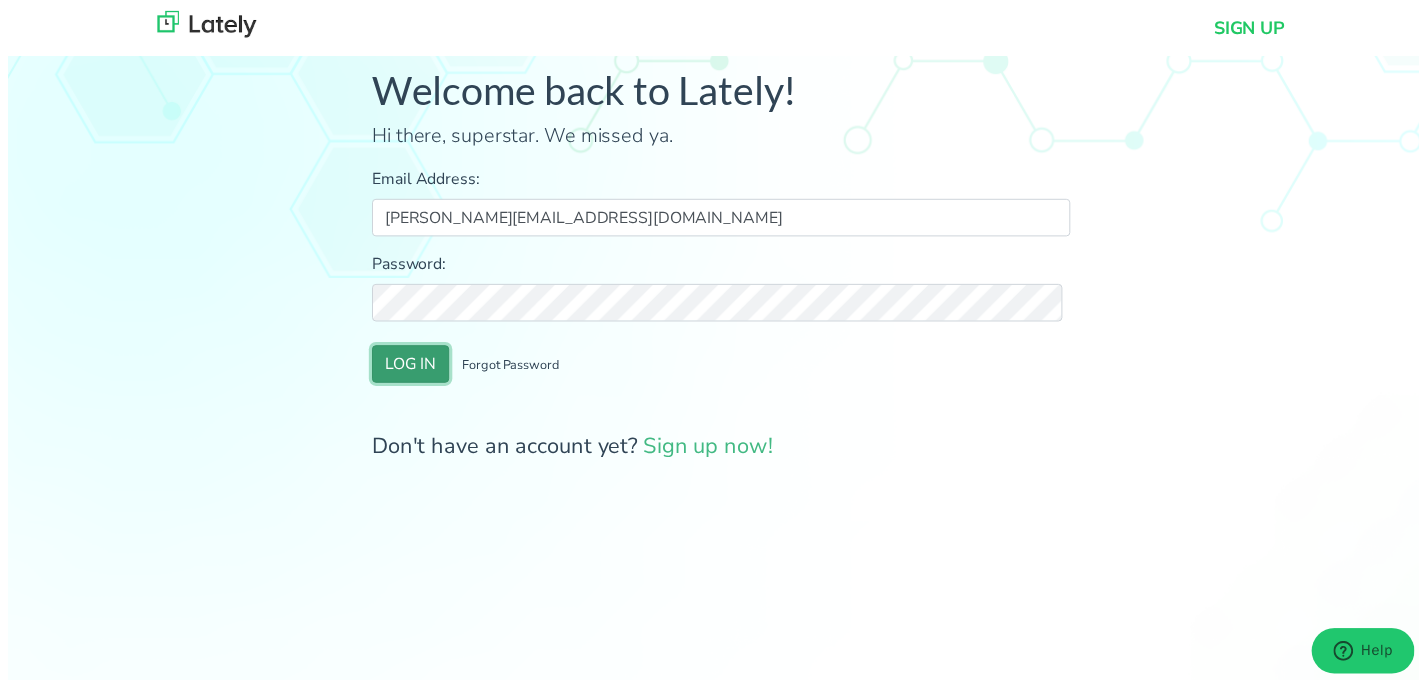 click on "LOG IN" at bounding box center [407, 368] 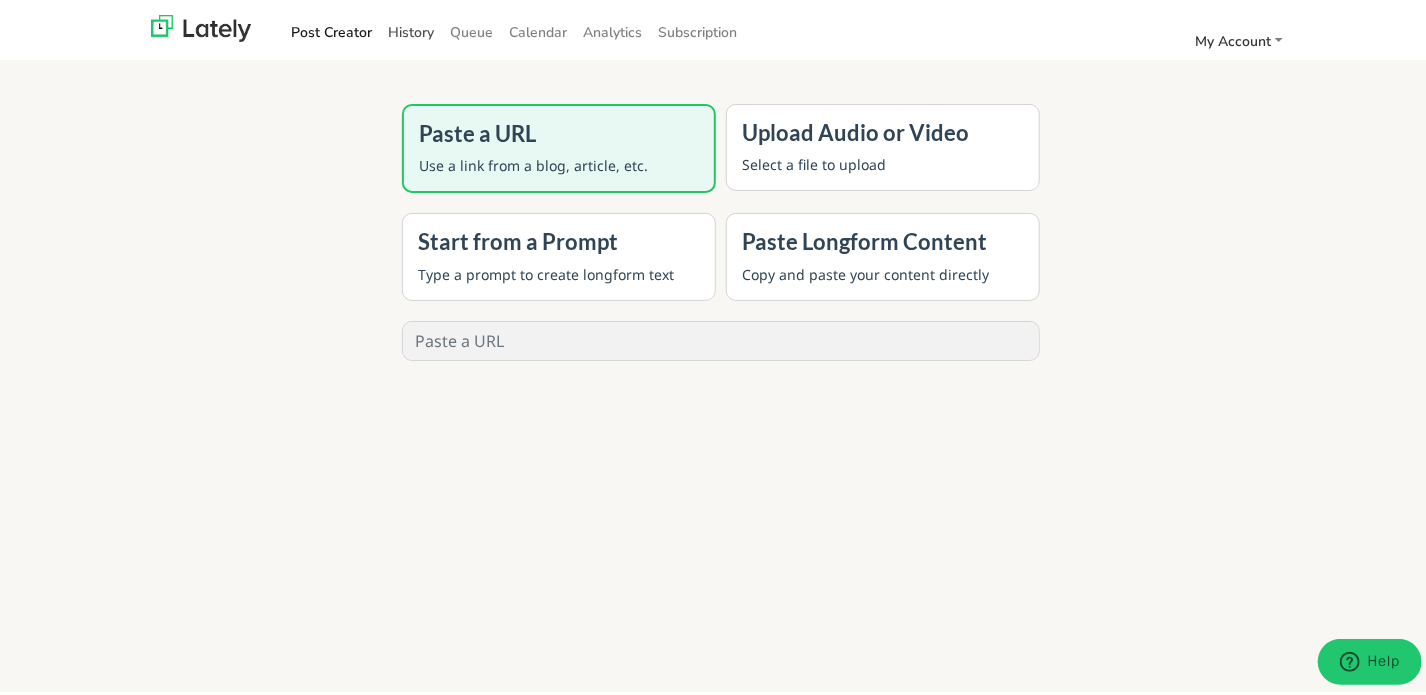 click on "History" at bounding box center [411, 28] 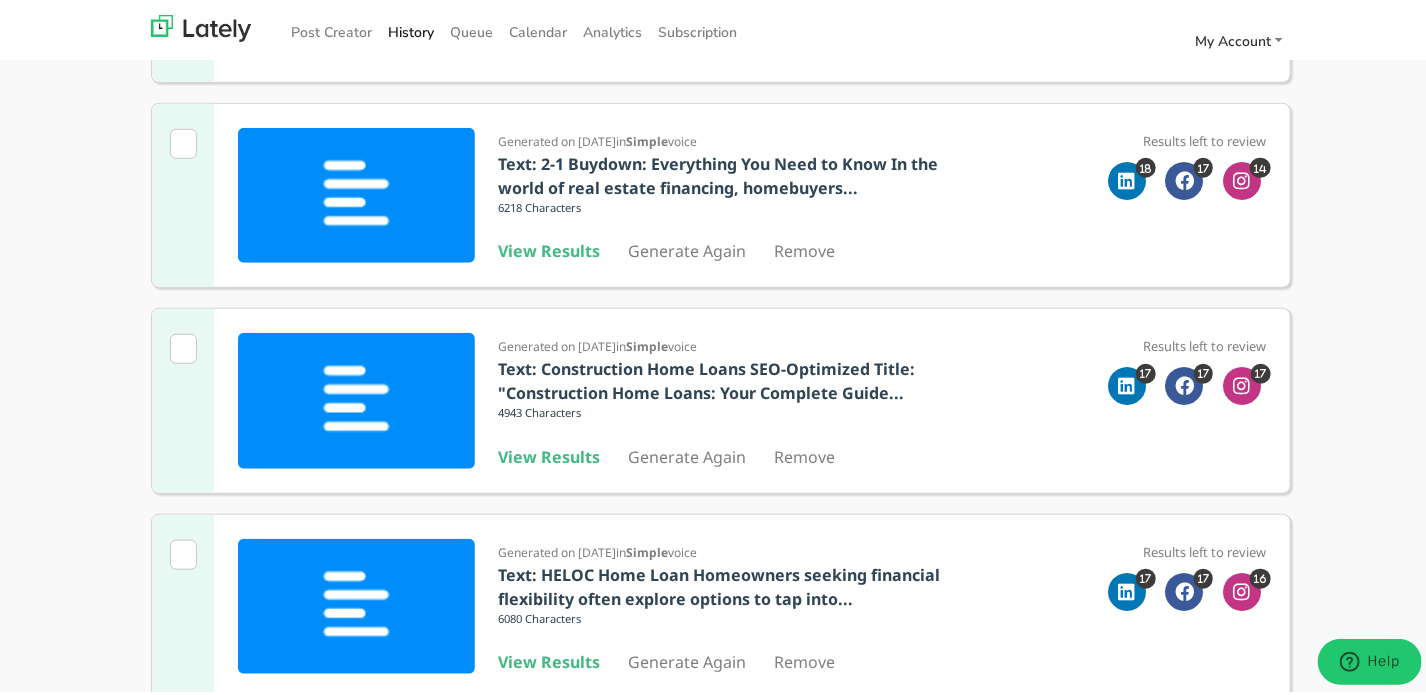 scroll, scrollTop: 800, scrollLeft: 0, axis: vertical 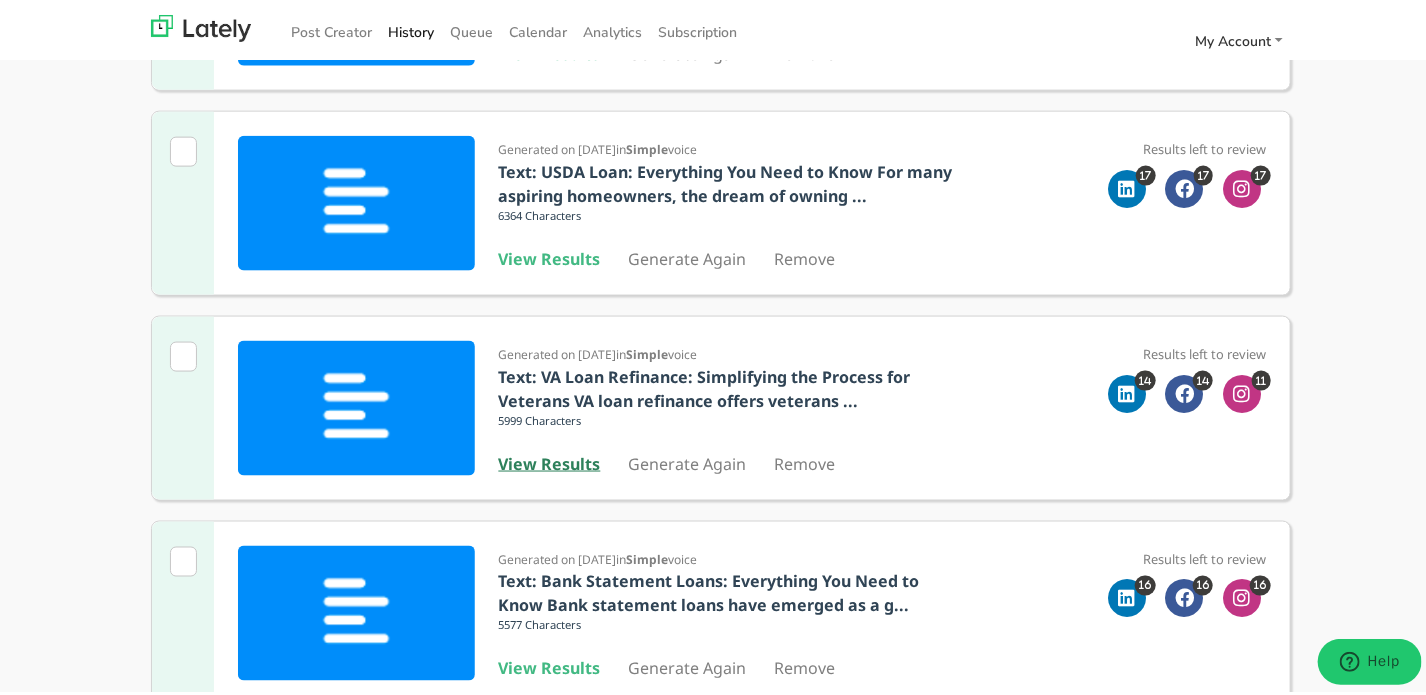 click on "View Results" at bounding box center [550, 460] 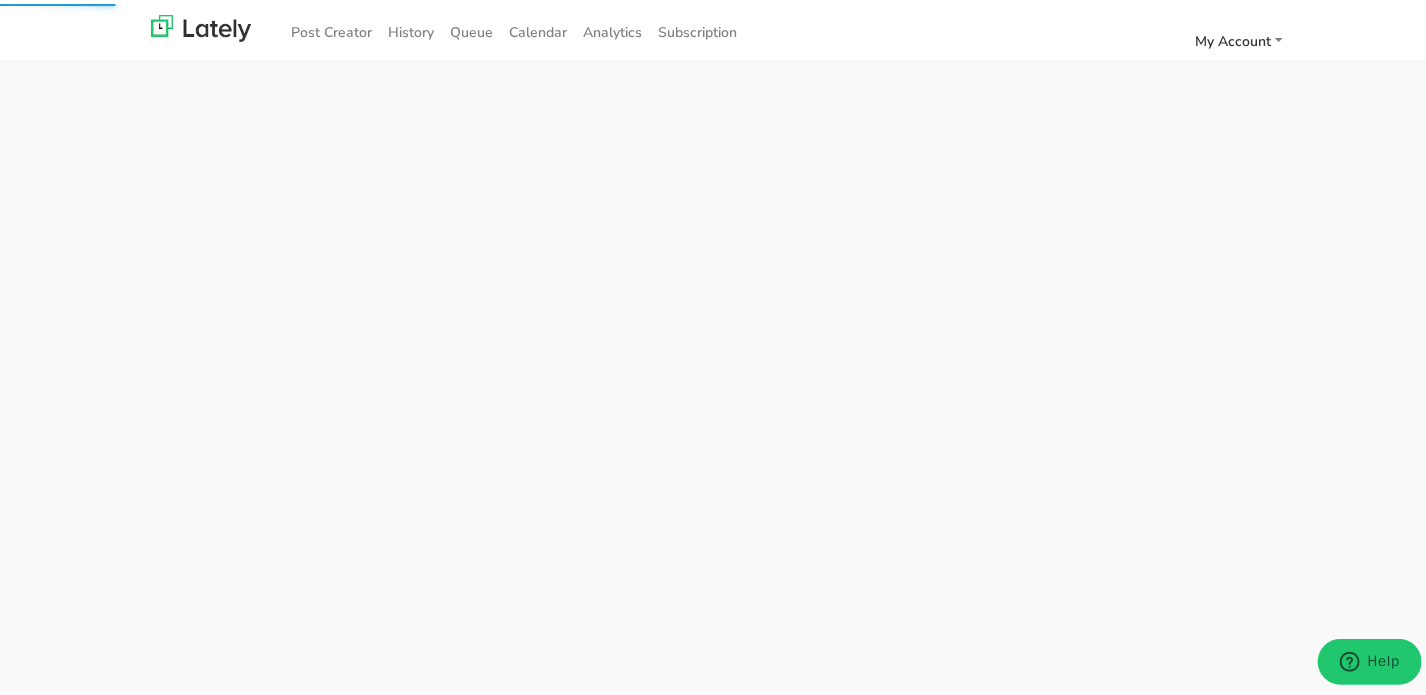 scroll, scrollTop: 0, scrollLeft: 0, axis: both 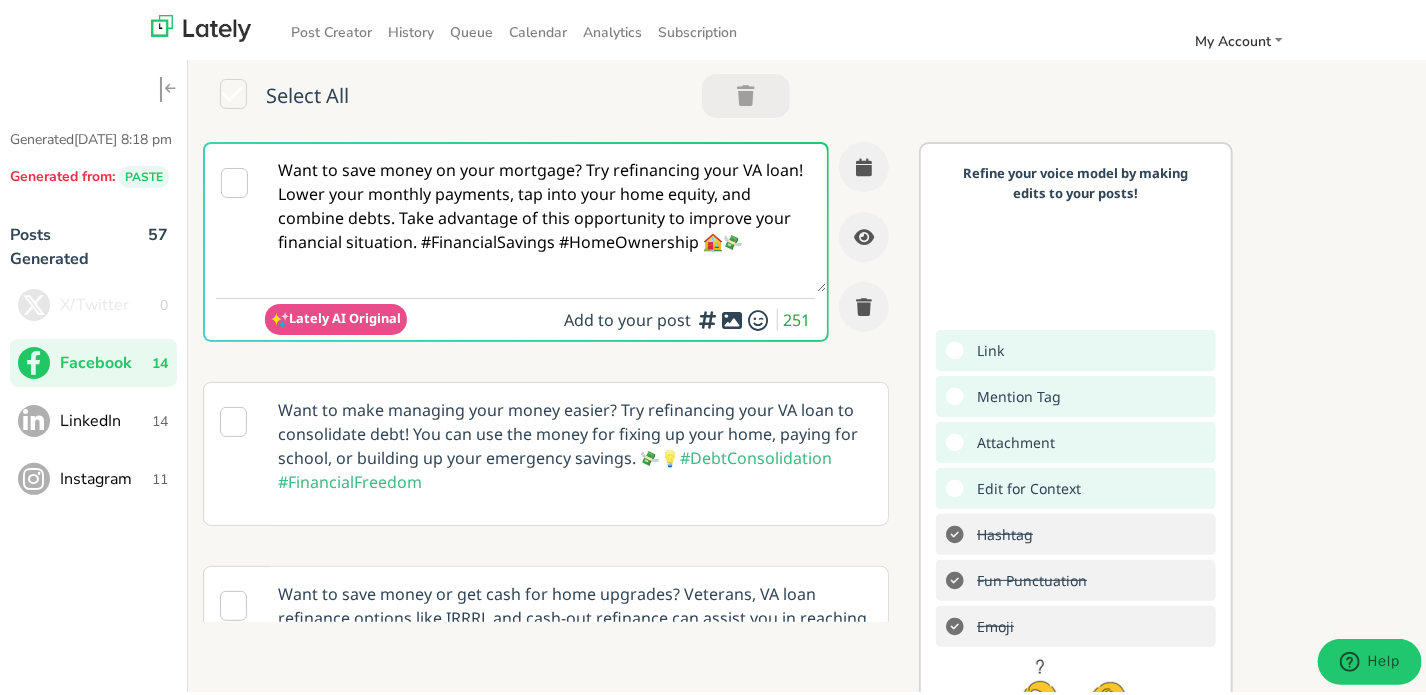 click on "Want to save money on your mortgage? Try refinancing your VA loan! Lower your monthly payments, tap into your home equity, and combine debts. Take advantage of this opportunity to improve your financial situation. #FinancialSavings #HomeOwnership 🏠💸" at bounding box center (546, 214) 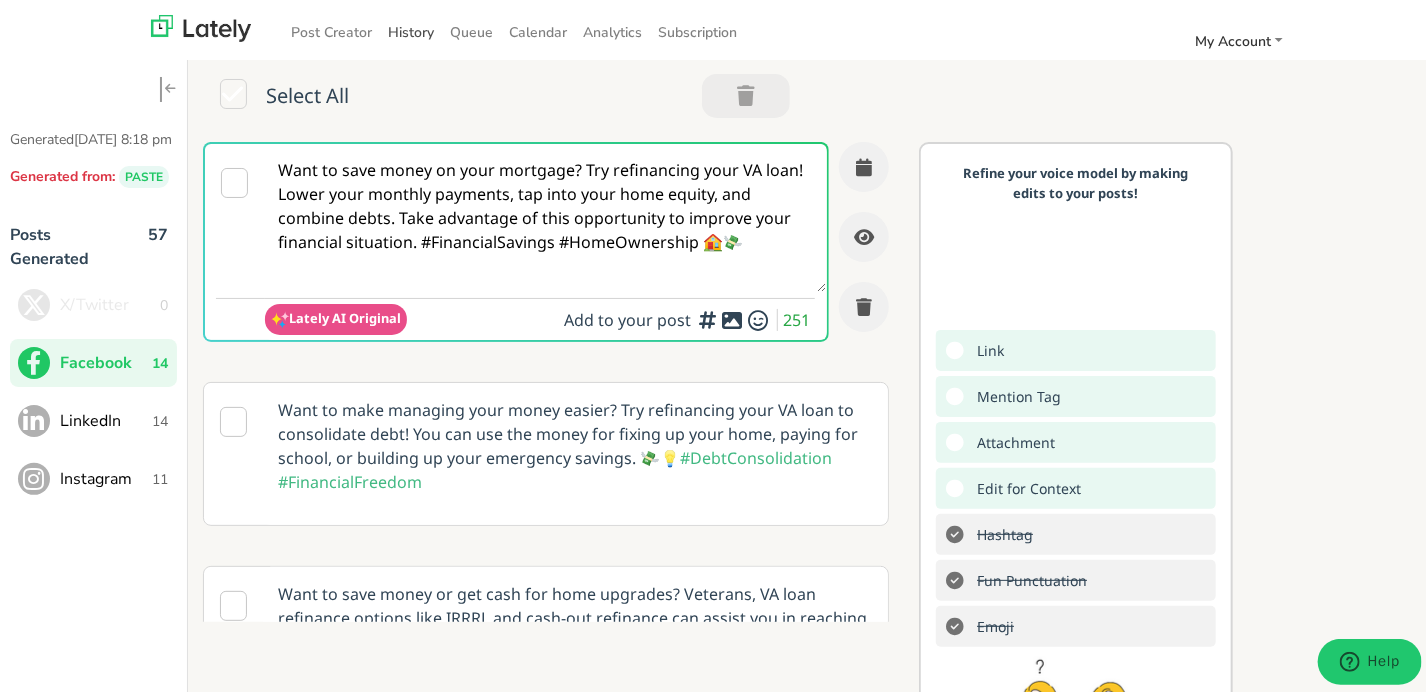 click on "History" at bounding box center [411, 28] 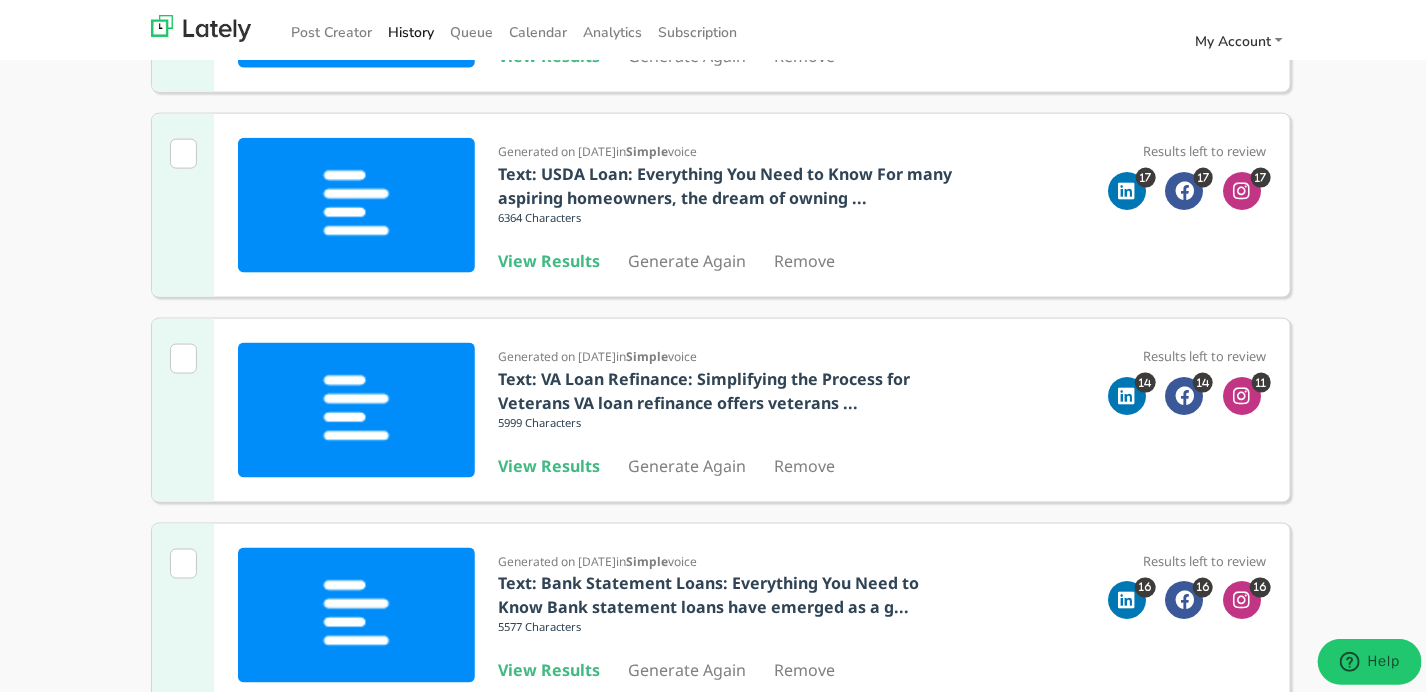 scroll, scrollTop: 1200, scrollLeft: 0, axis: vertical 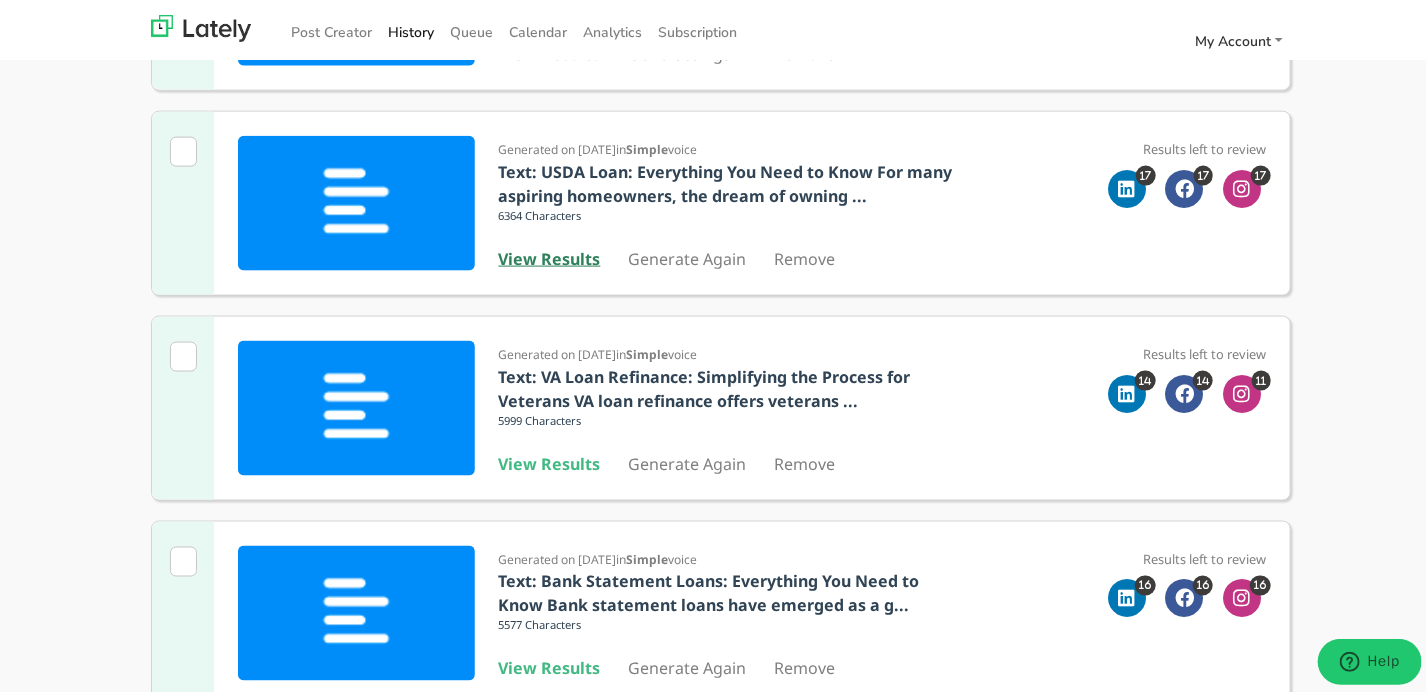 click on "View Results" at bounding box center [550, 255] 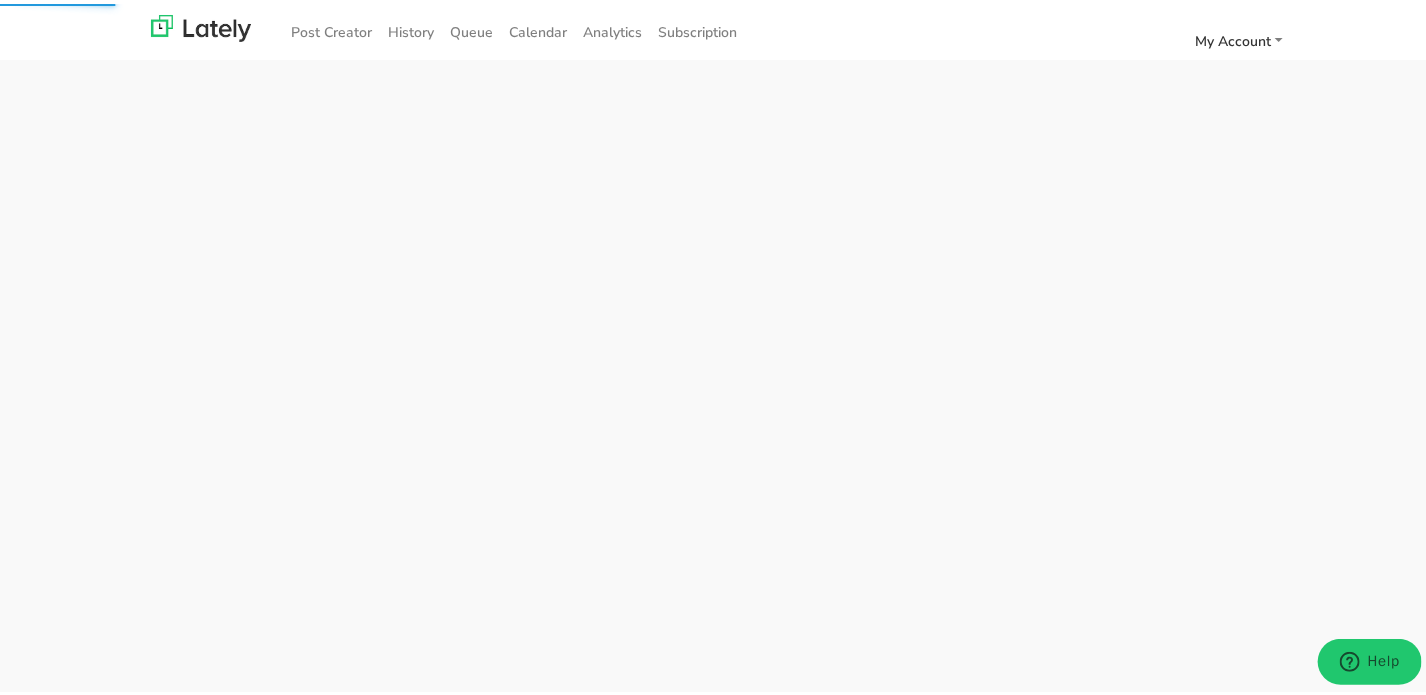 scroll, scrollTop: 0, scrollLeft: 0, axis: both 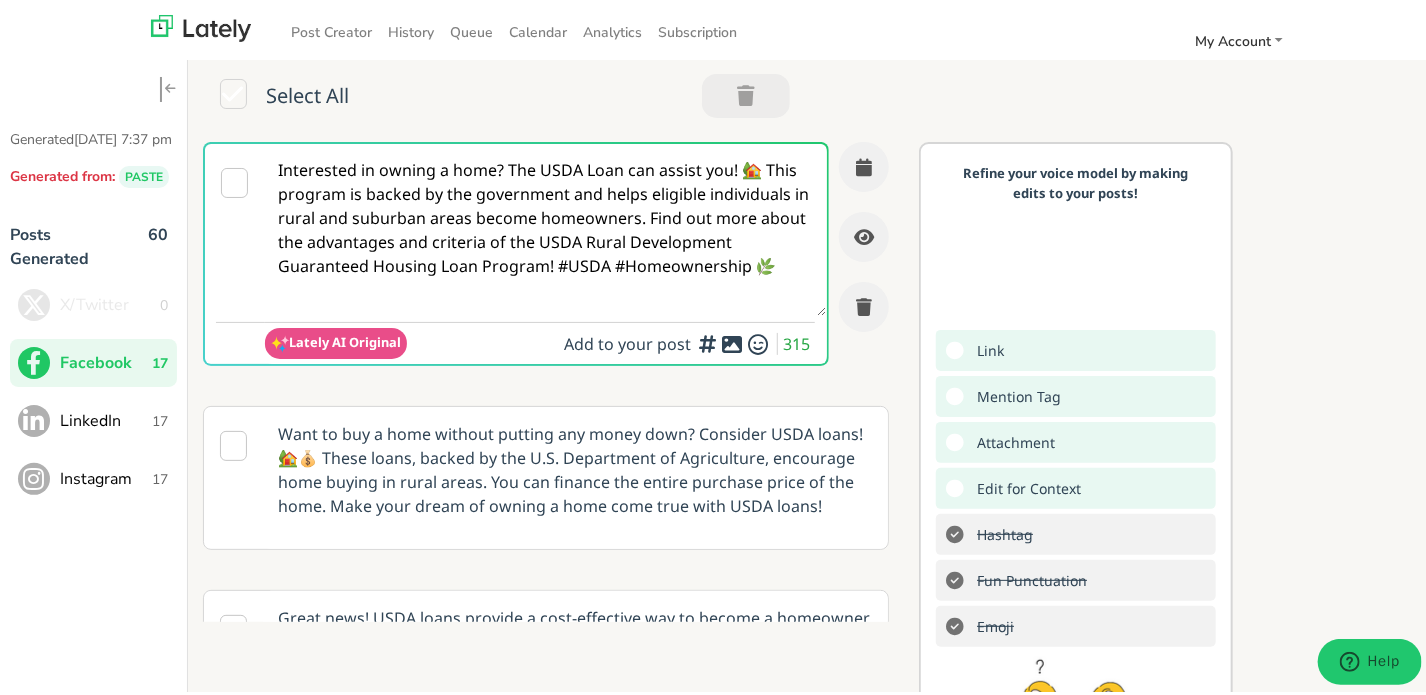 click on "Select All" at bounding box center [501, 96] 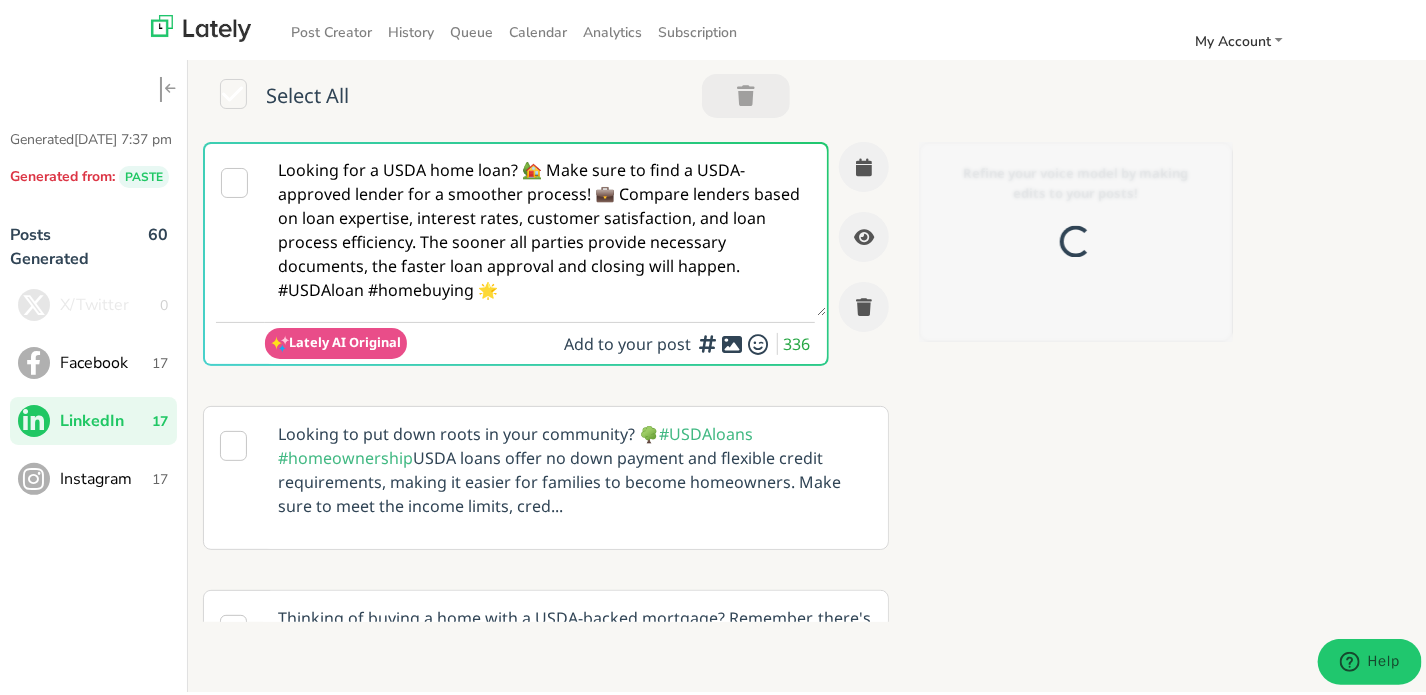 scroll, scrollTop: 0, scrollLeft: 0, axis: both 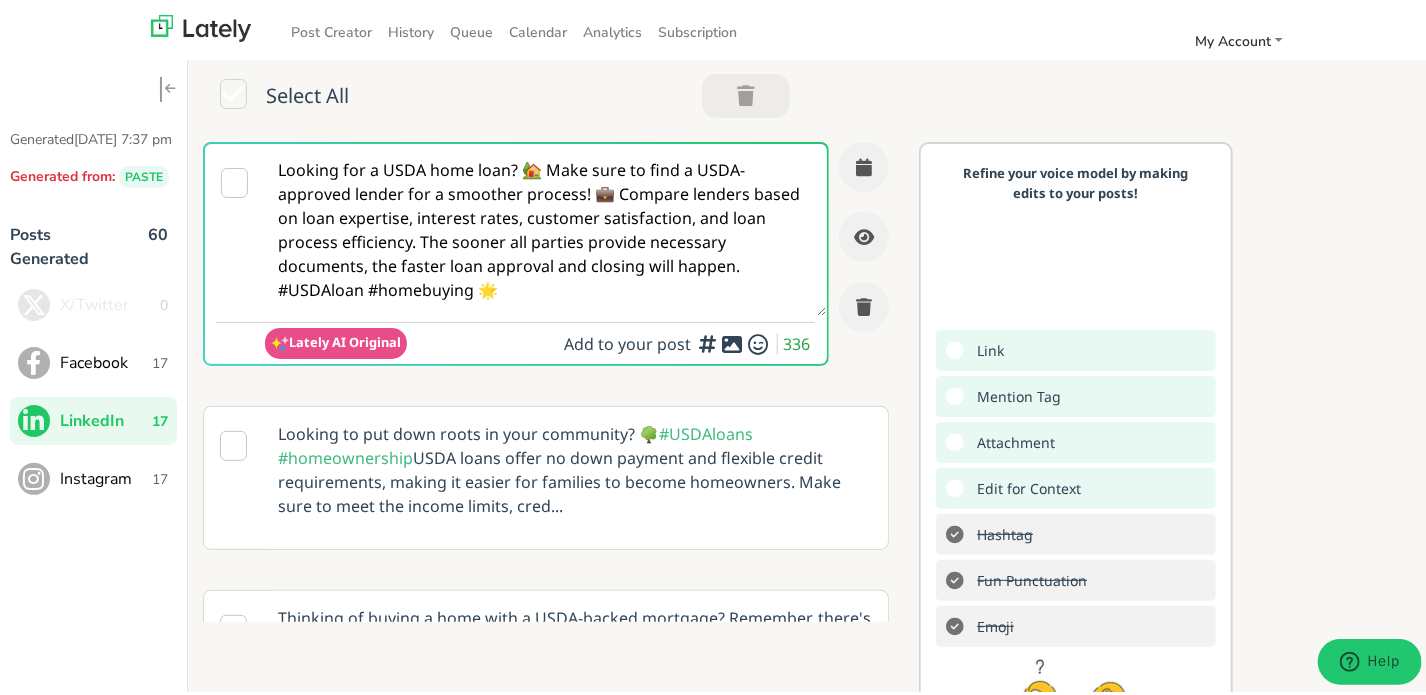 click on "Instagram" at bounding box center [106, 475] 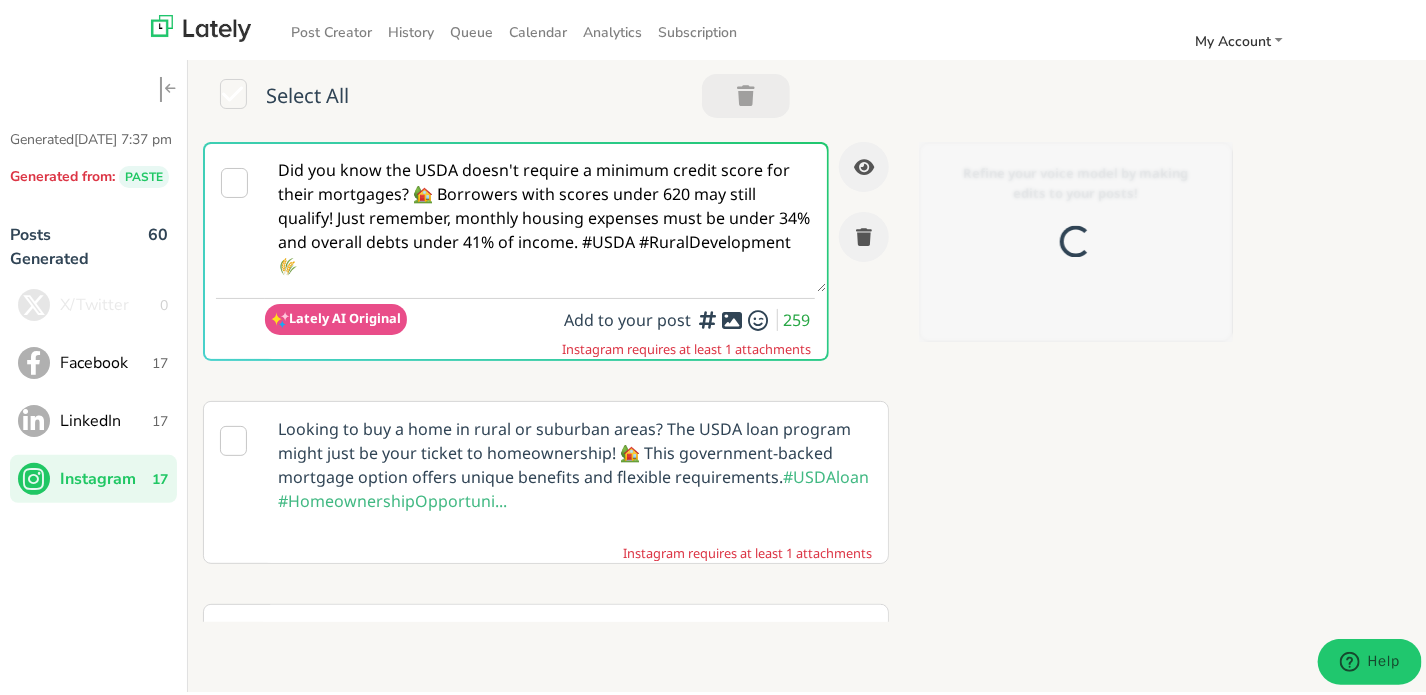 scroll, scrollTop: 0, scrollLeft: 0, axis: both 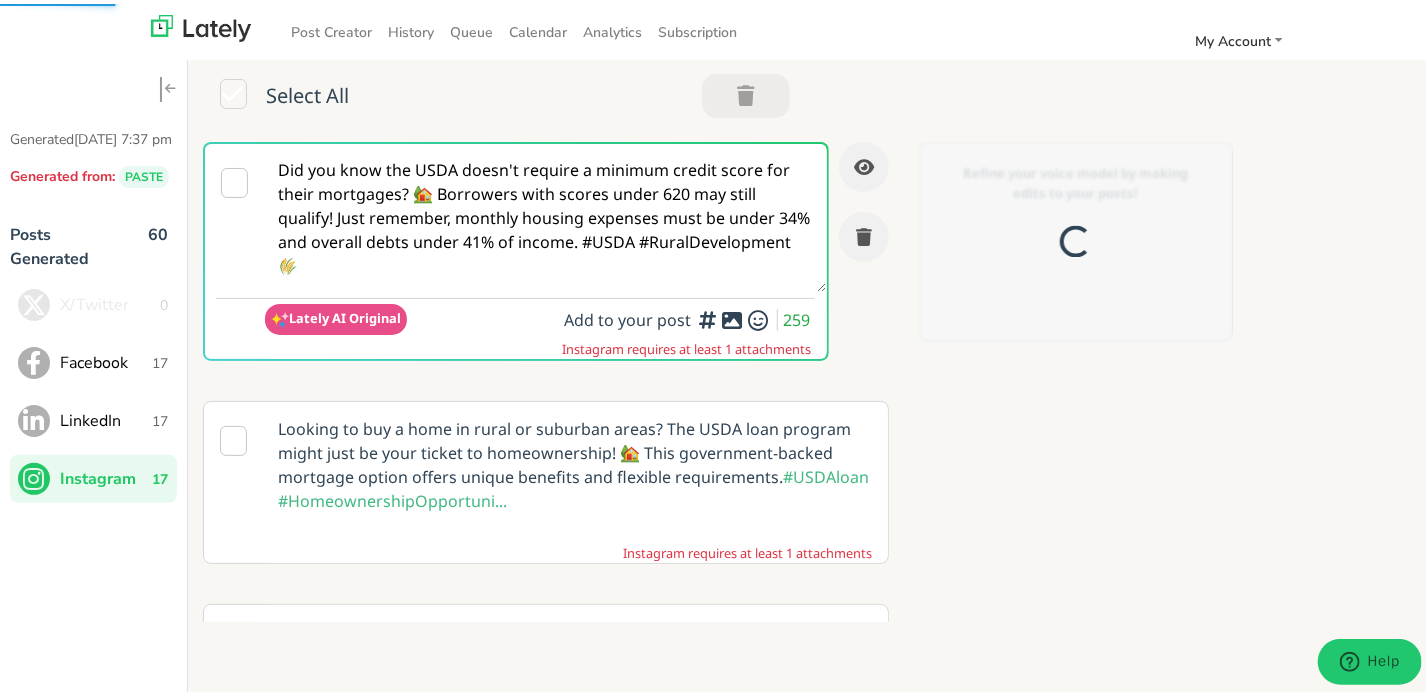 click on "Did you know the USDA doesn't require a minimum credit score for their mortgages? 🏡 Borrowers with scores under 620 may still qualify! Just remember, monthly housing expenses must be under 34% and overall debts under 41% of income. #USDA #RuralDevelopment 🌾" at bounding box center (546, 214) 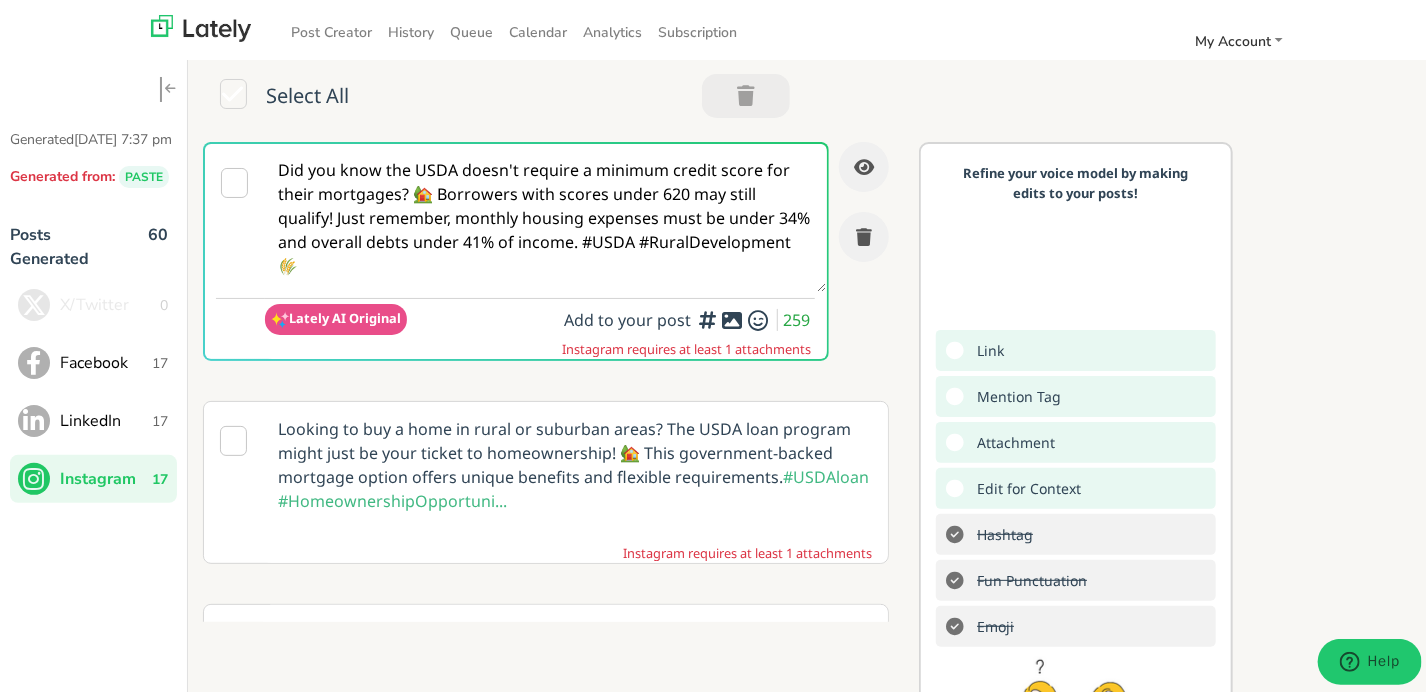 click on "LinkedIn" at bounding box center [106, 417] 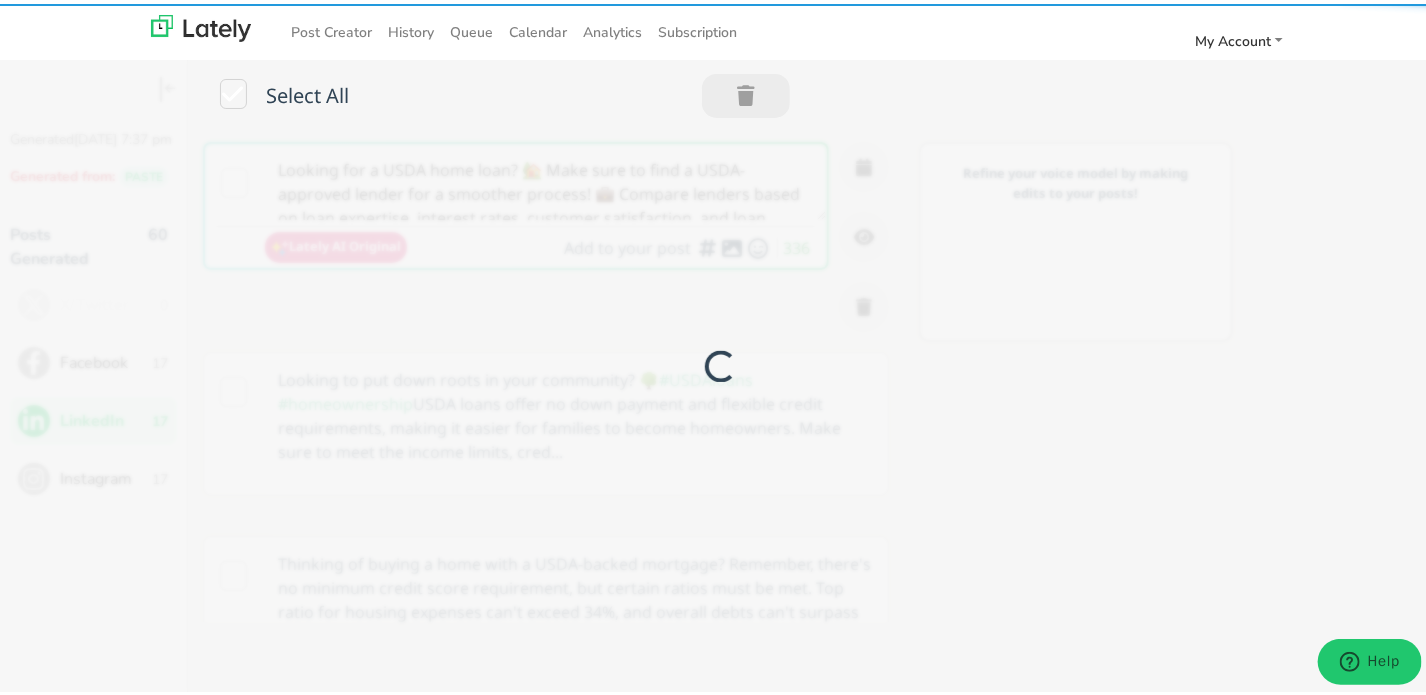 scroll, scrollTop: 0, scrollLeft: 0, axis: both 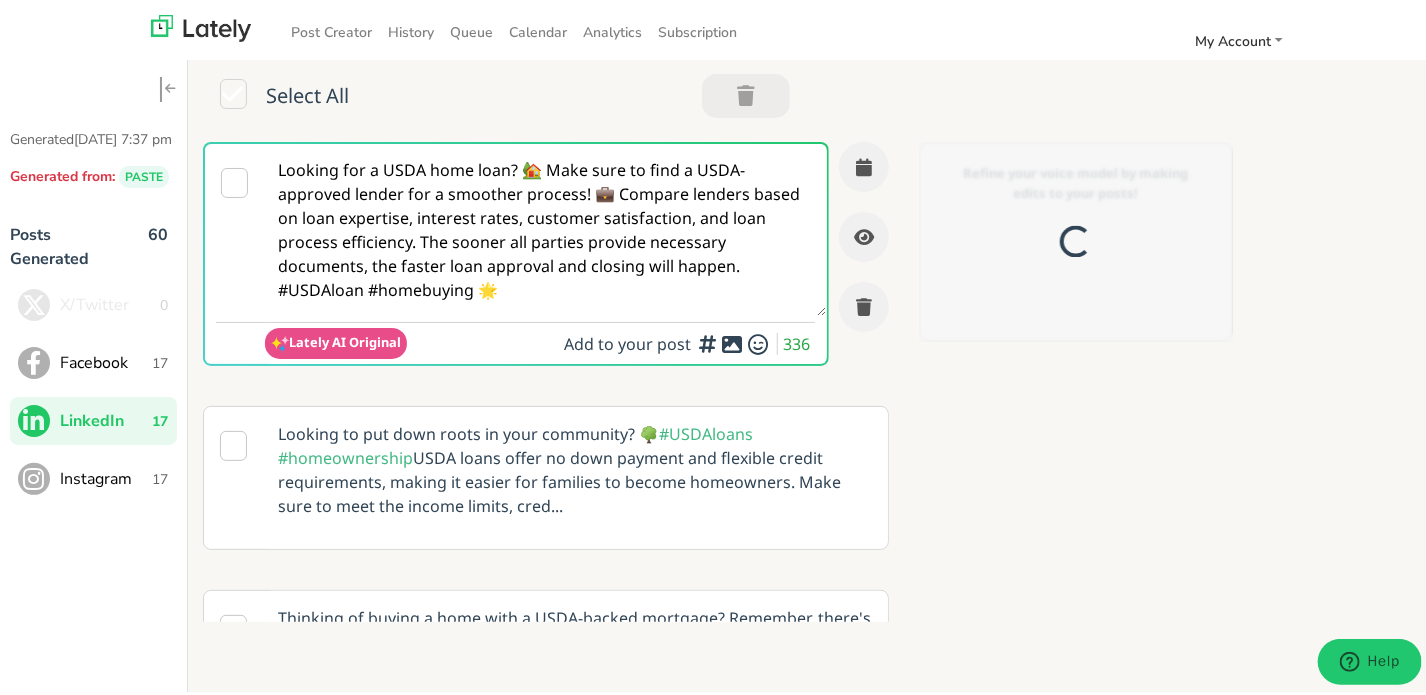 click on "Looking for a USDA home loan? 🏡 Make sure to find a USDA-approved lender for a smoother process! 💼 Compare lenders based on loan expertise, interest rates, customer satisfaction, and loan process efficiency. The sooner all parties provide necessary documents, the faster loan approval and closing will happen. #USDAloan #homebuying 🌟" at bounding box center [546, 226] 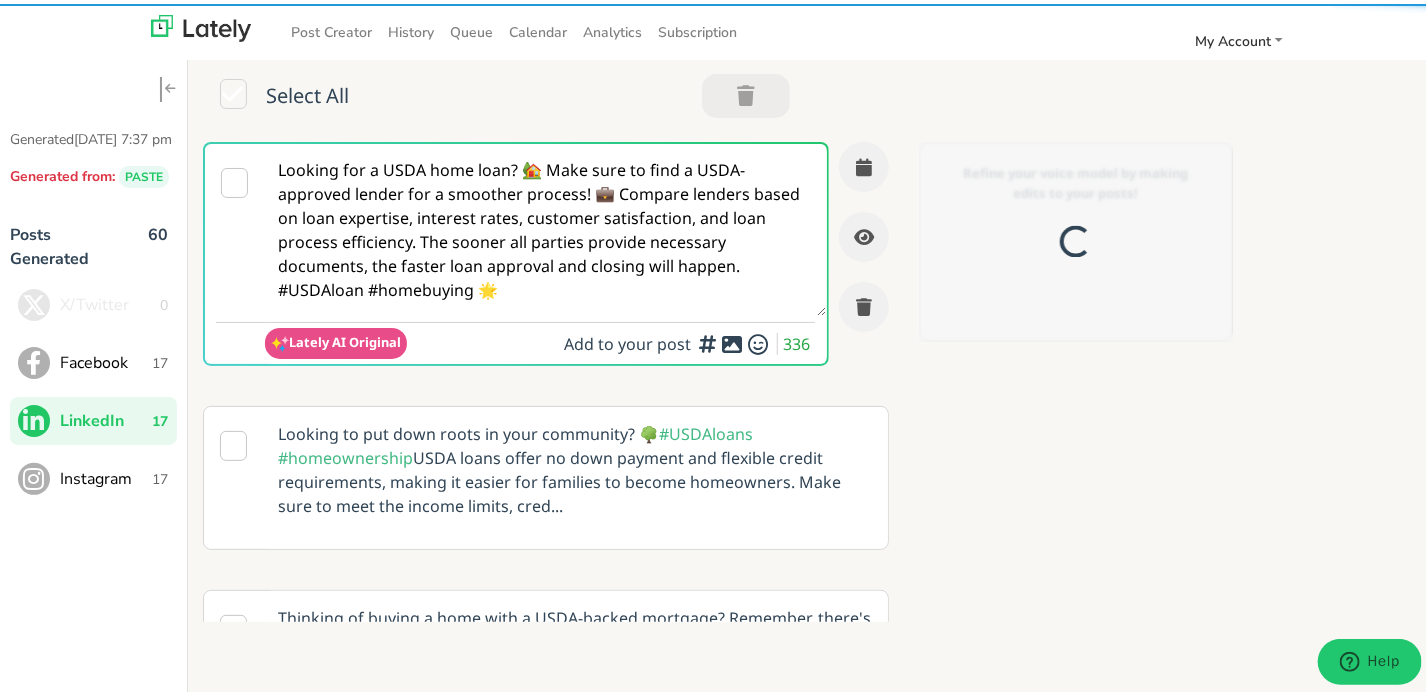 click on "Looking for a USDA home loan? 🏡 Make sure to find a USDA-approved lender for a smoother process! 💼 Compare lenders based on loan expertise, interest rates, customer satisfaction, and loan process efficiency. The sooner all parties provide necessary documents, the faster loan approval and closing will happen. #USDAloan #homebuying 🌟" at bounding box center [546, 226] 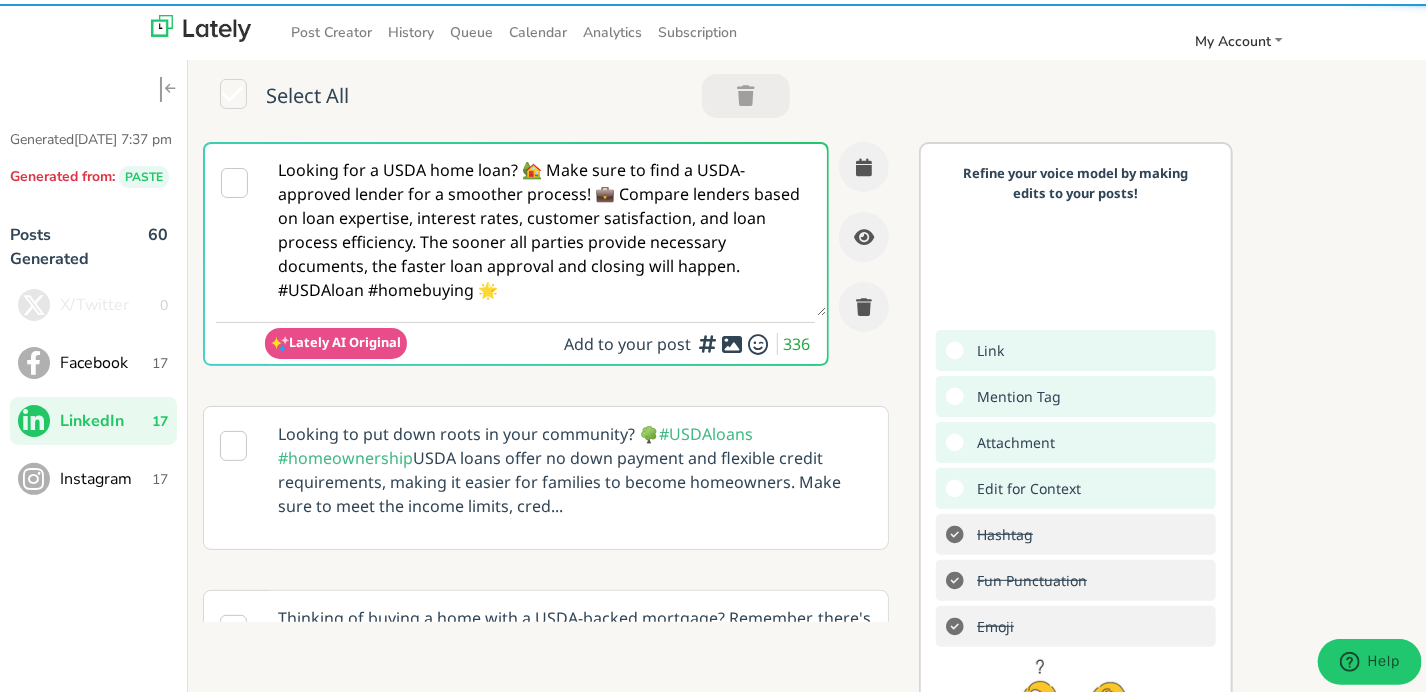 click on "Looking for a USDA home loan? 🏡 Make sure to find a USDA-approved lender for a smoother process! 💼 Compare lenders based on loan expertise, interest rates, customer satisfaction, and loan process efficiency. The sooner all parties provide necessary documents, the faster loan approval and closing will happen. #USDAloan #homebuying 🌟" at bounding box center [546, 226] 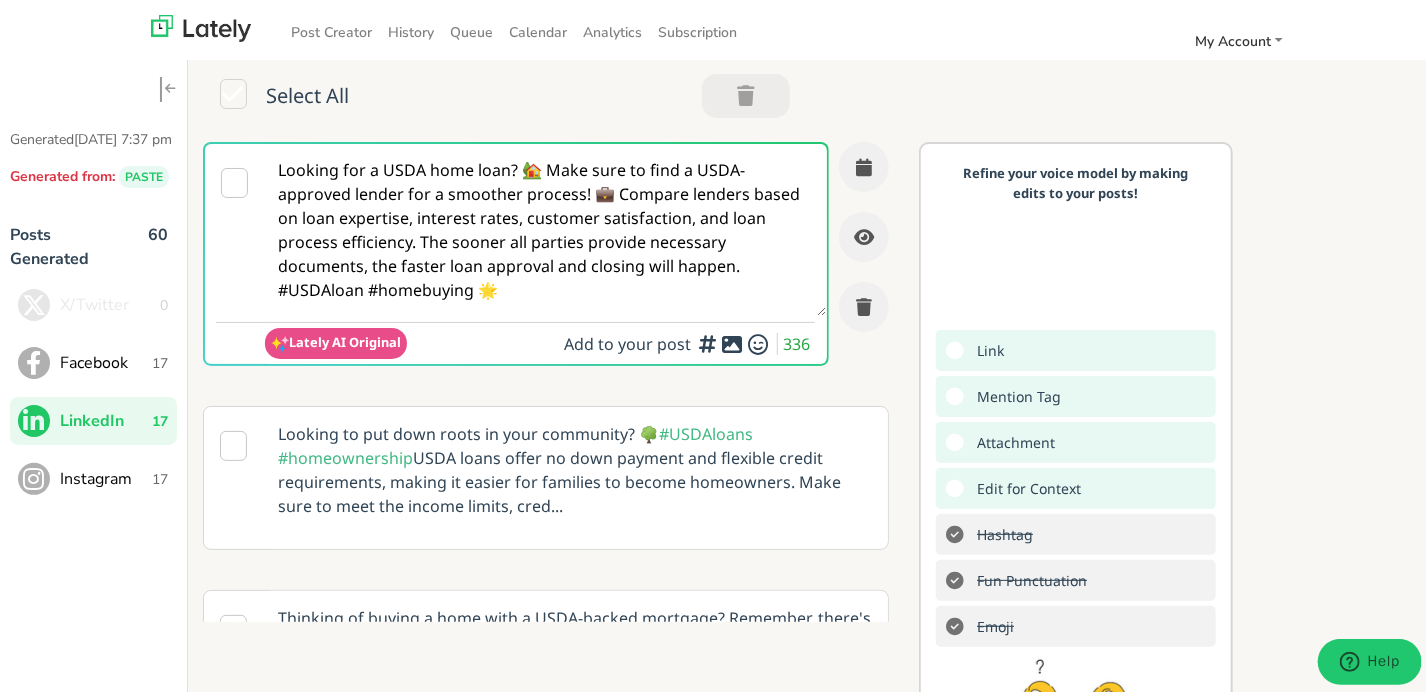 click on "Facebook 17" at bounding box center [93, 359] 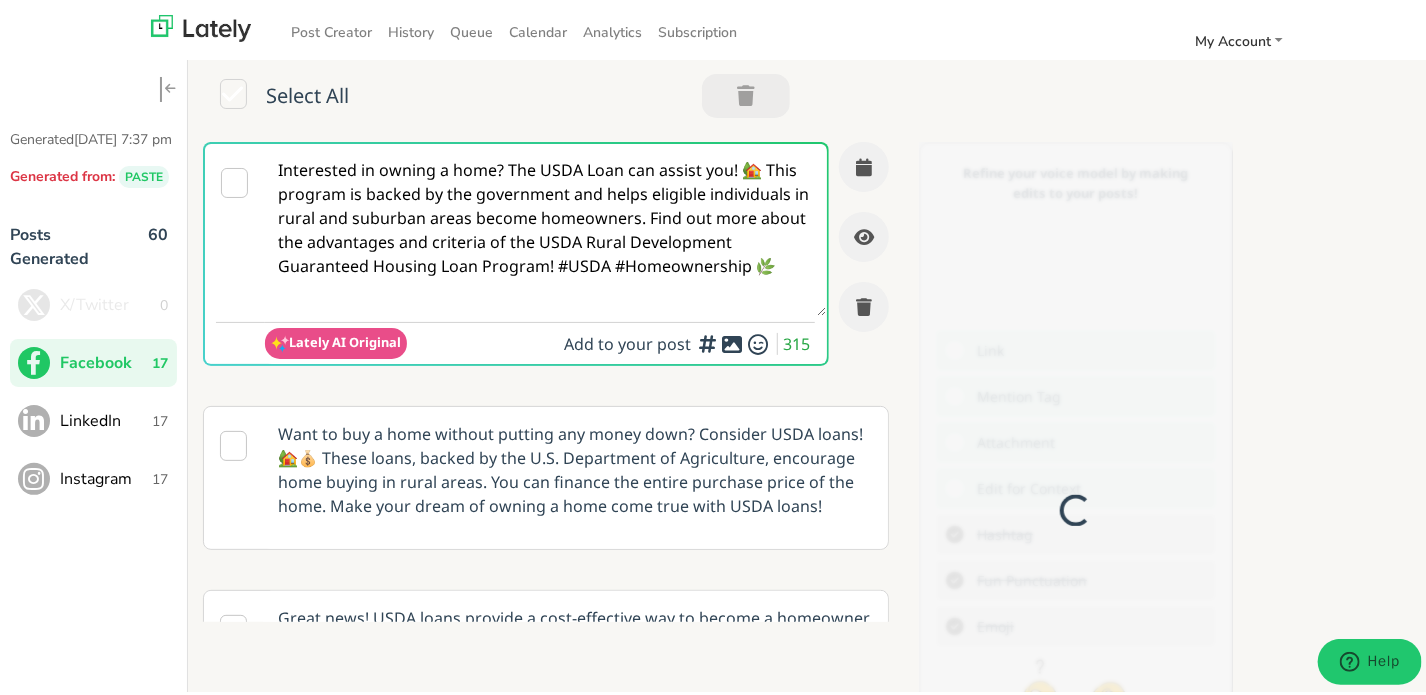 scroll, scrollTop: 0, scrollLeft: 0, axis: both 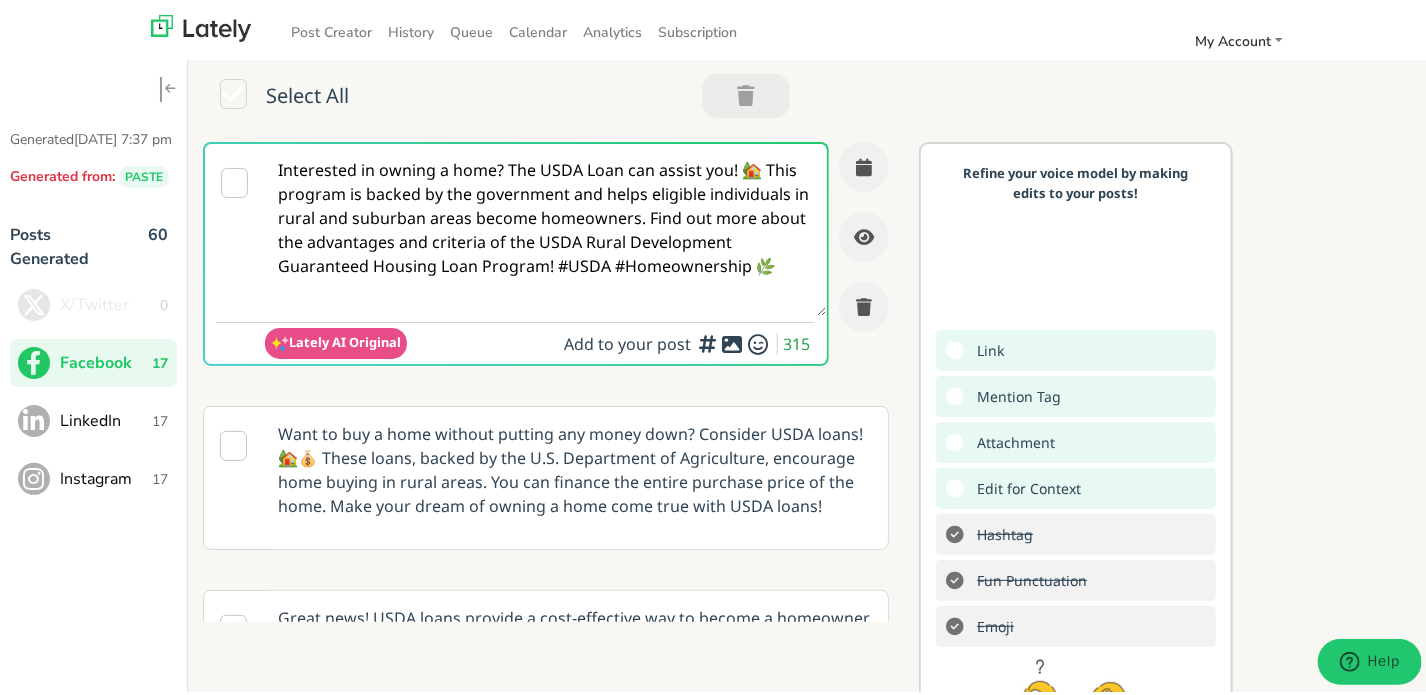 click on "Interested in owning a home? The USDA Loan can assist you! 🏡 This program is backed by the government and helps eligible individuals in rural and suburban areas become homeowners. Find out more about the advantages and criteria of the USDA Rural Development Guaranteed Housing Loan Program! #USDA #Homeownership 🌿" at bounding box center (546, 226) 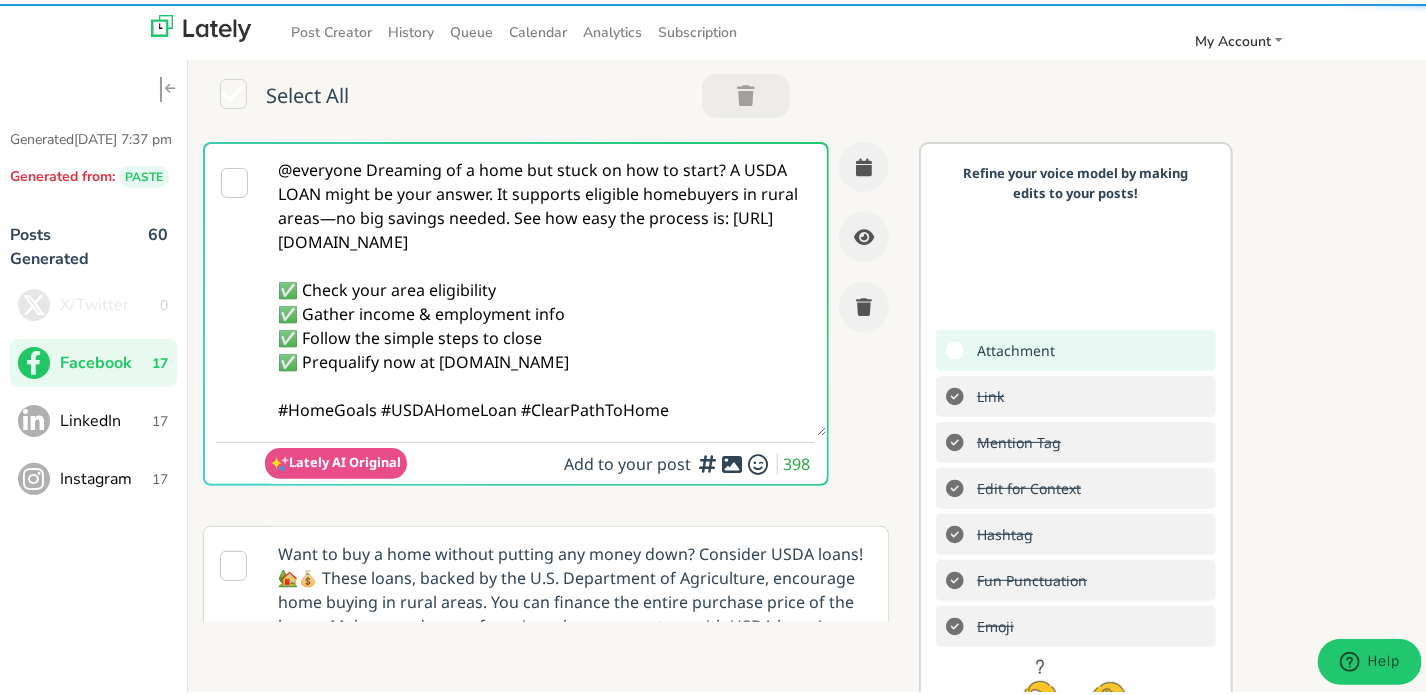 click on "@everyone Dreaming of a home but stuck on how to start? A USDA LOAN might be your answer. It supports eligible homebuyers in rural areas—no big savings needed. See how easy the process is: [URL][DOMAIN_NAME]
✅ Check your area eligibility
✅ Gather income & employment info
✅ Follow the simple steps to close
✅ Prequalify now at [DOMAIN_NAME]
#HomeGoals #USDAHomeLoan #ClearPathToHome" at bounding box center [546, 286] 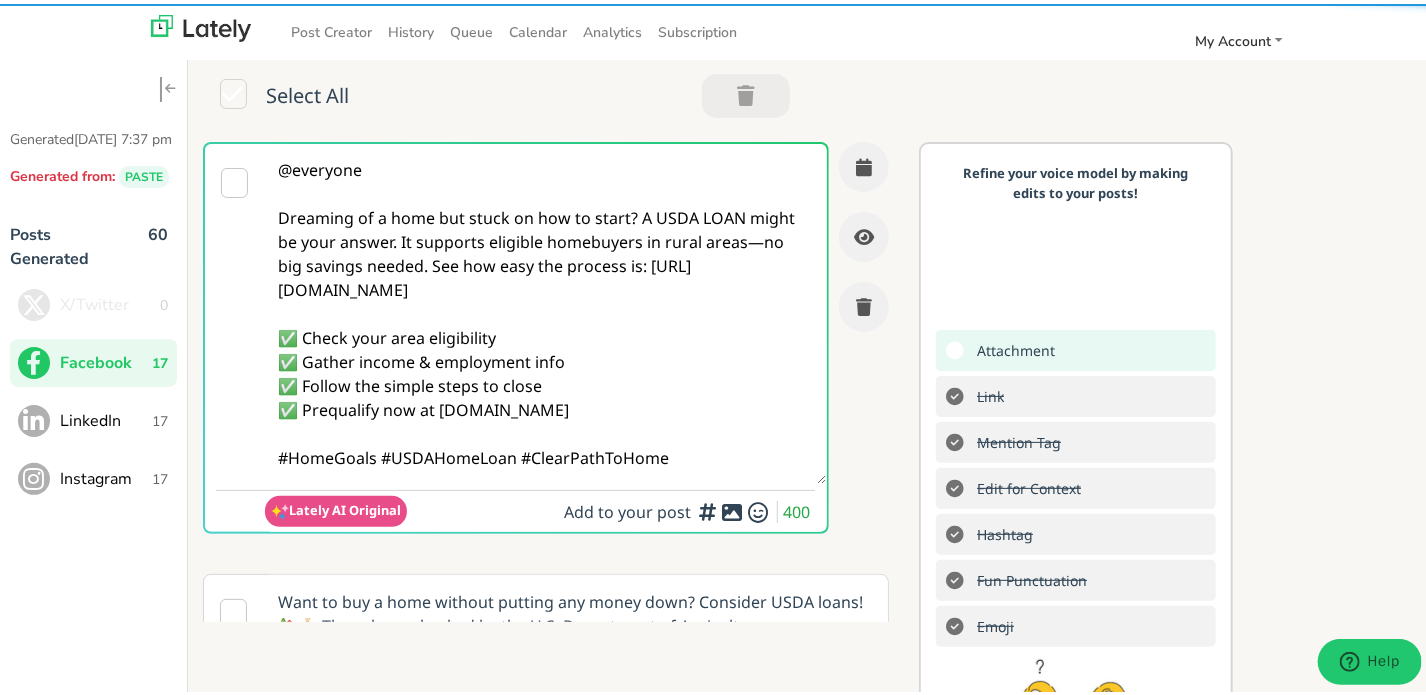 click on "@everyone
Dreaming of a home but stuck on how to start? A USDA LOAN might be your answer. It supports eligible homebuyers in rural areas—no big savings needed. See how easy the process is: [URL][DOMAIN_NAME]
✅ Check your area eligibility
✅ Gather income & employment info
✅ Follow the simple steps to close
✅ Prequalify now at [DOMAIN_NAME]
#HomeGoals #USDAHomeLoan #ClearPathToHome" at bounding box center (546, 310) 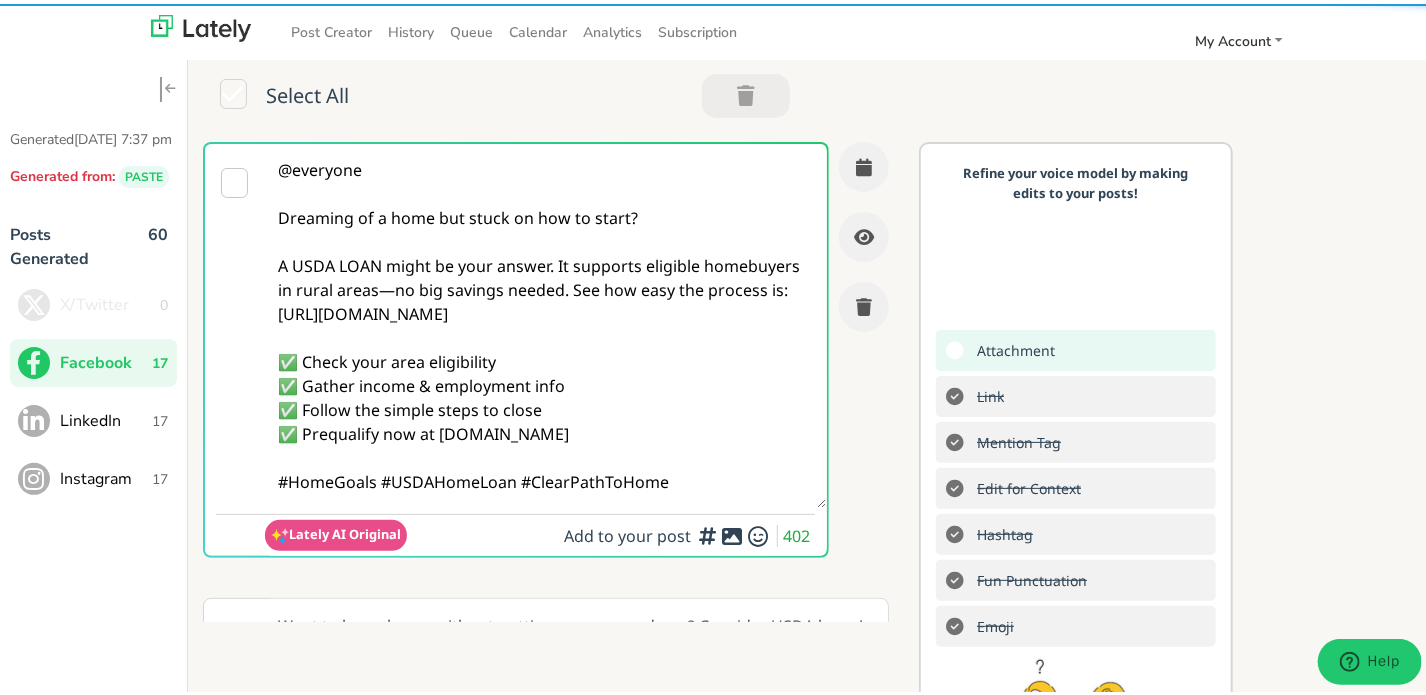 click on "@everyone
Dreaming of a home but stuck on how to start?
A USDA LOAN might be your answer. It supports eligible homebuyers in rural areas—no big savings needed. See how easy the process is: [URL][DOMAIN_NAME]
✅ Check your area eligibility
✅ Gather income & employment info
✅ Follow the simple steps to close
✅ Prequalify now at [DOMAIN_NAME]
#HomeGoals #USDAHomeLoan #ClearPathToHome" at bounding box center (546, 322) 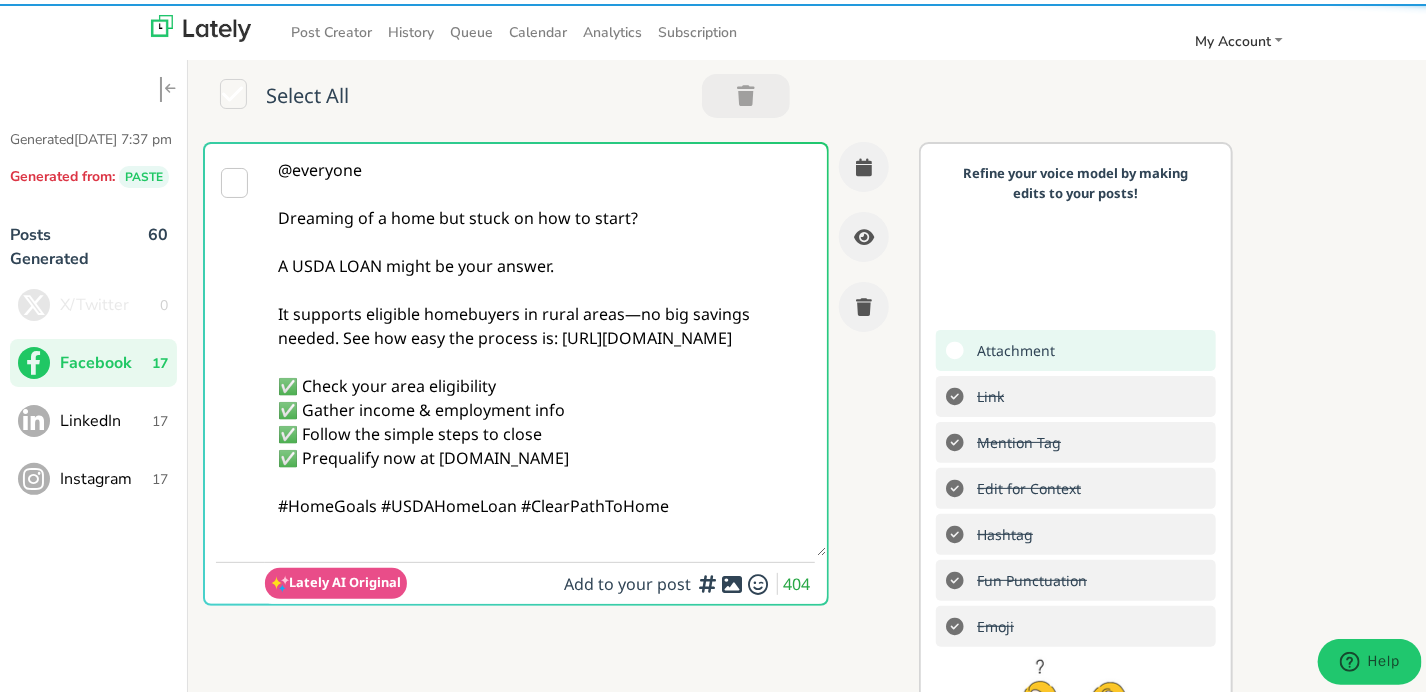 click on "@everyone
Dreaming of a home but stuck on how to start?
A USDA LOAN might be your answer.
It supports eligible homebuyers in rural areas—no big savings needed. See how easy the process is: [URL][DOMAIN_NAME]
✅ Check your area eligibility
✅ Gather income & employment info
✅ Follow the simple steps to close
✅ Prequalify now at [DOMAIN_NAME]
#HomeGoals #USDAHomeLoan #ClearPathToHome" at bounding box center [546, 346] 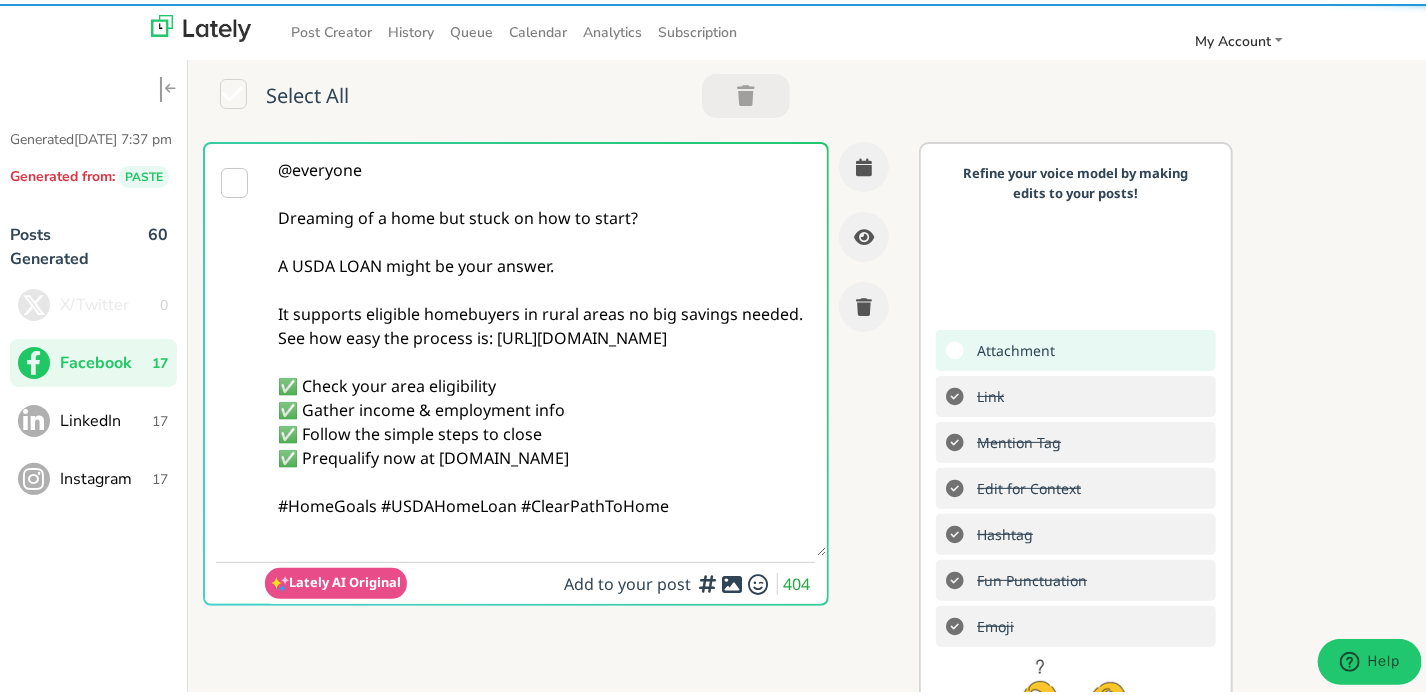 click on "@everyone
Dreaming of a home but stuck on how to start?
A USDA LOAN might be your answer.
It supports eligible homebuyers in rural areas no big savings needed. See how easy the process is: [URL][DOMAIN_NAME]
✅ Check your area eligibility
✅ Gather income & employment info
✅ Follow the simple steps to close
✅ Prequalify now at [DOMAIN_NAME]
#HomeGoals #USDAHomeLoan #ClearPathToHome" at bounding box center [546, 346] 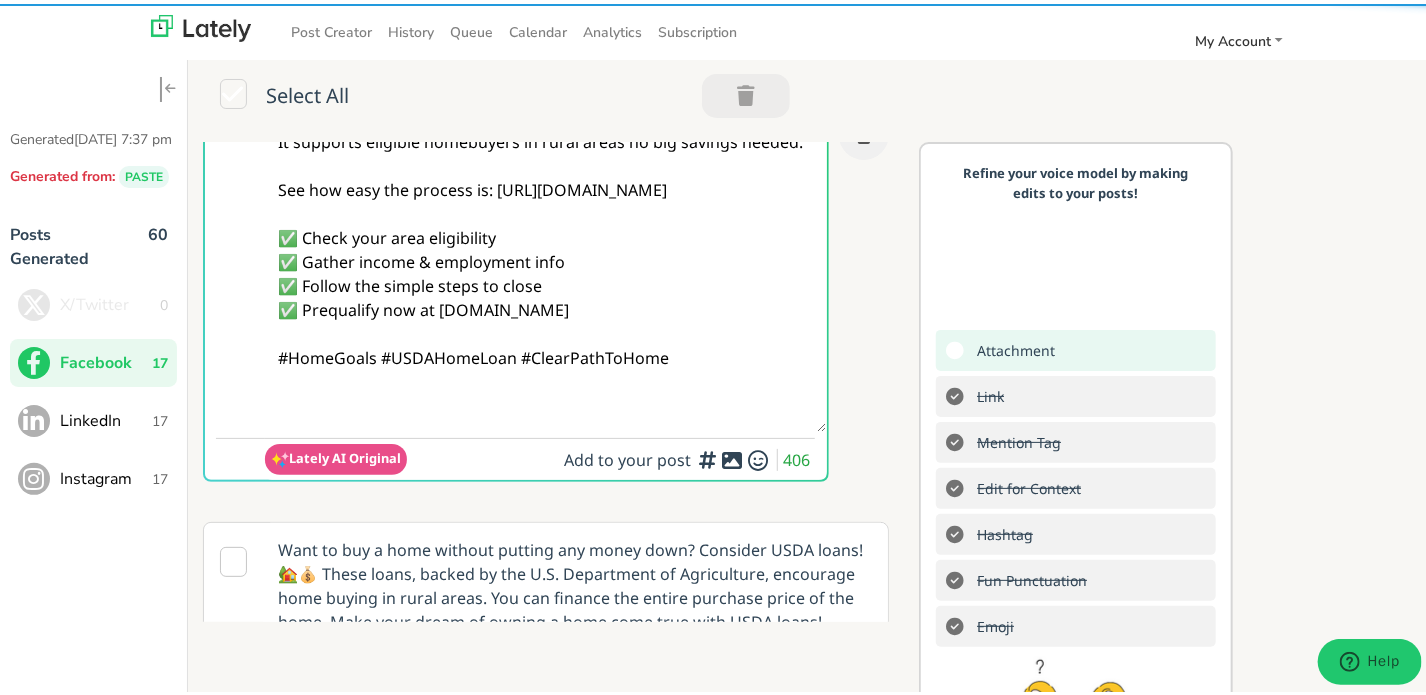 scroll, scrollTop: 200, scrollLeft: 0, axis: vertical 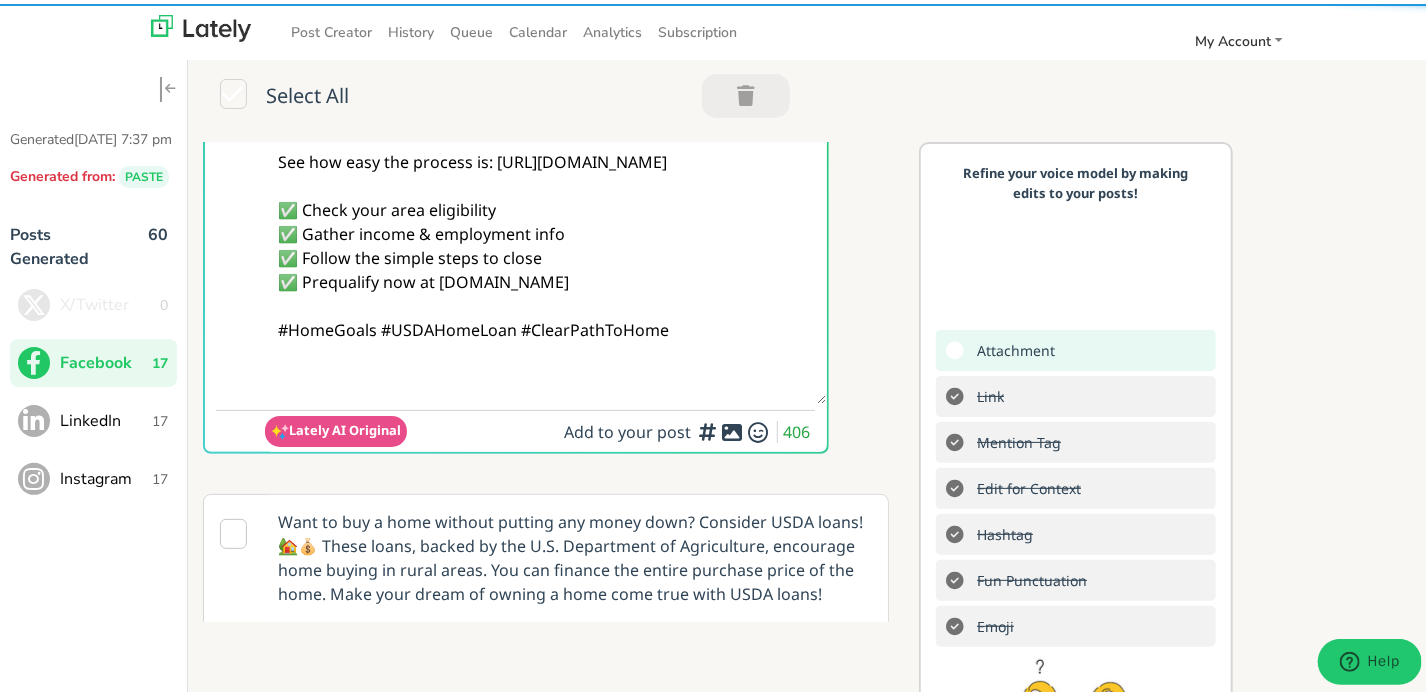 click on "@everyone
Dreaming of a home but stuck on how to start?
A USDA LOAN might be your answer.
It supports eligible homebuyers in rural areas no big savings needed.
See how easy the process is: [URL][DOMAIN_NAME]
✅ Check your area eligibility
✅ Gather income & employment info
✅ Follow the simple steps to close
✅ Prequalify now at [DOMAIN_NAME]
#HomeGoals #USDAHomeLoan #ClearPathToHome" at bounding box center (546, 170) 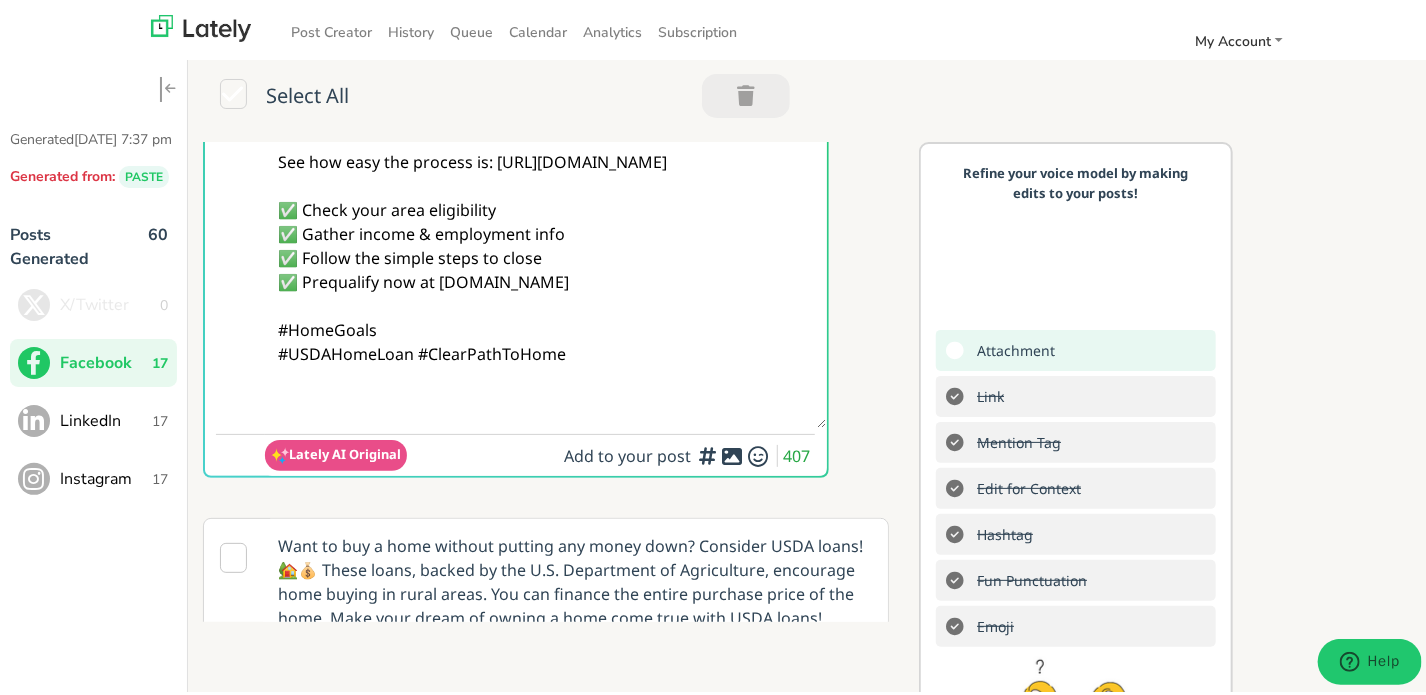 click on "@everyone
Dreaming of a home but stuck on how to start?
A USDA LOAN might be your answer.
It supports eligible homebuyers in rural areas no big savings needed.
See how easy the process is: [URL][DOMAIN_NAME]
✅ Check your area eligibility
✅ Gather income & employment info
✅ Follow the simple steps to close
✅ Prequalify now at [DOMAIN_NAME]
#HomeGoals
#USDAHomeLoan #ClearPathToHome  Lately AI Original Add to your post    407" at bounding box center (546, 439) 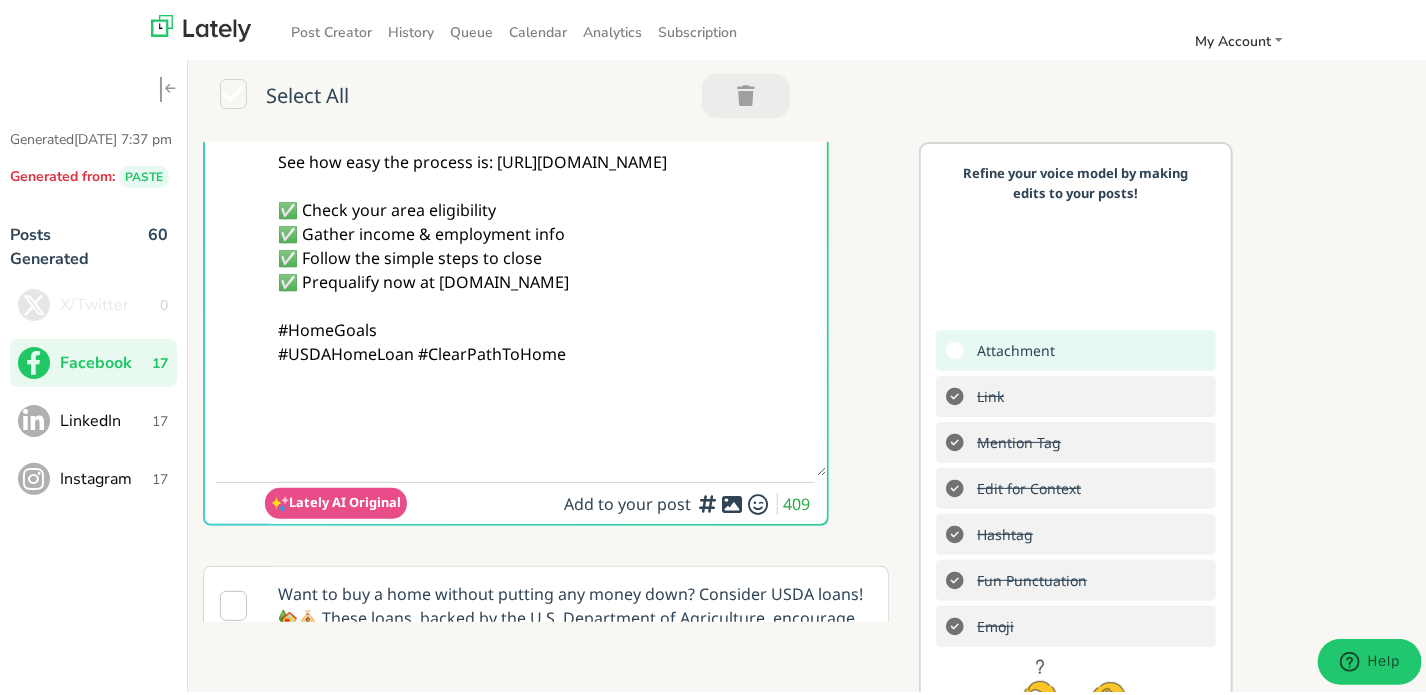 paste on "Follow Us On Our Social Media Platforms!
Facebook: [URL][DOMAIN_NAME]
LinkedIn: [URL][DOMAIN_NAME]
Instagram: [URL][DOMAIN_NAME][DOMAIN_NAME]" 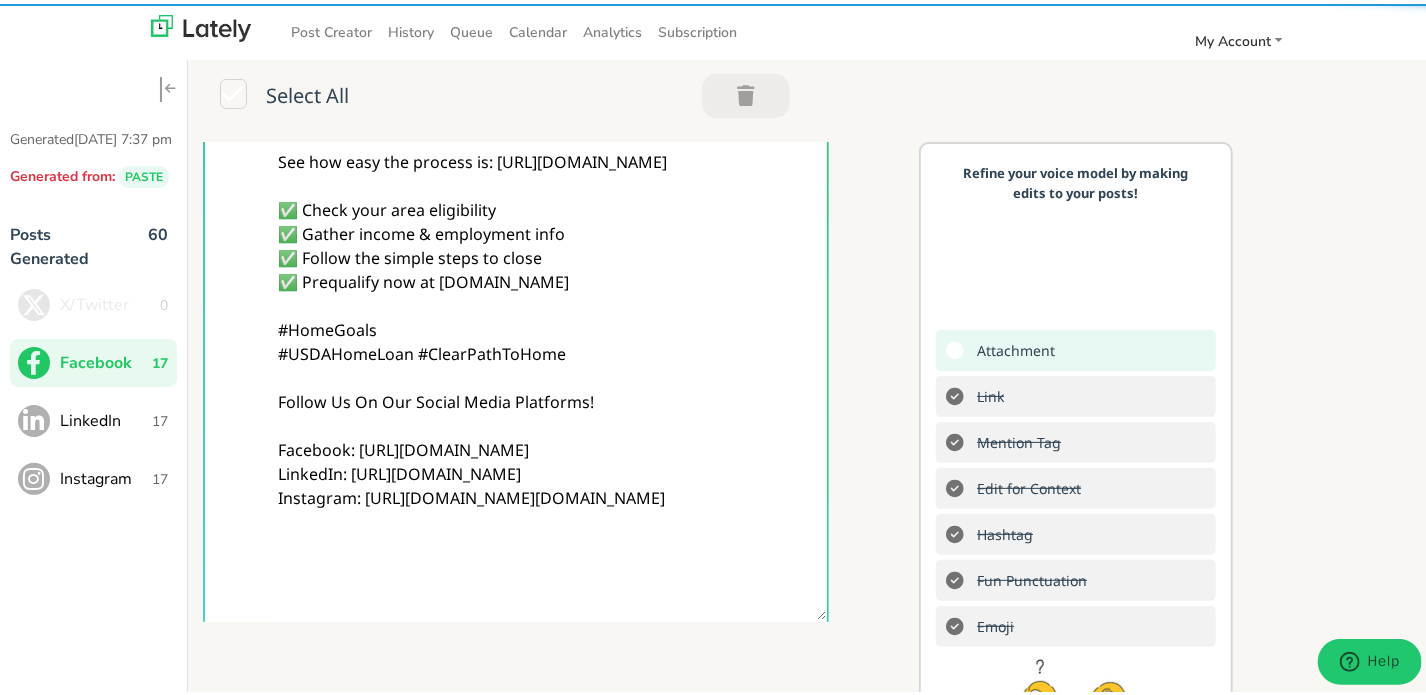 type on "@everyone
Dreaming of a home but stuck on how to start?
A USDA LOAN might be your answer.
It supports eligible homebuyers in rural areas no big savings needed.
See how easy the process is: [URL][DOMAIN_NAME]
✅ Check your area eligibility
✅ Gather income & employment info
✅ Follow the simple steps to close
✅ Prequalify now at [DOMAIN_NAME]
#HomeGoals
#USDAHomeLoan #ClearPathToHome
Follow Us On Our Social Media Platforms!
Facebook: [URL][DOMAIN_NAME]
LinkedIn: [URL][DOMAIN_NAME]
Instagram: [URL][DOMAIN_NAME][DOMAIN_NAME]" 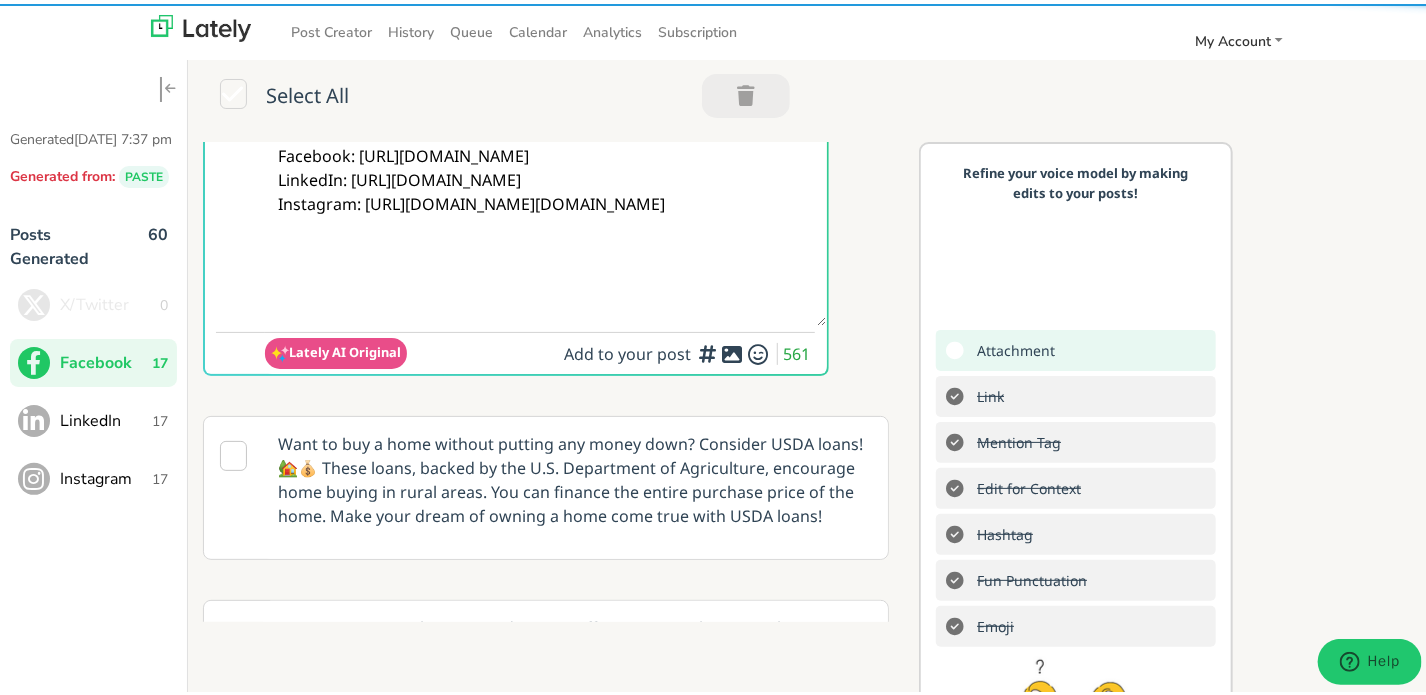 scroll, scrollTop: 500, scrollLeft: 0, axis: vertical 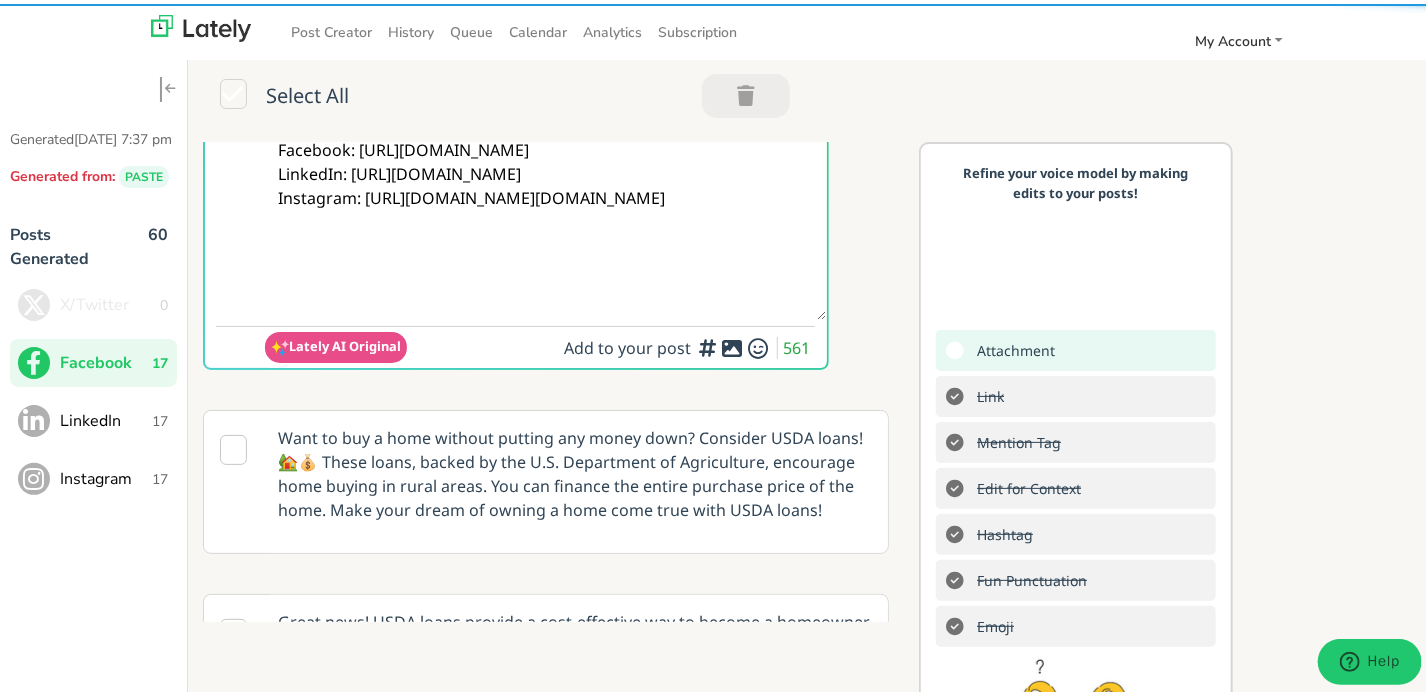 click at bounding box center [732, 344] 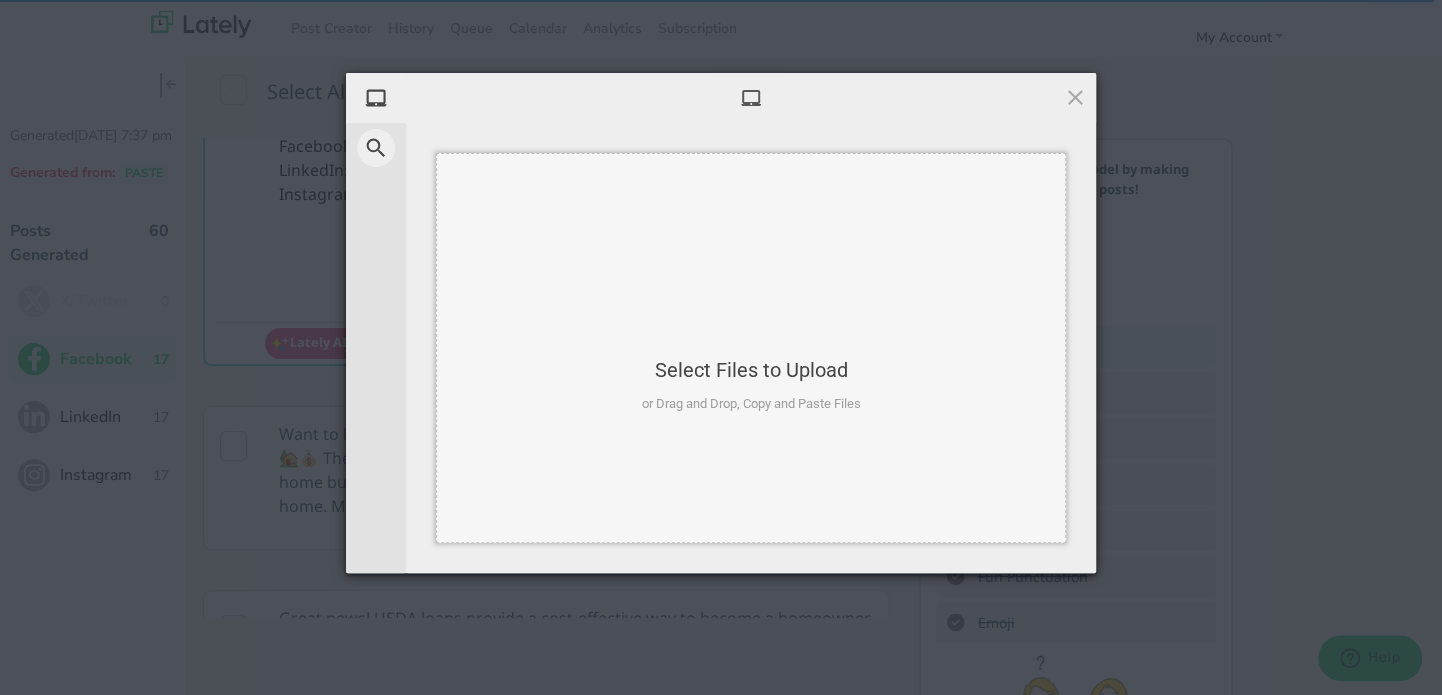 click on "Select Files to Upload
or Drag and Drop, Copy and Paste Files" at bounding box center [751, 347] 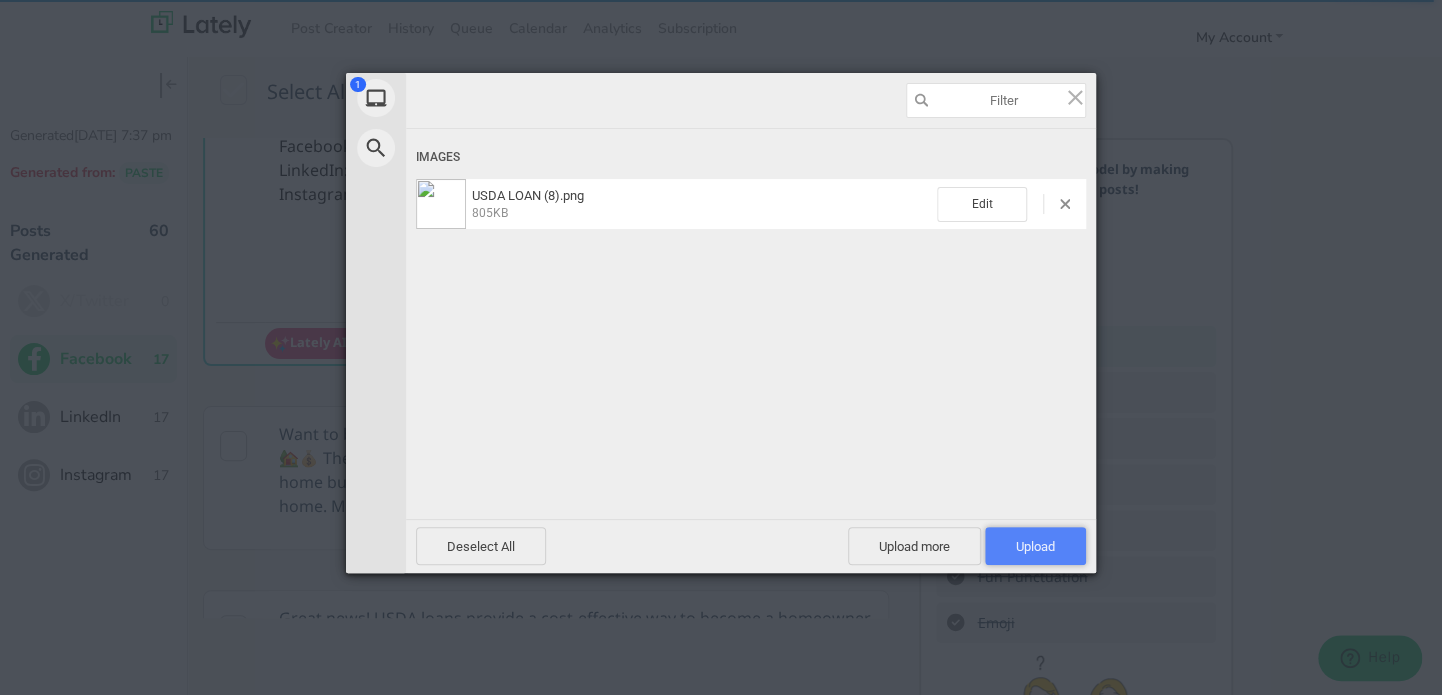 click on "Upload
1" at bounding box center (1035, 546) 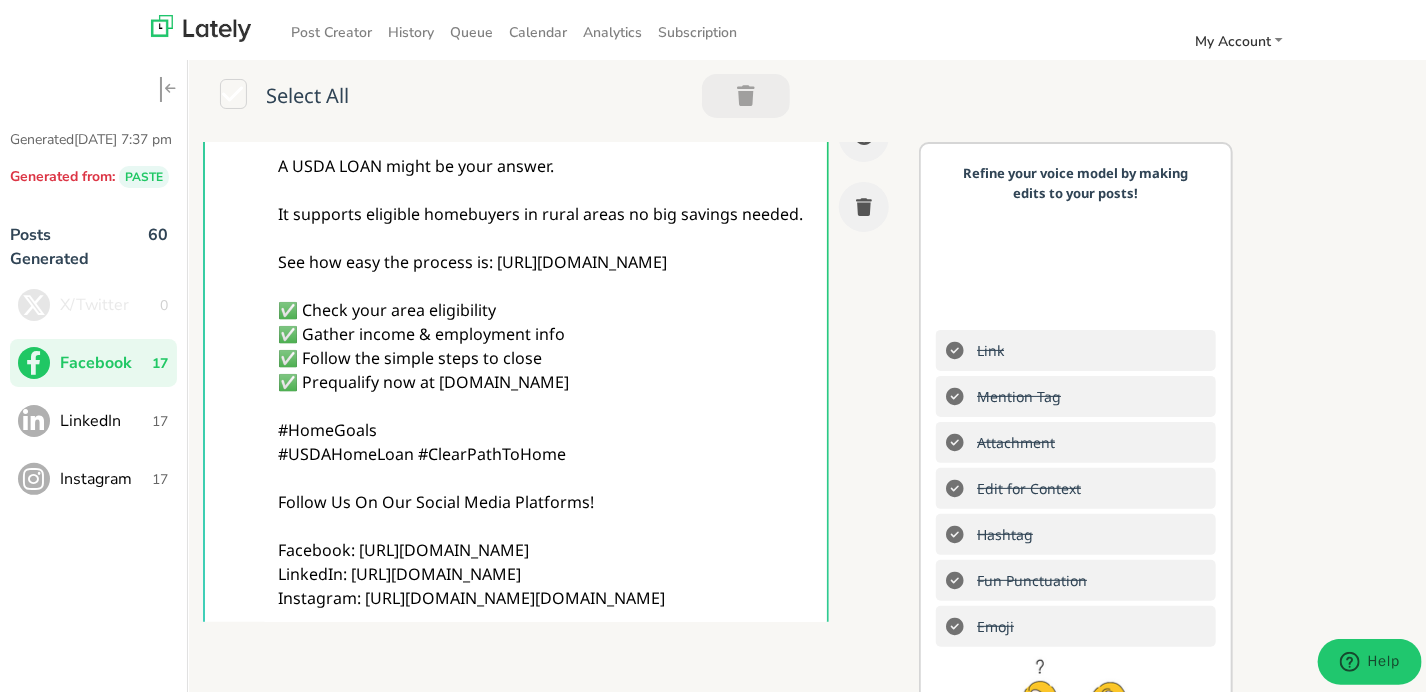scroll, scrollTop: 0, scrollLeft: 0, axis: both 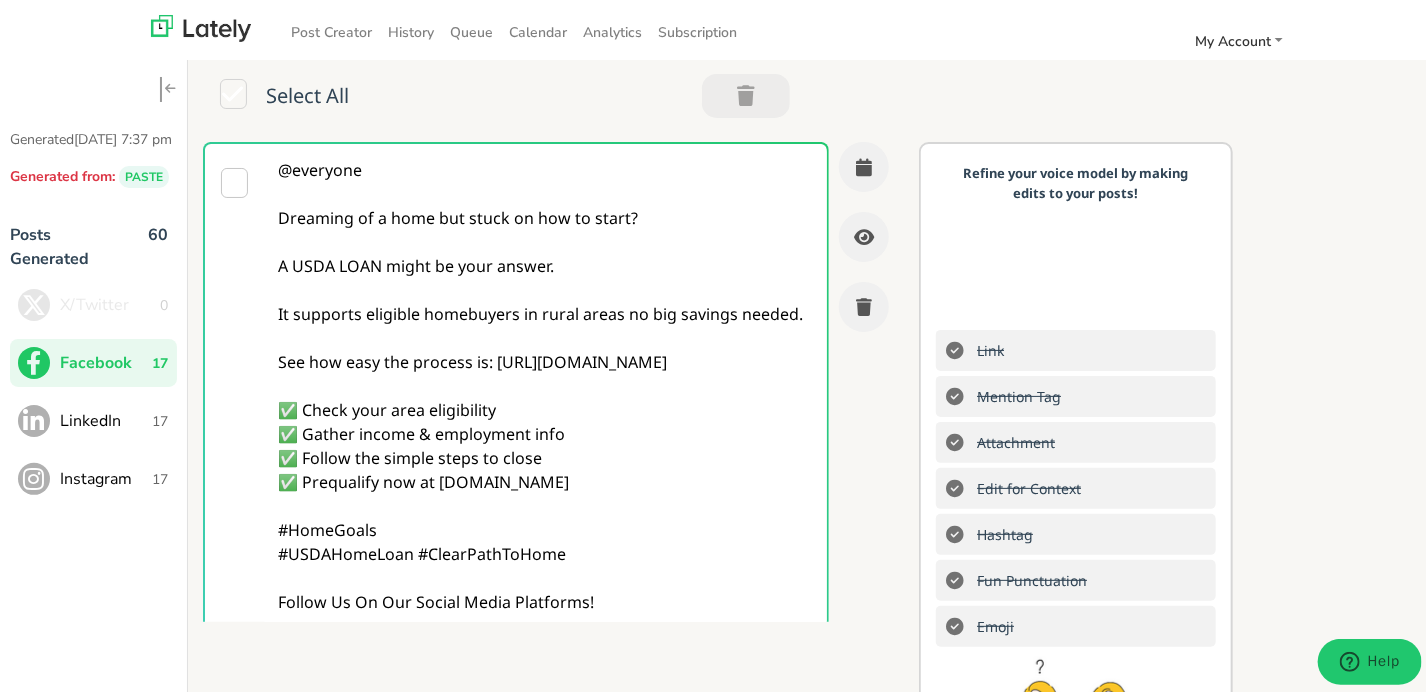click on "@everyone
Dreaming of a home but stuck on how to start?
A USDA LOAN might be your answer.
It supports eligible homebuyers in rural areas no big savings needed.
See how easy the process is: [URL][DOMAIN_NAME]
✅ Check your area eligibility
✅ Gather income & employment info
✅ Follow the simple steps to close
✅ Prequalify now at [DOMAIN_NAME]
#HomeGoals
#USDAHomeLoan #ClearPathToHome
Follow Us On Our Social Media Platforms!
Facebook: [URL][DOMAIN_NAME]
LinkedIn: [URL][DOMAIN_NAME]
Instagram: [URL][DOMAIN_NAME][DOMAIN_NAME]" at bounding box center (546, 478) 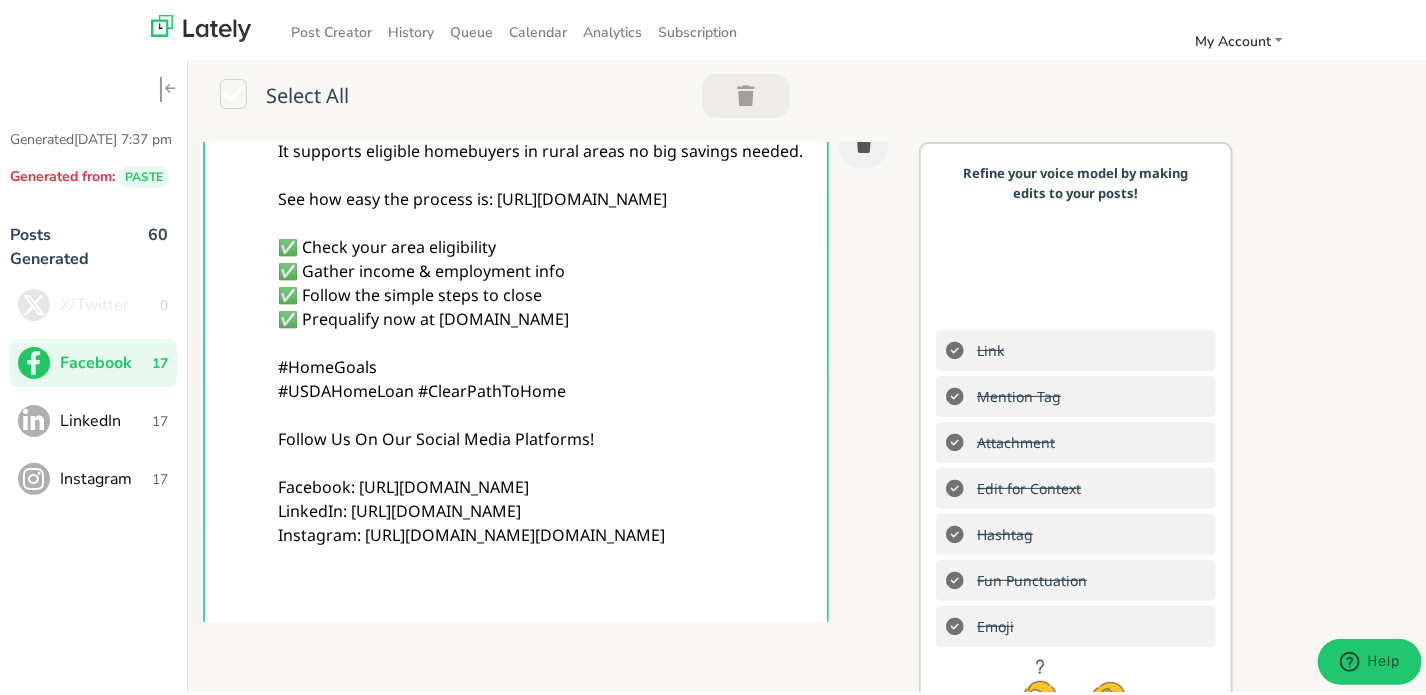 scroll, scrollTop: 0, scrollLeft: 0, axis: both 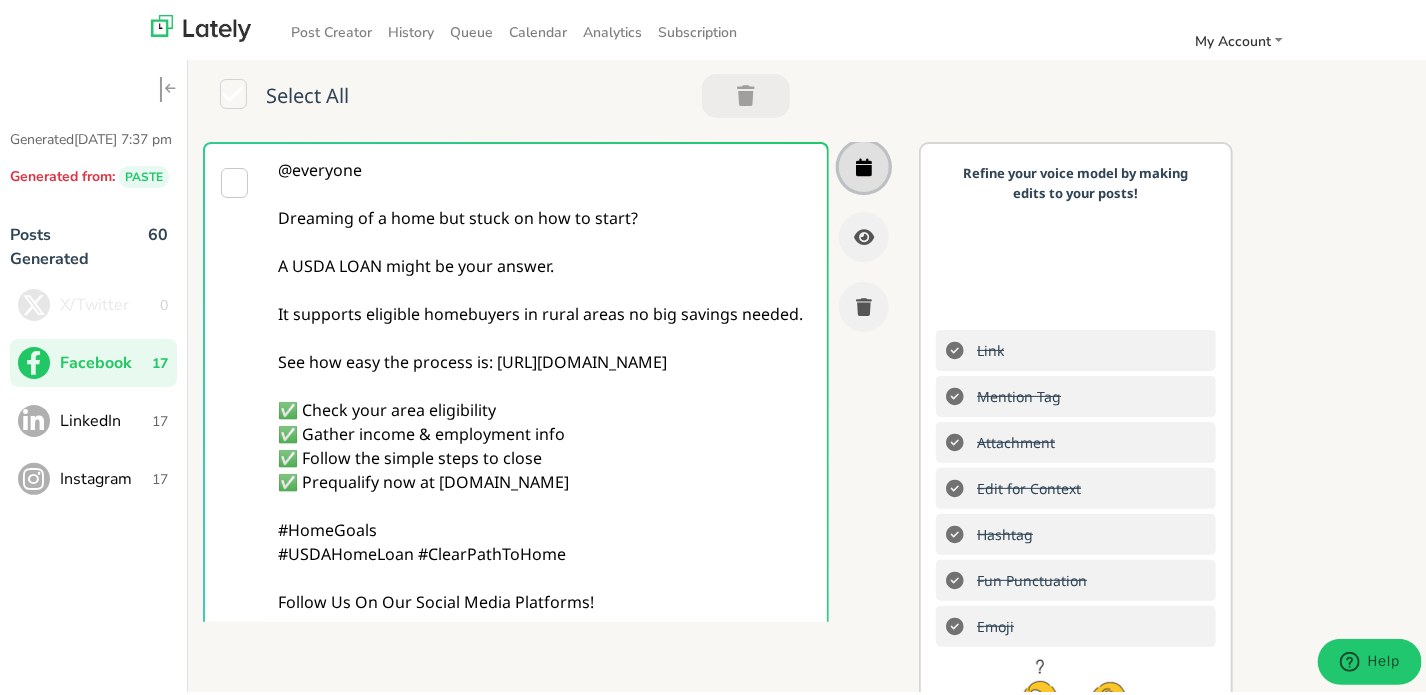 click at bounding box center [864, 163] 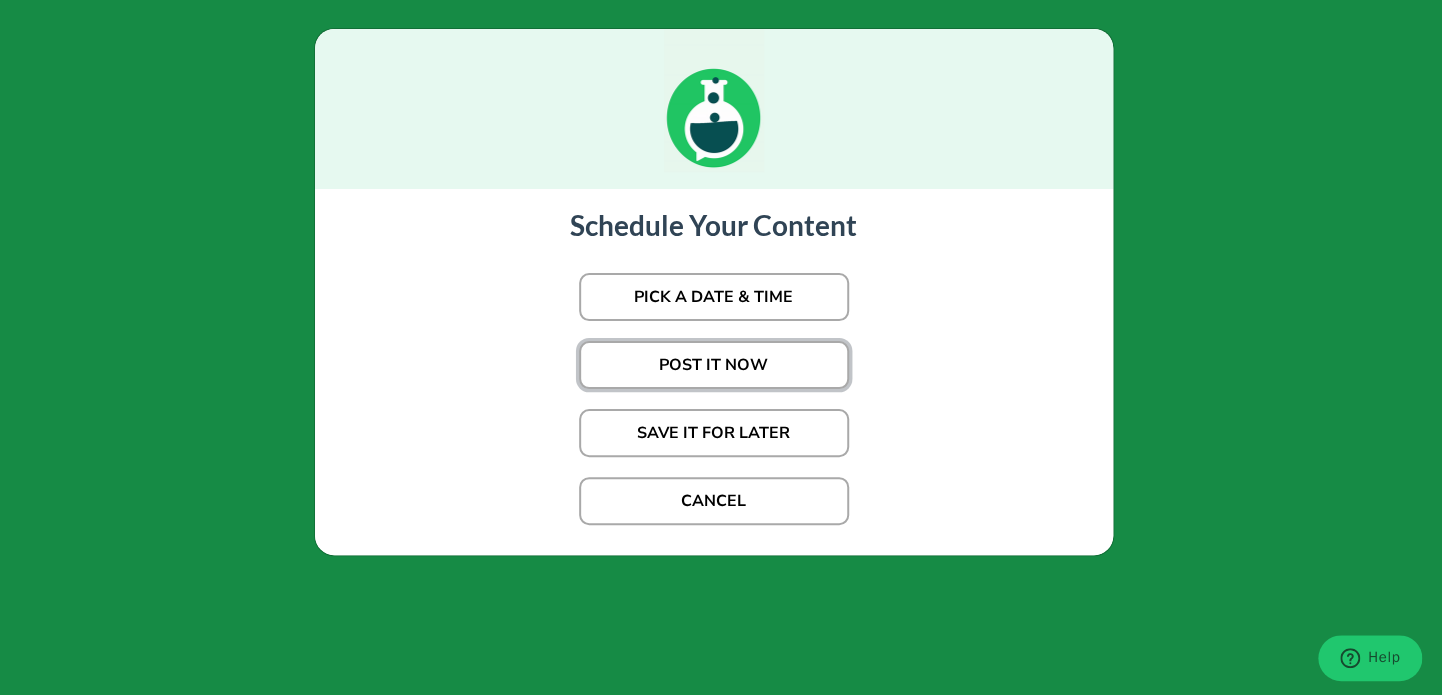click on "POST IT NOW" at bounding box center [714, 365] 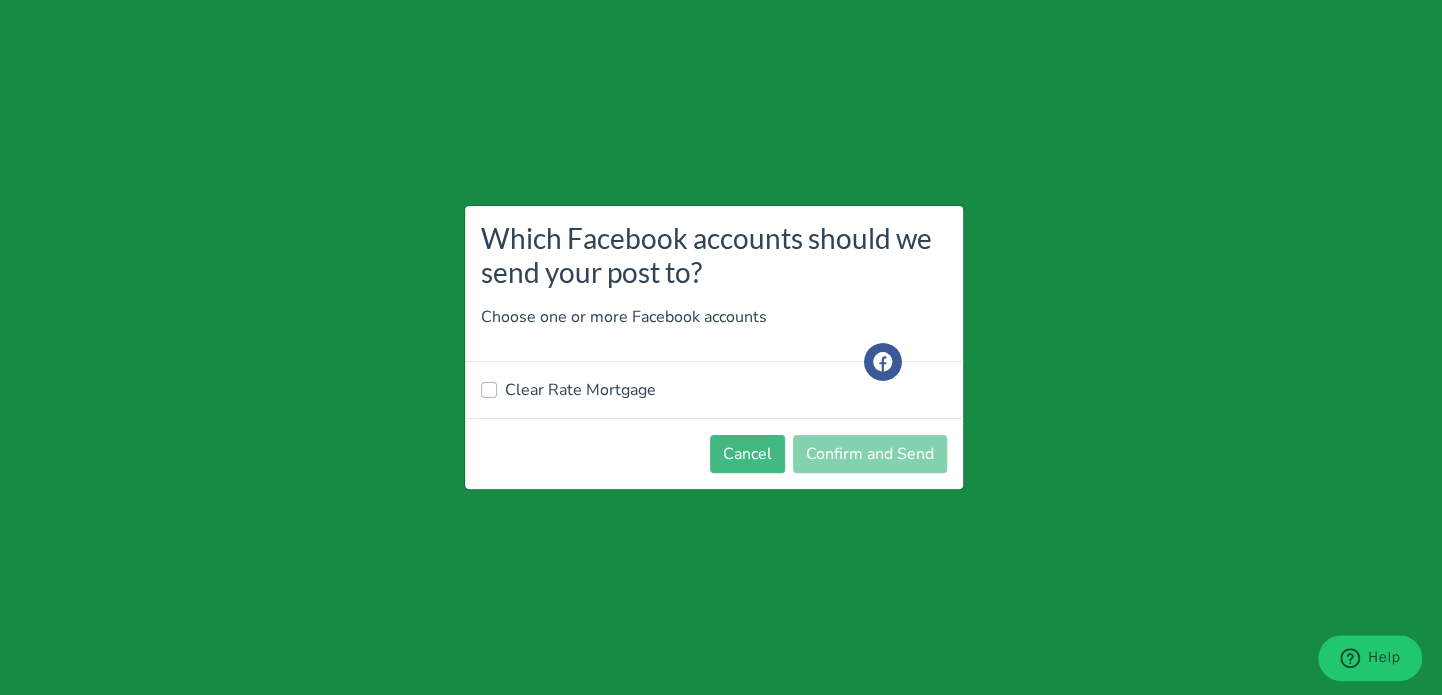 click on "Clear Rate Mortgage" at bounding box center [580, 390] 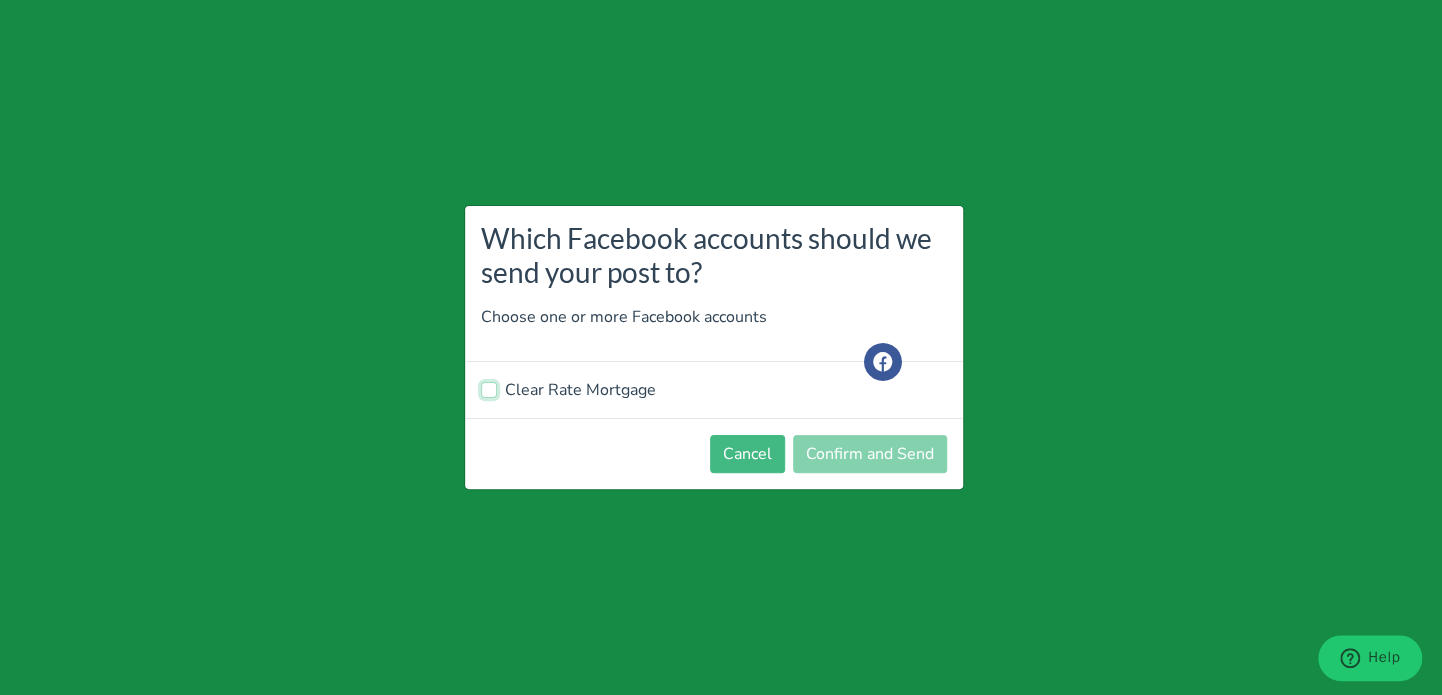 click on "Clear Rate Mortgage" at bounding box center [489, 388] 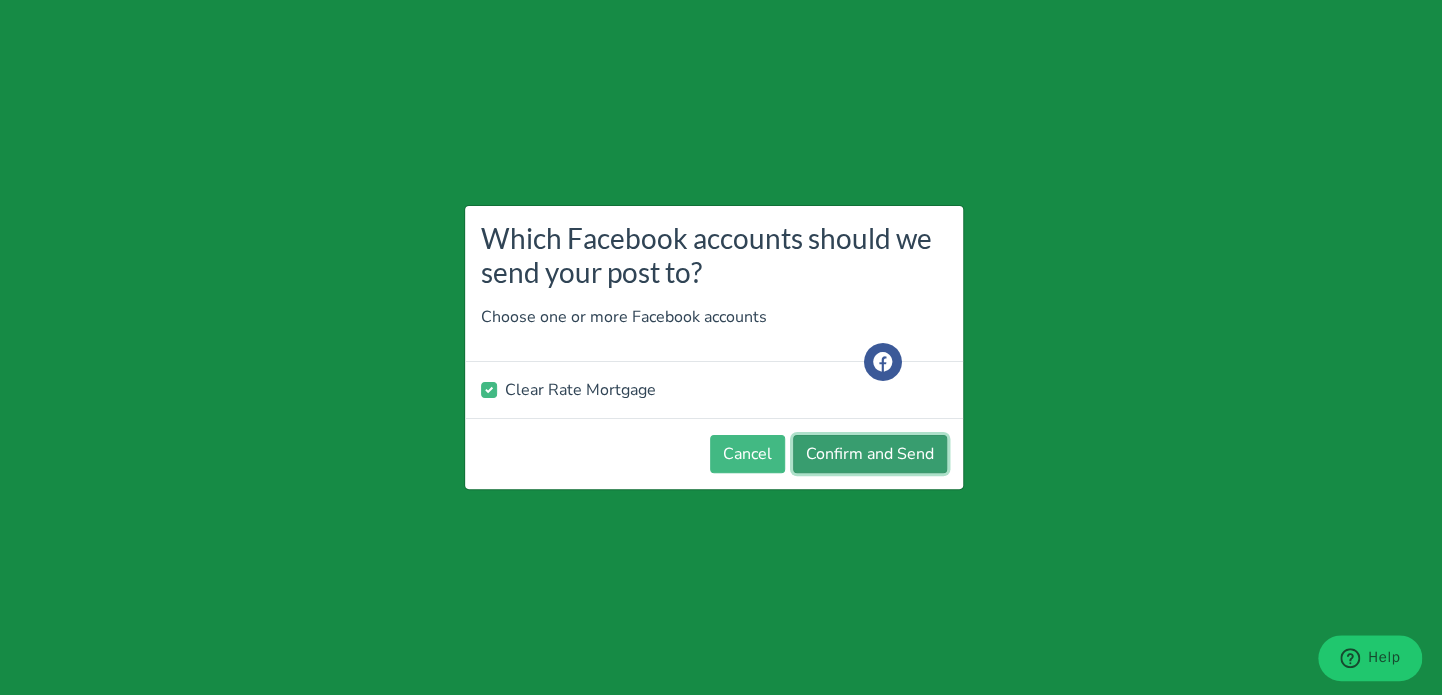 click on "Confirm and Send" at bounding box center (870, 454) 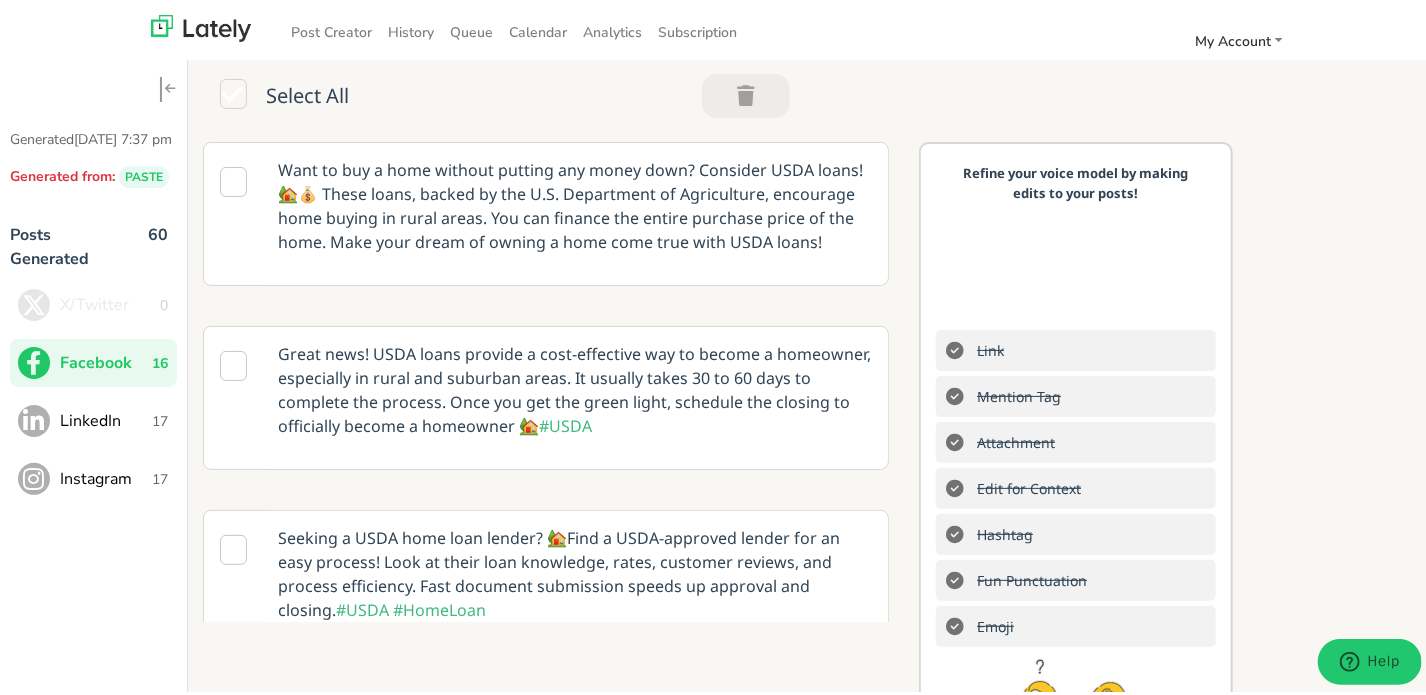 click on "LinkedIn" at bounding box center [106, 417] 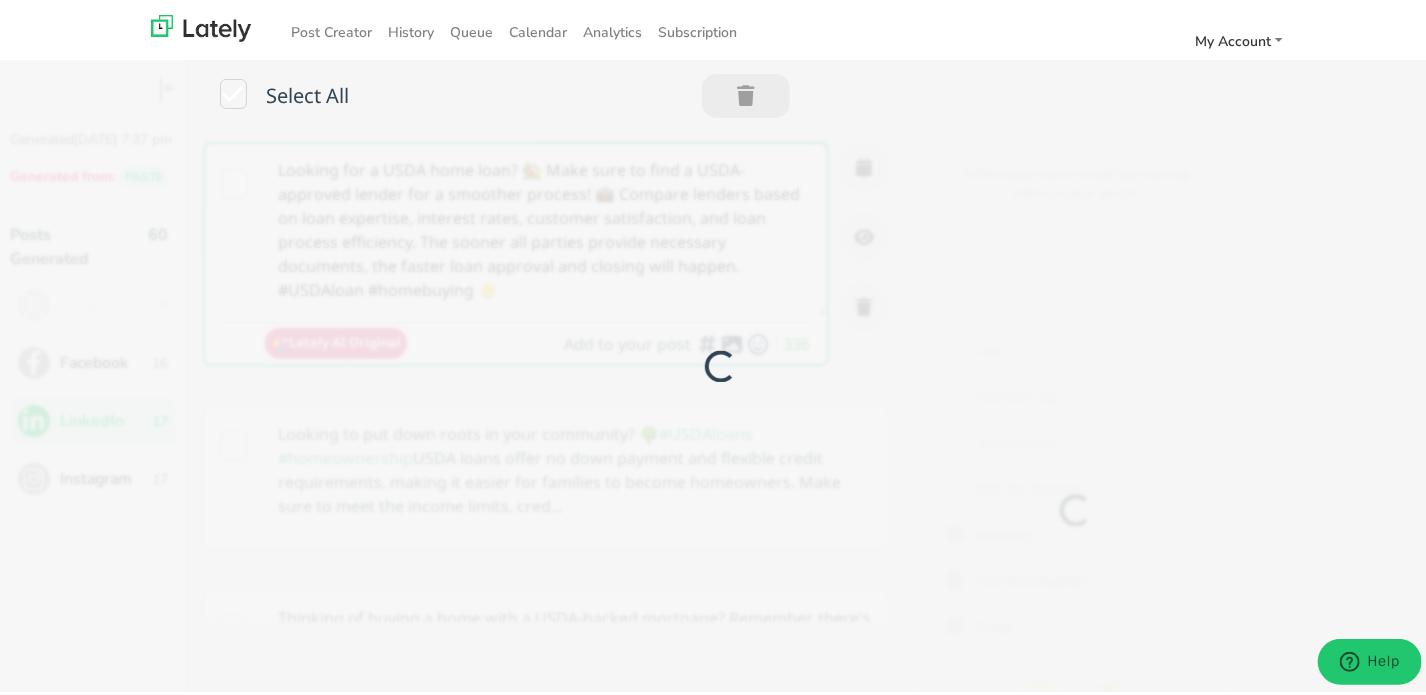 scroll, scrollTop: 0, scrollLeft: 0, axis: both 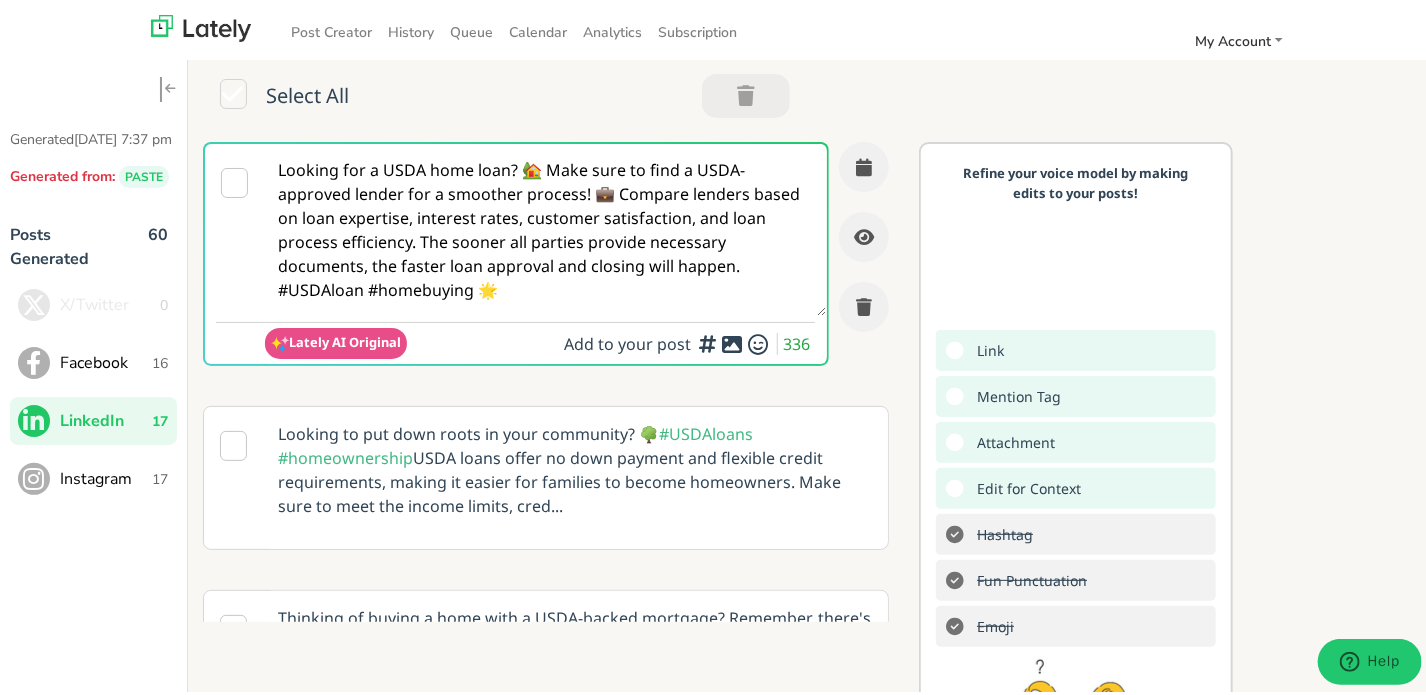 click on "Looking for a USDA home loan? 🏡 Make sure to find a USDA-approved lender for a smoother process! 💼 Compare lenders based on loan expertise, interest rates, customer satisfaction, and loan process efficiency. The sooner all parties provide necessary documents, the faster loan approval and closing will happen. #USDAloan #homebuying 🌟" at bounding box center [546, 226] 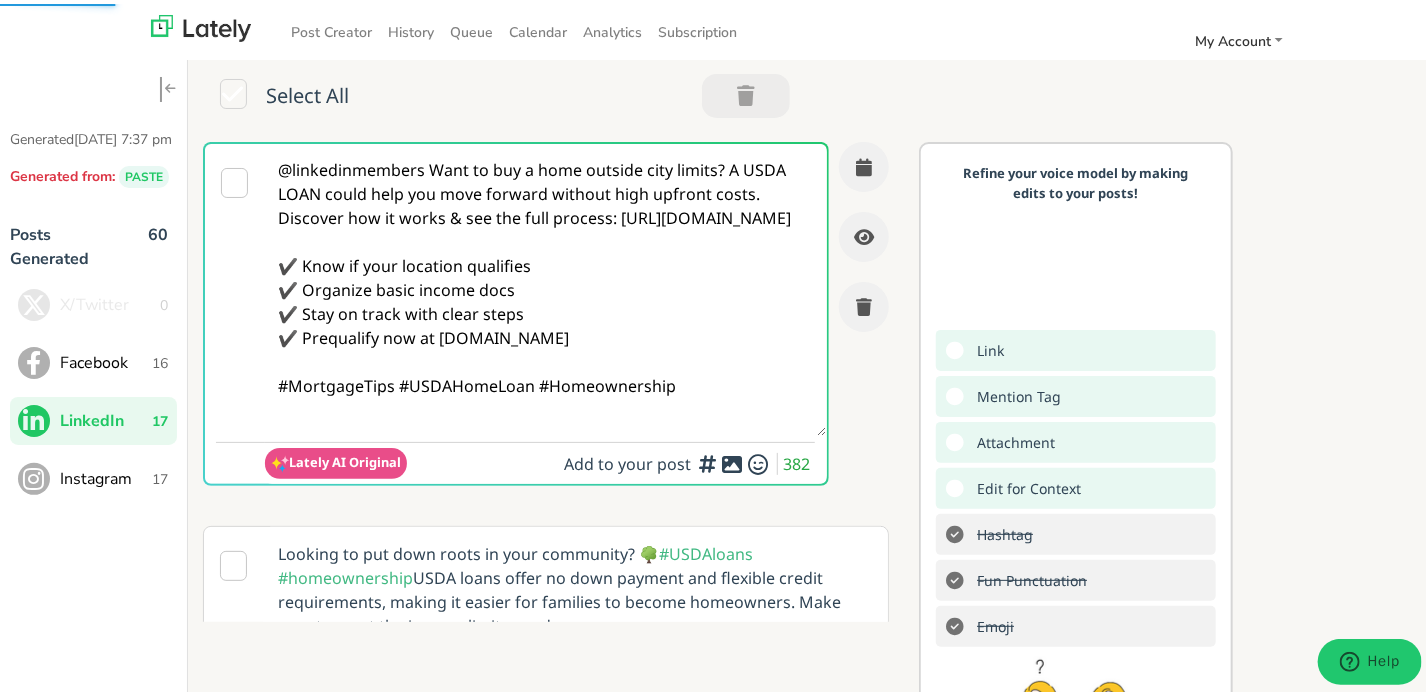 click on "@linkedinmembers Want to buy a home outside city limits? A USDA LOAN could help you move forward without high upfront costs. Discover how it works & see the full process: [URL][DOMAIN_NAME]
✔️ Know if your location qualifies
✔️ Organize basic income docs
✔️ Stay on track with clear steps
✔️ Prequalify now at [DOMAIN_NAME]
#MortgageTips #USDAHomeLoan #Homeownership" at bounding box center [546, 286] 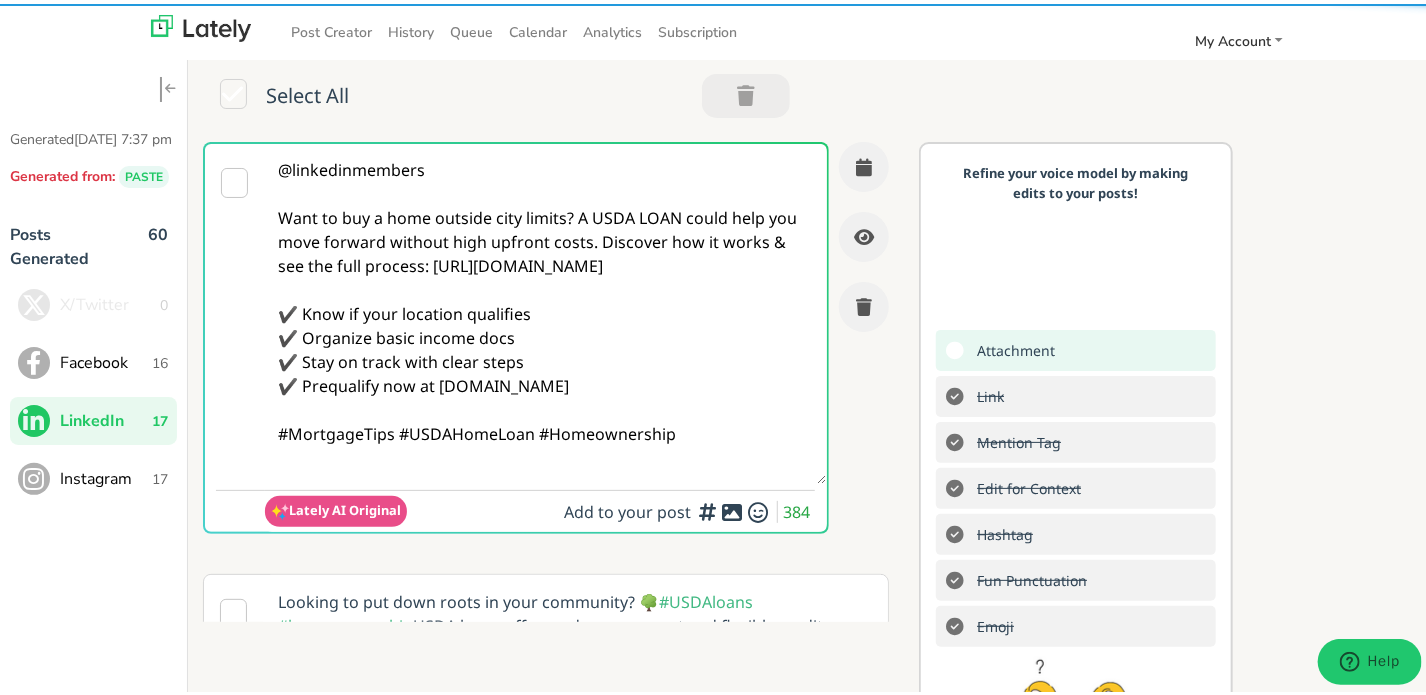 click on "@linkedinmembers
Want to buy a home outside city limits? A USDA LOAN could help you move forward without high upfront costs. Discover how it works & see the full process: [URL][DOMAIN_NAME]
✔️ Know if your location qualifies
✔️ Organize basic income docs
✔️ Stay on track with clear steps
✔️ Prequalify now at [DOMAIN_NAME]
#MortgageTips #USDAHomeLoan #Homeownership" at bounding box center [546, 310] 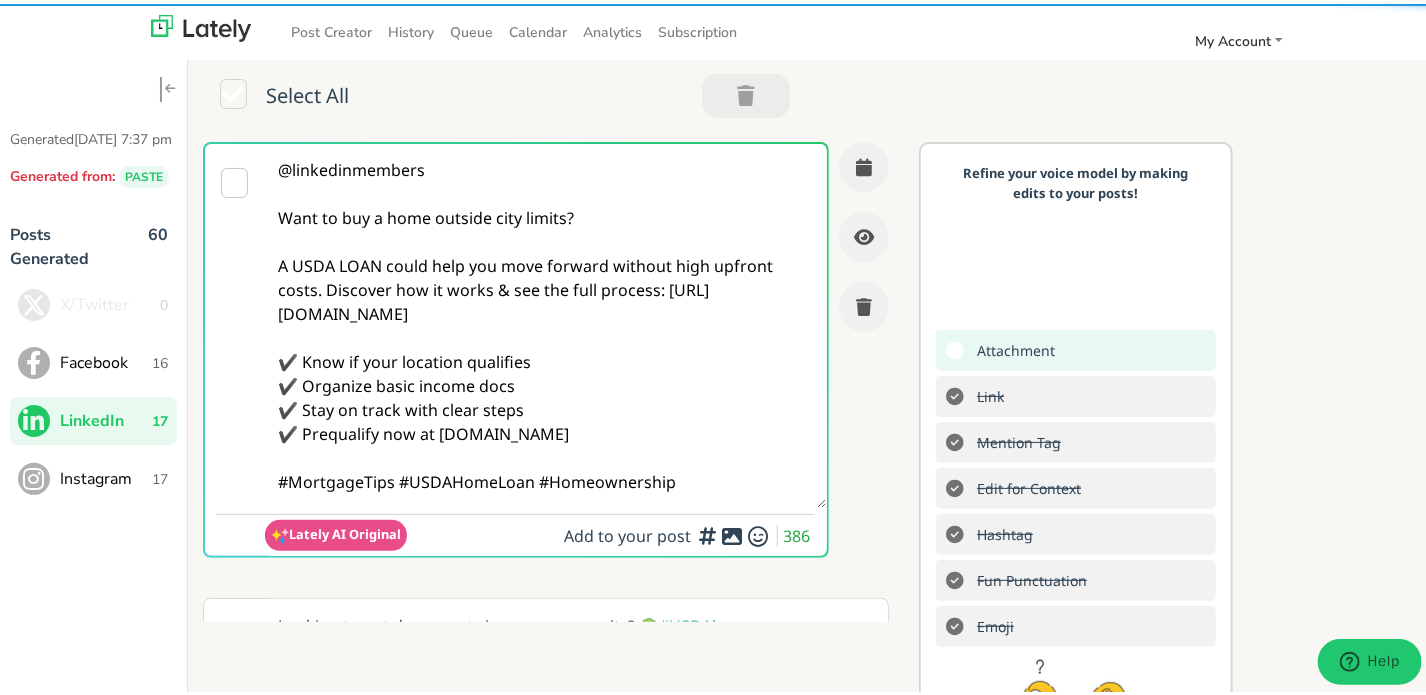 click on "@linkedinmembers
Want to buy a home outside city limits?
A USDA LOAN could help you move forward without high upfront costs. Discover how it works & see the full process: [URL][DOMAIN_NAME]
✔️ Know if your location qualifies
✔️ Organize basic income docs
✔️ Stay on track with clear steps
✔️ Prequalify now at [DOMAIN_NAME]
#MortgageTips #USDAHomeLoan #Homeownership" at bounding box center [546, 322] 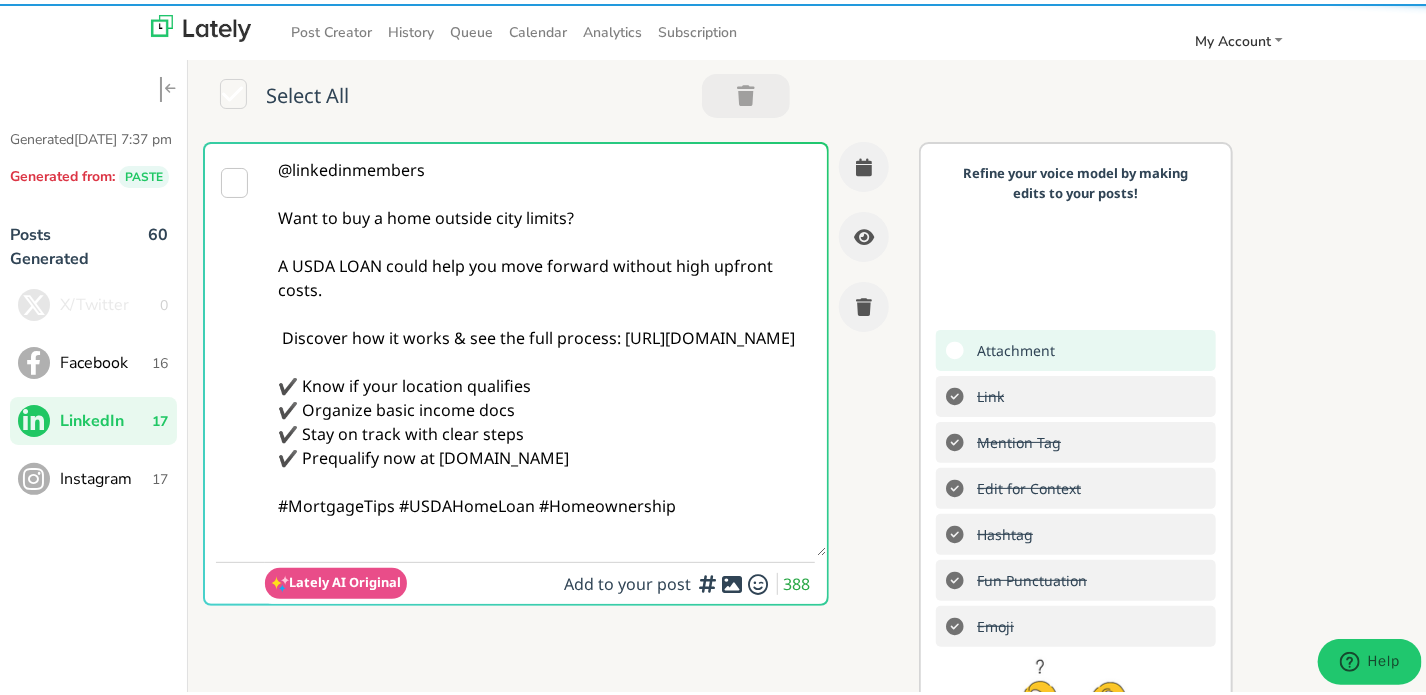 click on "@linkedinmembers
Want to buy a home outside city limits?
A USDA LOAN could help you move forward without high upfront costs.
Discover how it works & see the full process: [URL][DOMAIN_NAME]
✔️ Know if your location qualifies
✔️ Organize basic income docs
✔️ Stay on track with clear steps
✔️ Prequalify now at [DOMAIN_NAME]
#MortgageTips #USDAHomeLoan #Homeownership" at bounding box center [546, 346] 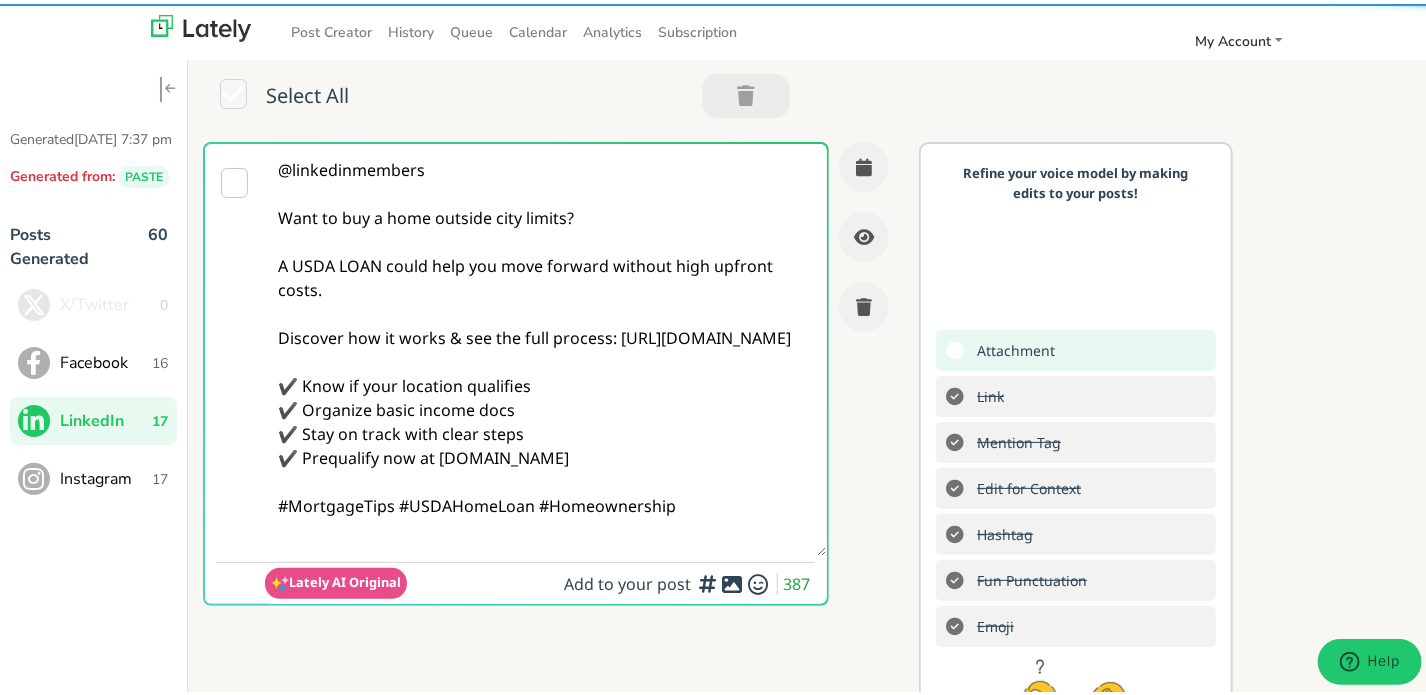 click on "@linkedinmembers
Want to buy a home outside city limits?
A USDA LOAN could help you move forward without high upfront costs.
Discover how it works & see the full process: [URL][DOMAIN_NAME]
✔️ Know if your location qualifies
✔️ Organize basic income docs
✔️ Stay on track with clear steps
✔️ Prequalify now at [DOMAIN_NAME]
#MortgageTips #USDAHomeLoan #Homeownership" at bounding box center [546, 346] 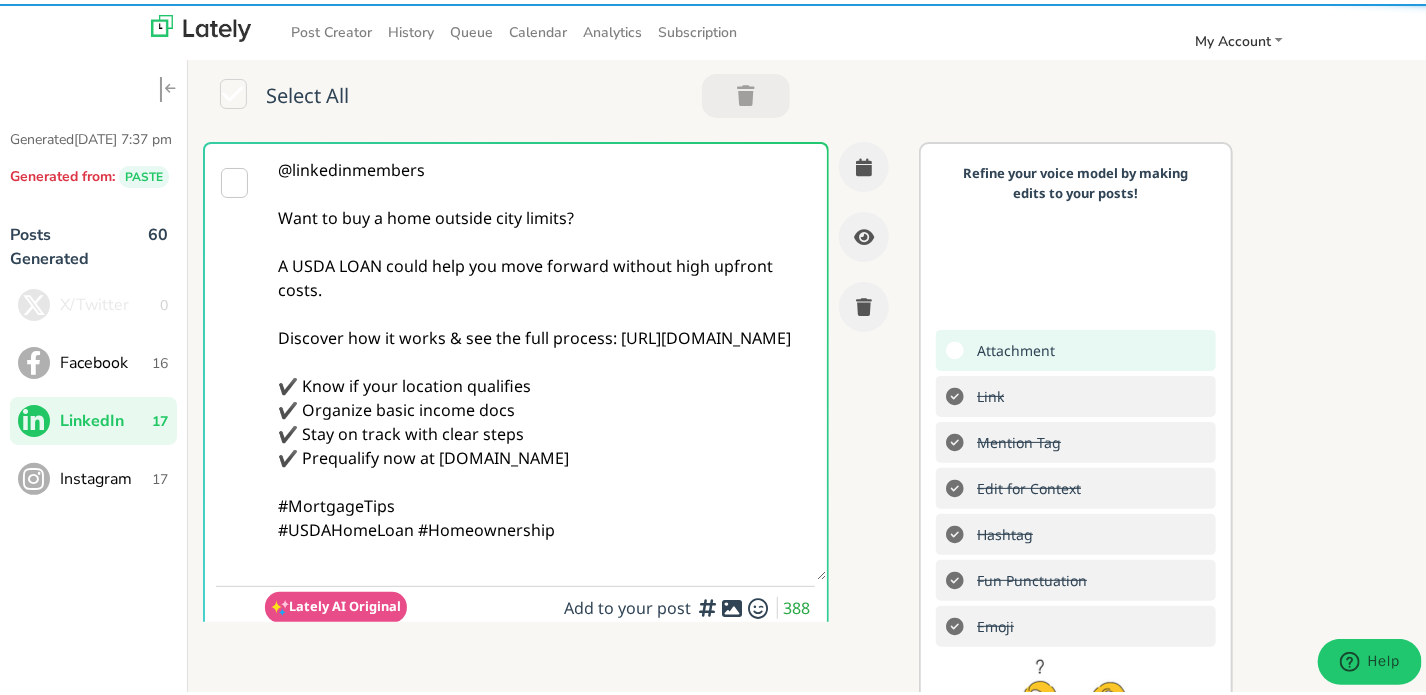click on "@linkedinmembers
Want to buy a home outside city limits?
A USDA LOAN could help you move forward without high upfront costs.
Discover how it works & see the full process: [URL][DOMAIN_NAME]
✔️ Know if your location qualifies
✔️ Organize basic income docs
✔️ Stay on track with clear steps
✔️ Prequalify now at [DOMAIN_NAME]
#MortgageTips
#USDAHomeLoan #Homeownership" at bounding box center (546, 358) 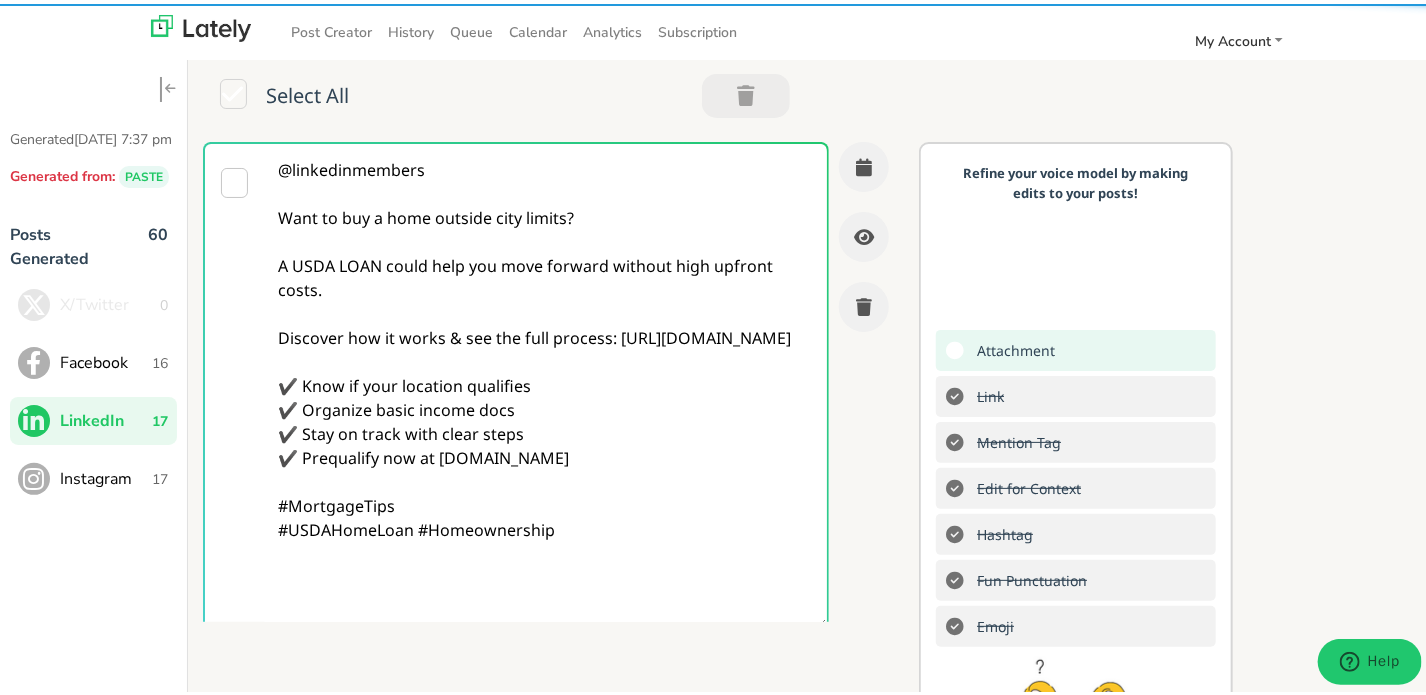 paste on "Follow Us On Our Social Media Platforms!
Facebook: [URL][DOMAIN_NAME]
LinkedIn: [URL][DOMAIN_NAME]
Instagram: [URL][DOMAIN_NAME][DOMAIN_NAME]" 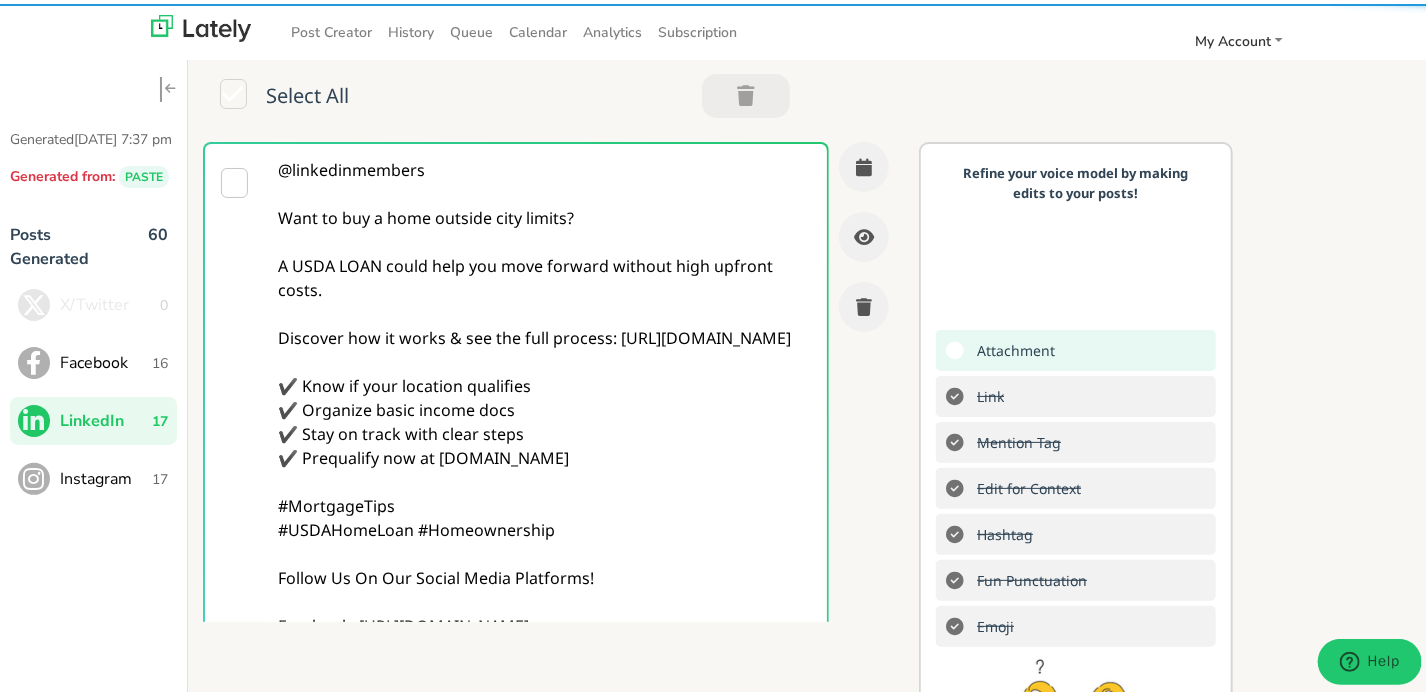 type on "@linkedinmembers
Want to buy a home outside city limits?
A USDA LOAN could help you move forward without high upfront costs.
Discover how it works & see the full process: [URL][DOMAIN_NAME]
✔️ Know if your location qualifies
✔️ Organize basic income docs
✔️ Stay on track with clear steps
✔️ Prequalify now at [DOMAIN_NAME]
#MortgageTips
#USDAHomeLoan #Homeownership
Follow Us On Our Social Media Platforms!
Facebook: [URL][DOMAIN_NAME]
LinkedIn: [URL][DOMAIN_NAME]
Instagram: [URL][DOMAIN_NAME][DOMAIN_NAME]" 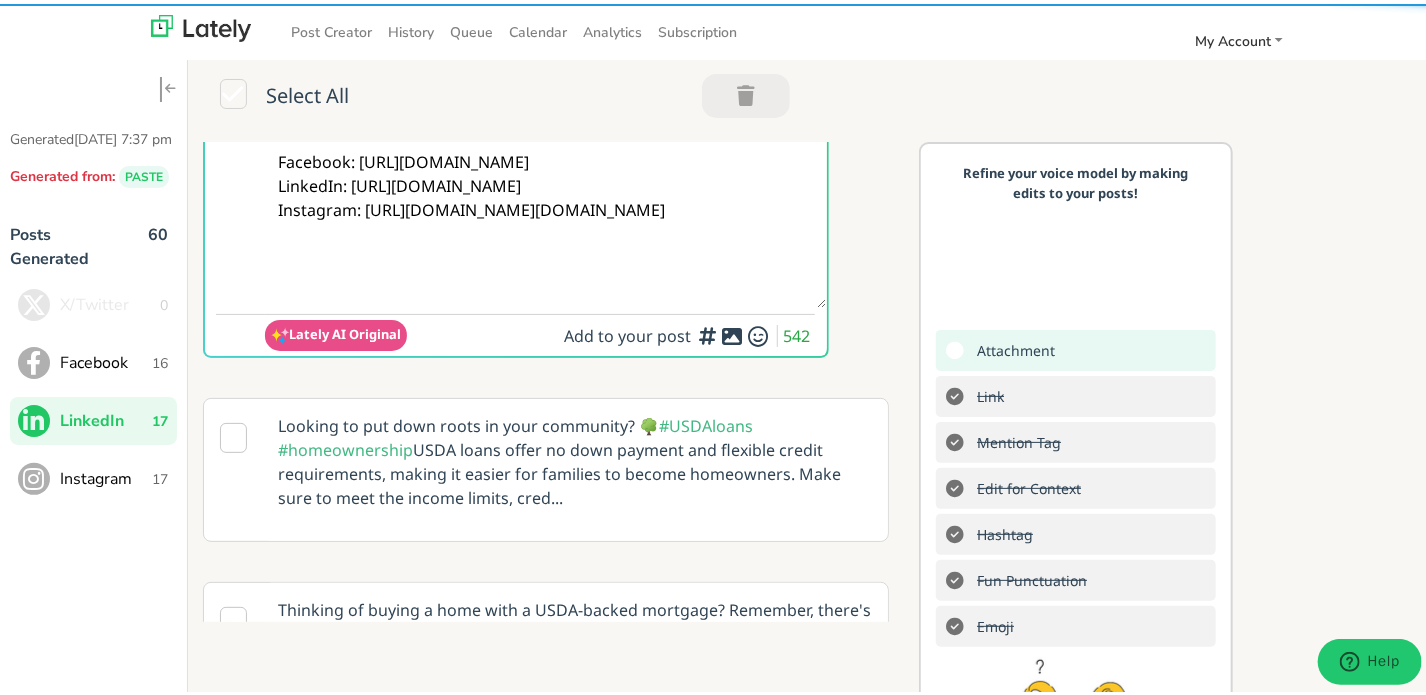 scroll, scrollTop: 500, scrollLeft: 0, axis: vertical 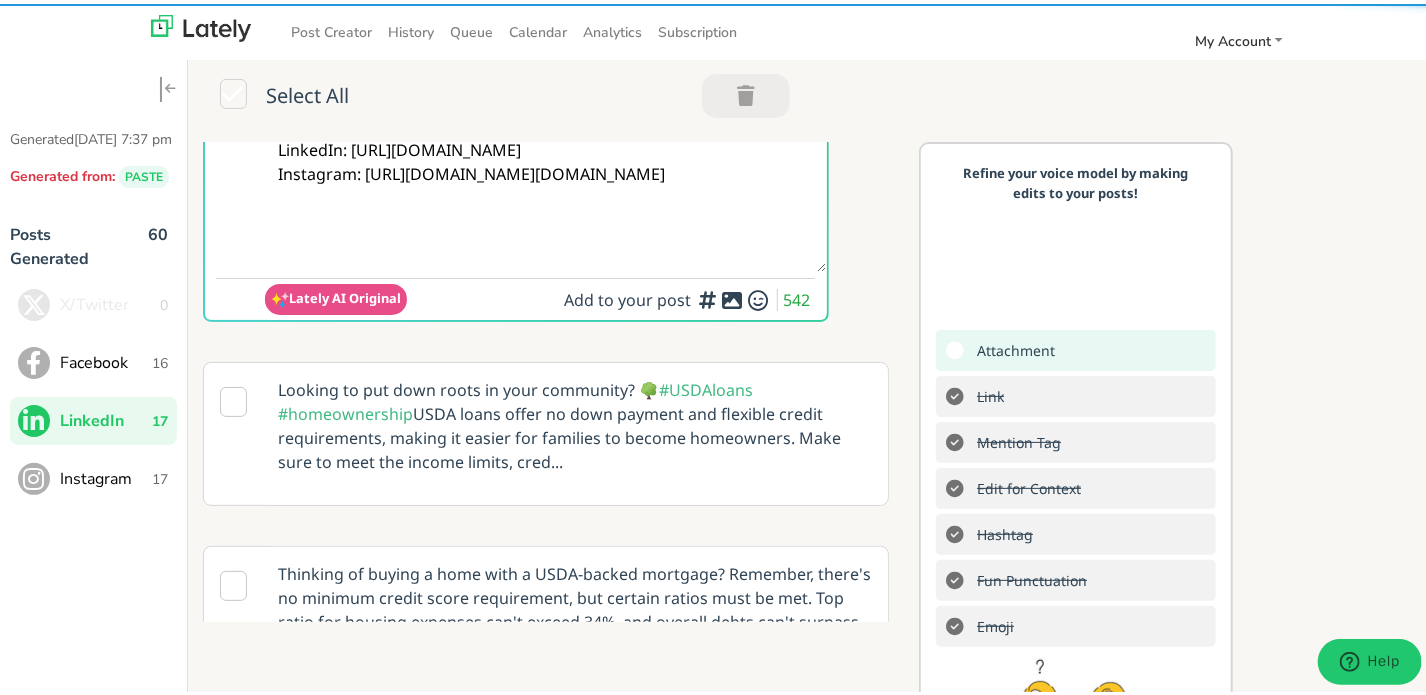 click at bounding box center (732, 296) 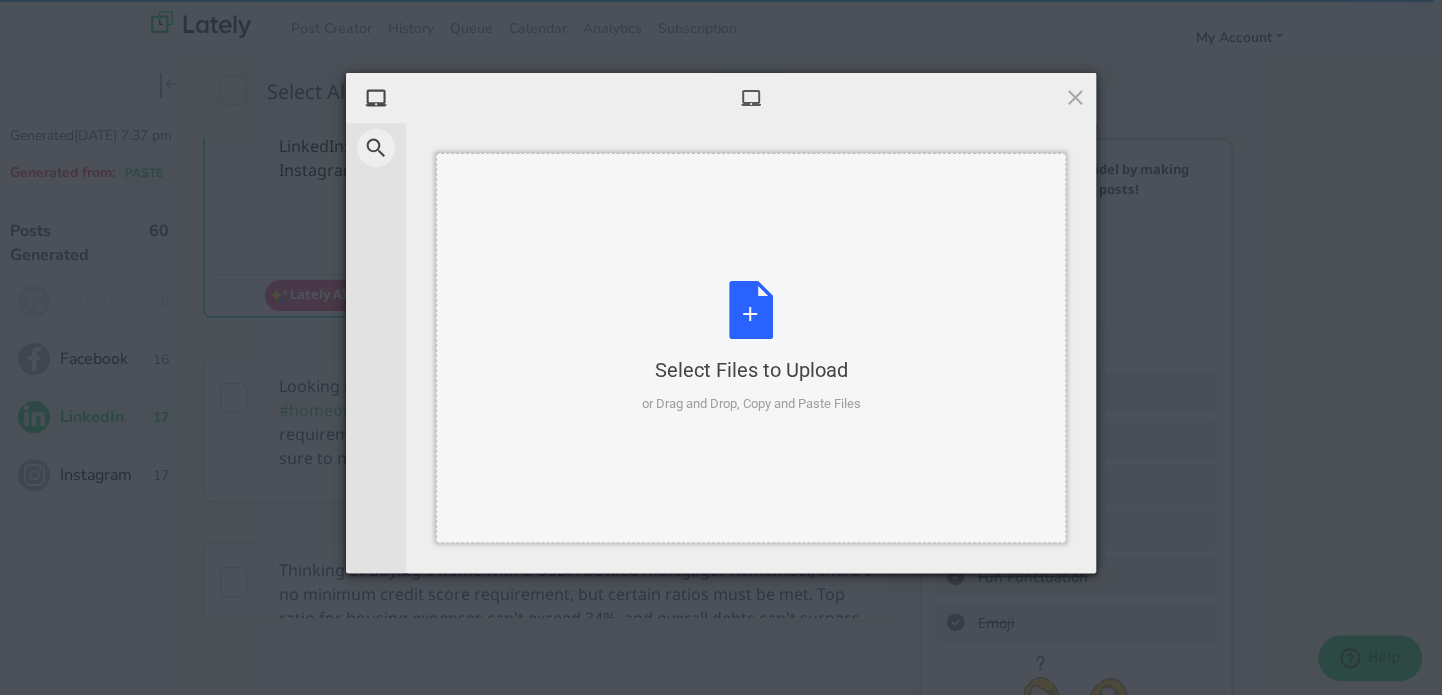 click on "Select Files to Upload
or Drag and Drop, Copy and Paste Files" at bounding box center (751, 347) 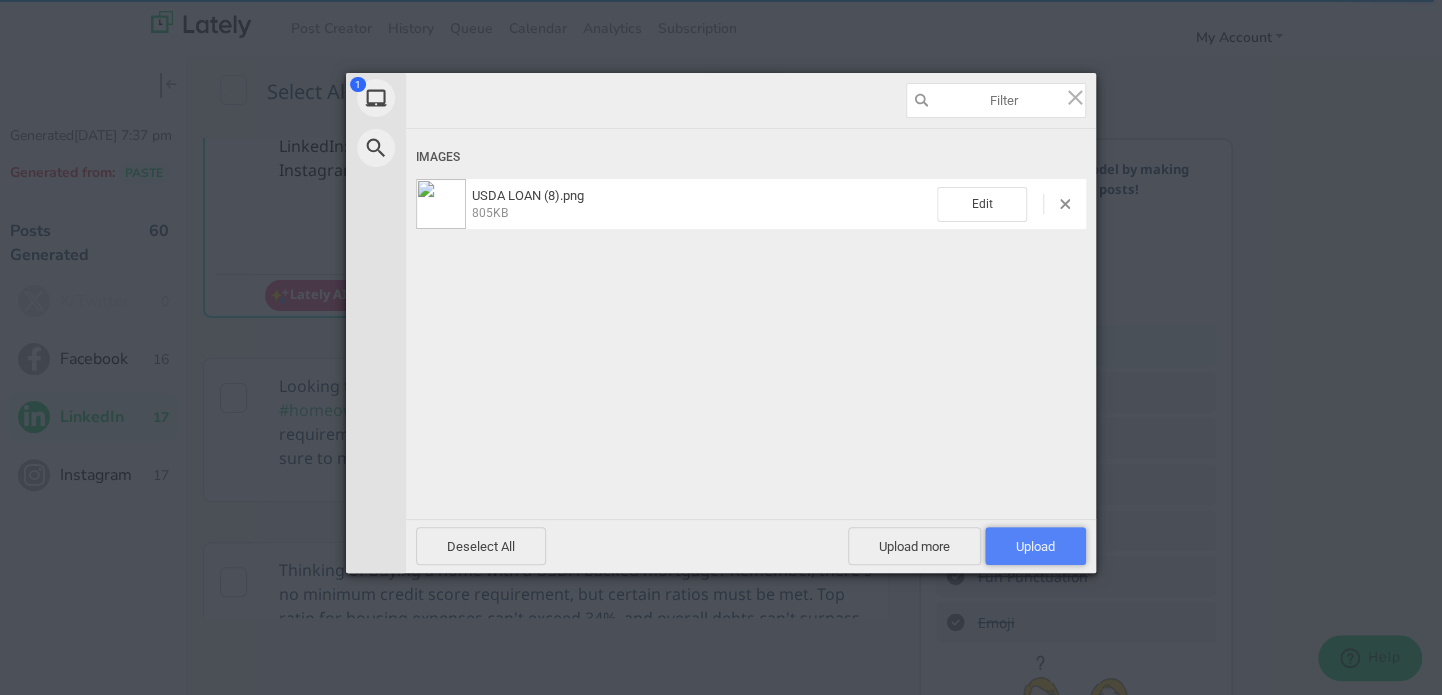 click on "Upload
1" at bounding box center [1035, 546] 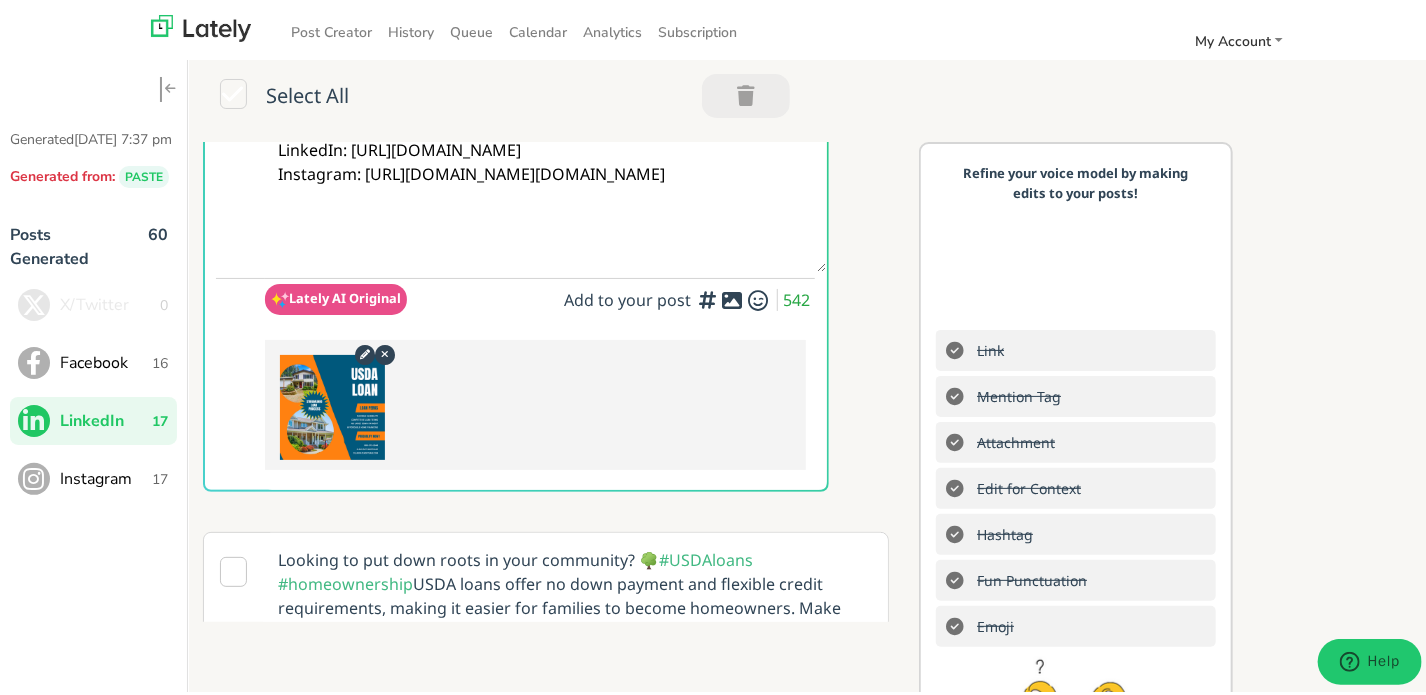 scroll, scrollTop: 0, scrollLeft: 0, axis: both 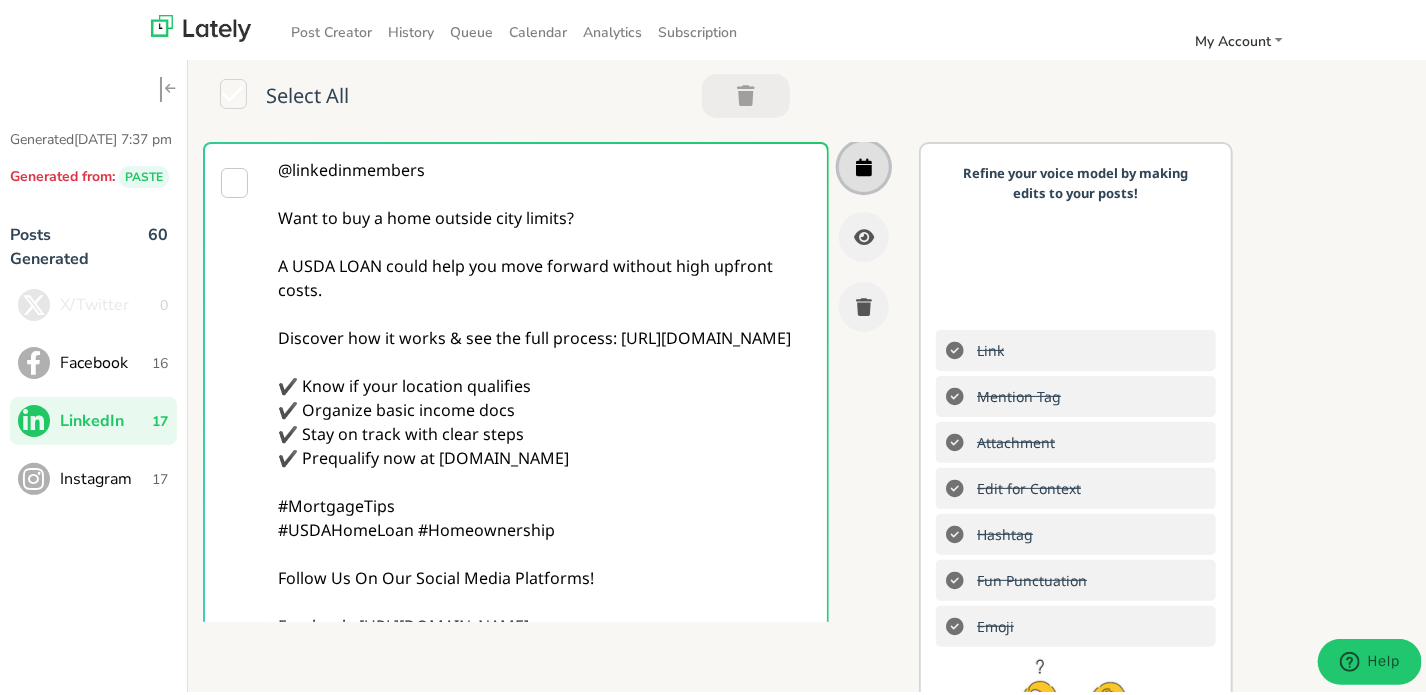 click at bounding box center (864, 163) 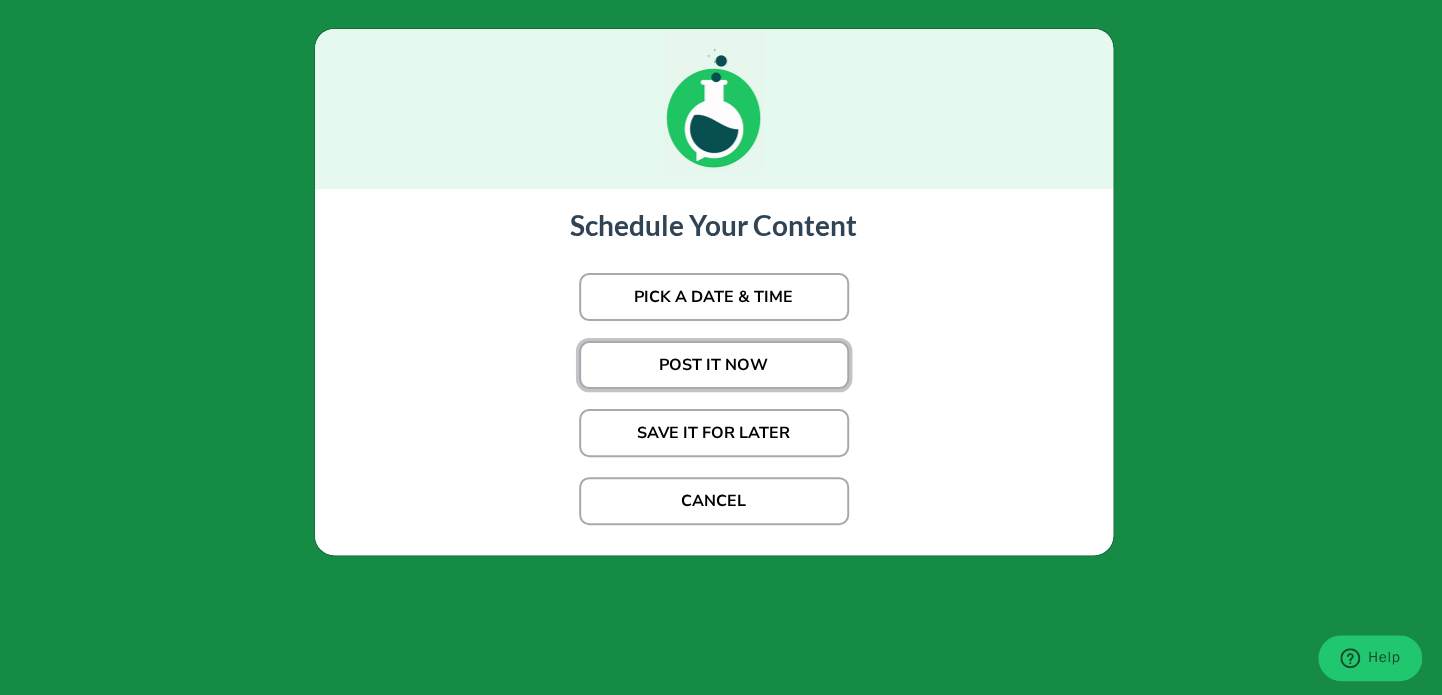 click on "POST IT NOW" at bounding box center [714, 365] 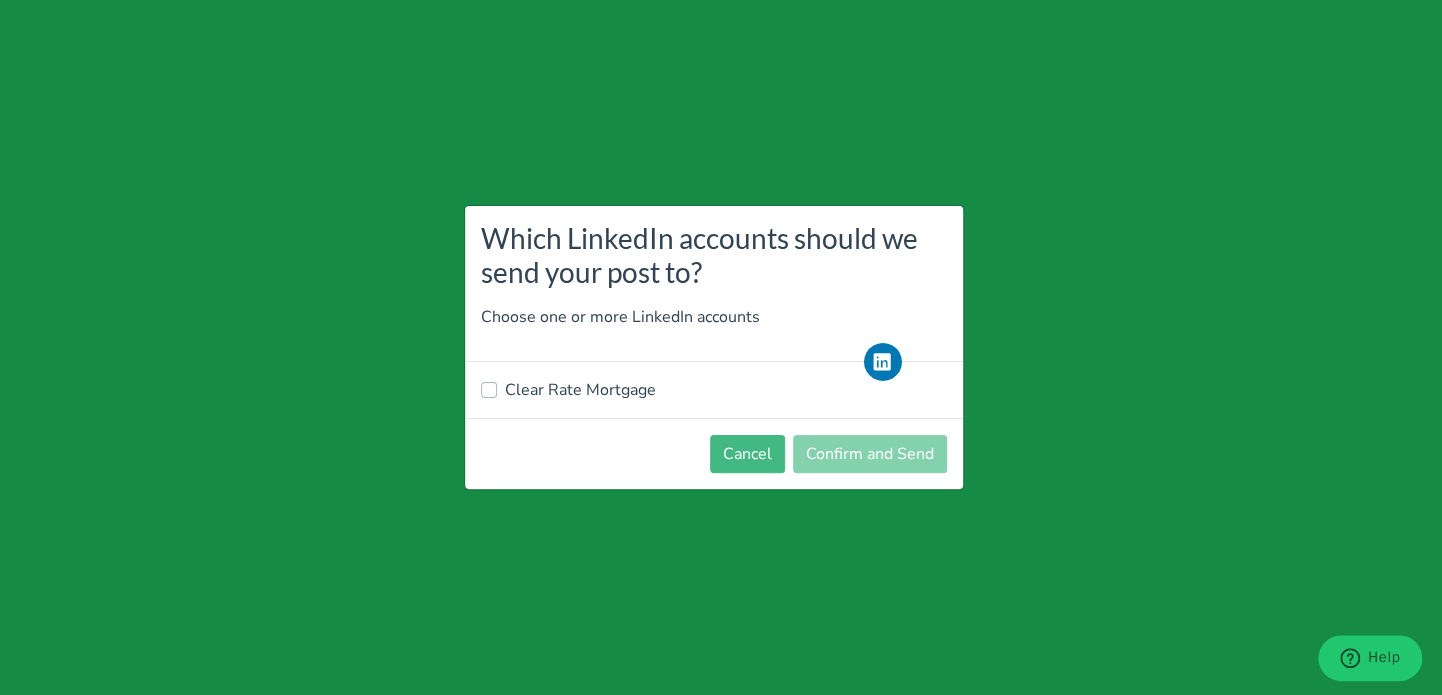 click on "Clear Rate Mortgage" at bounding box center (714, 390) 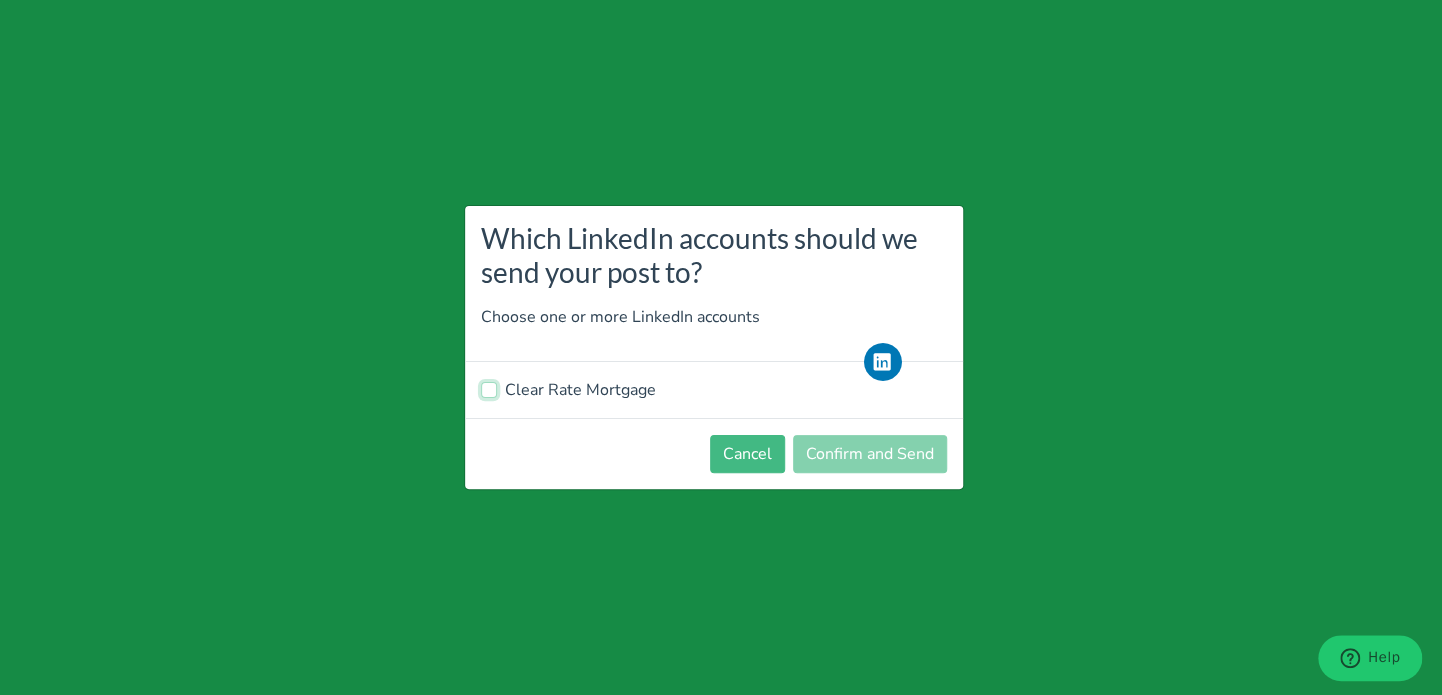 click on "Clear Rate Mortgage" at bounding box center (489, 388) 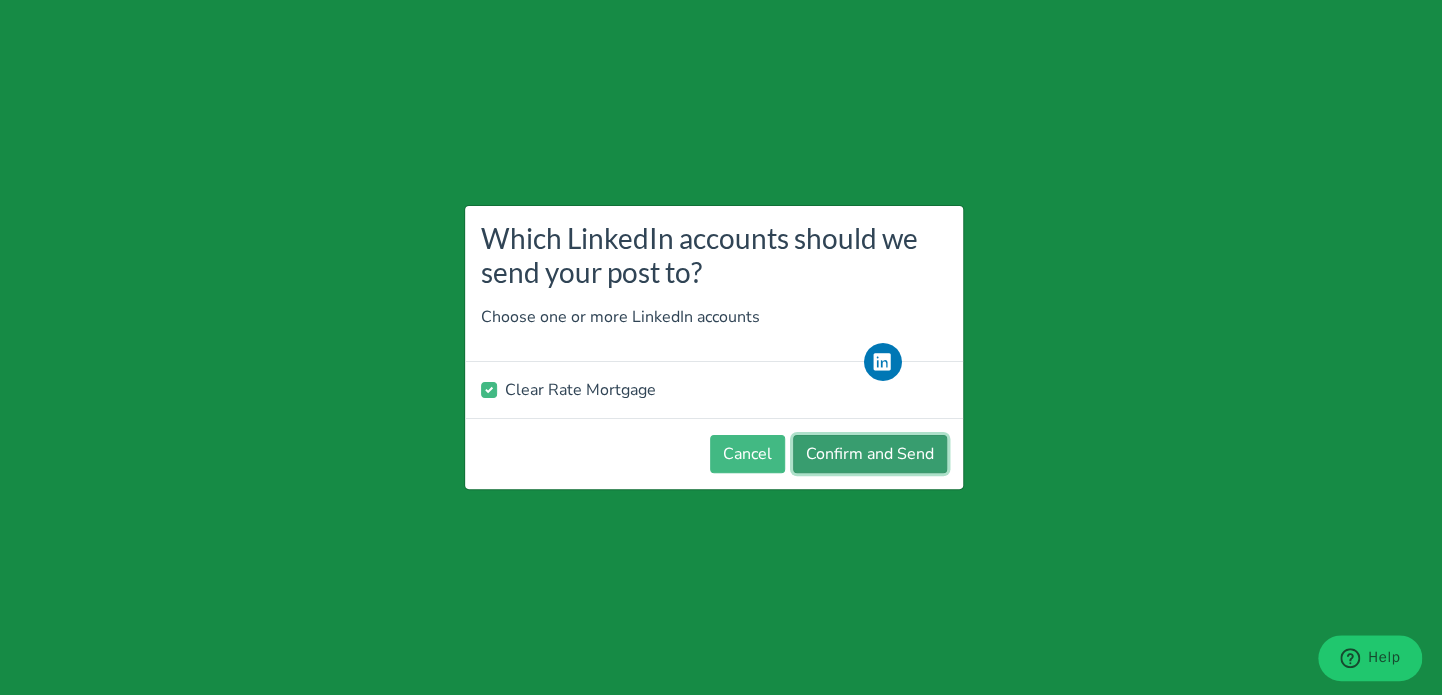 click on "Confirm and Send" at bounding box center (870, 454) 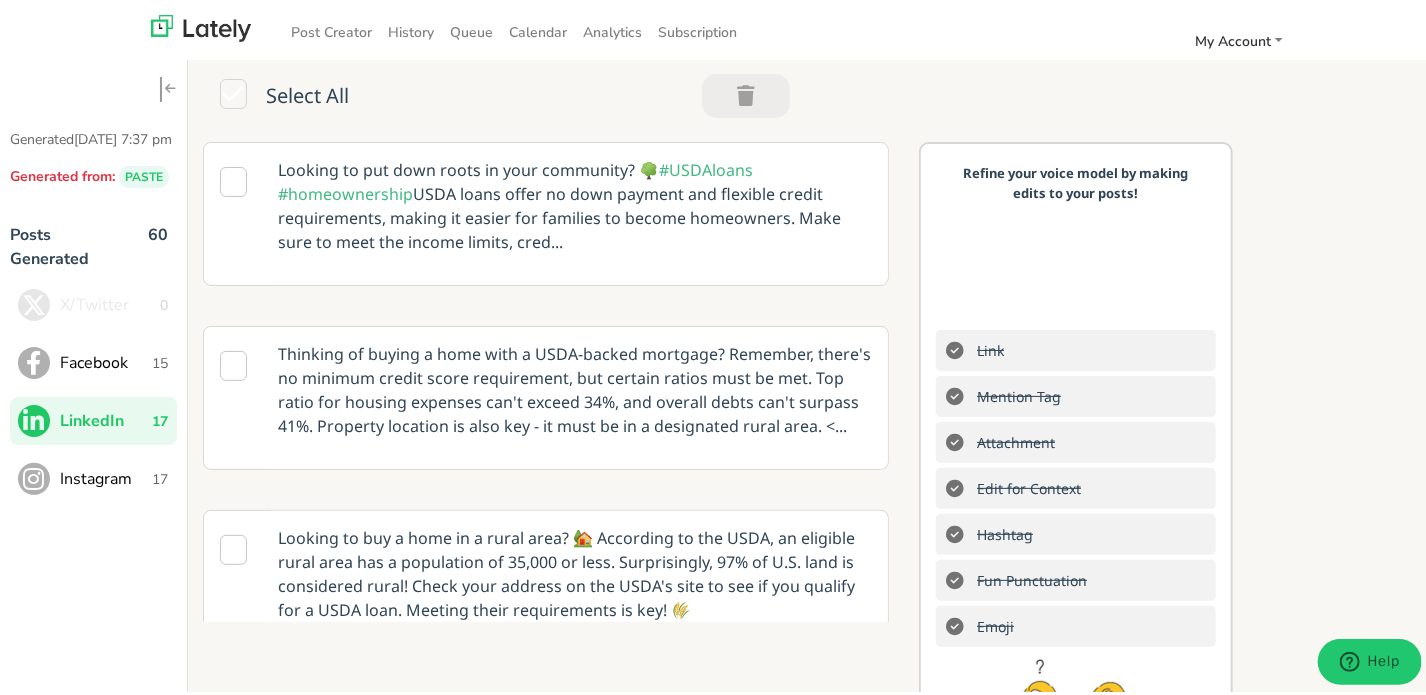 click on "Instagram 17" at bounding box center [93, 475] 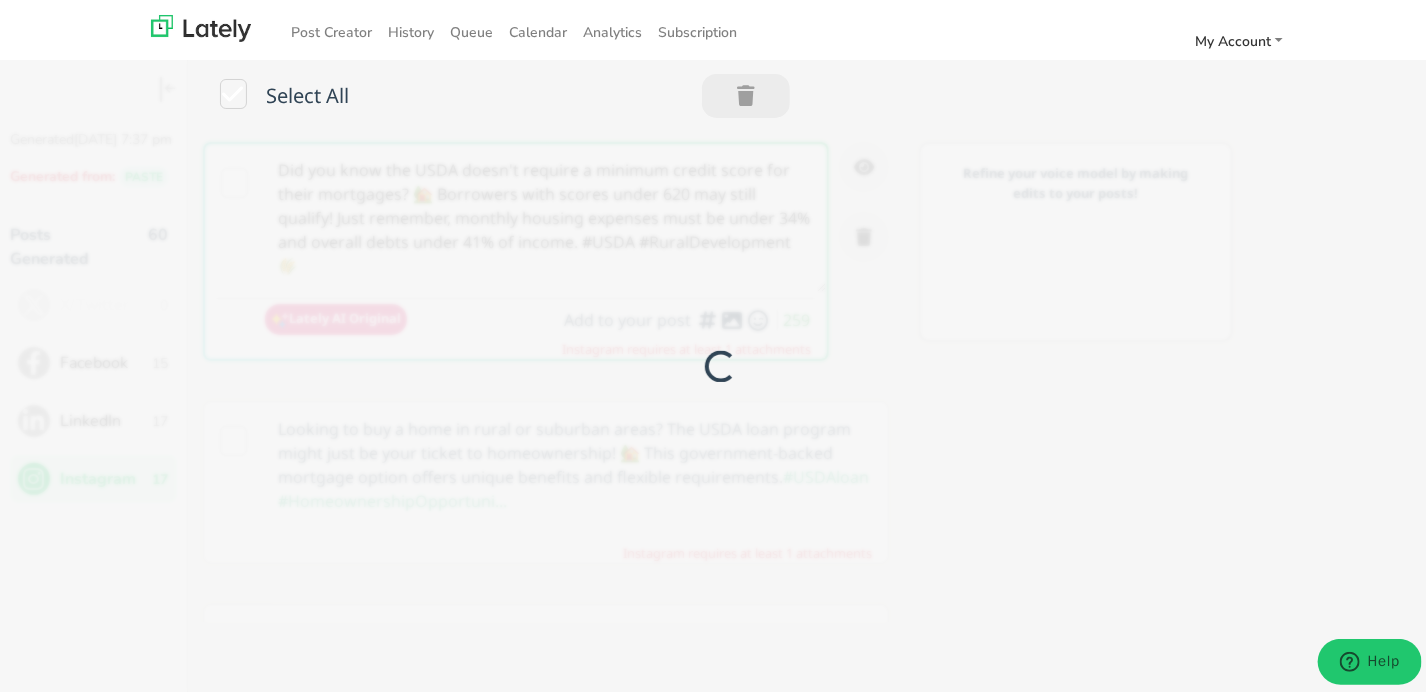 scroll, scrollTop: 0, scrollLeft: 0, axis: both 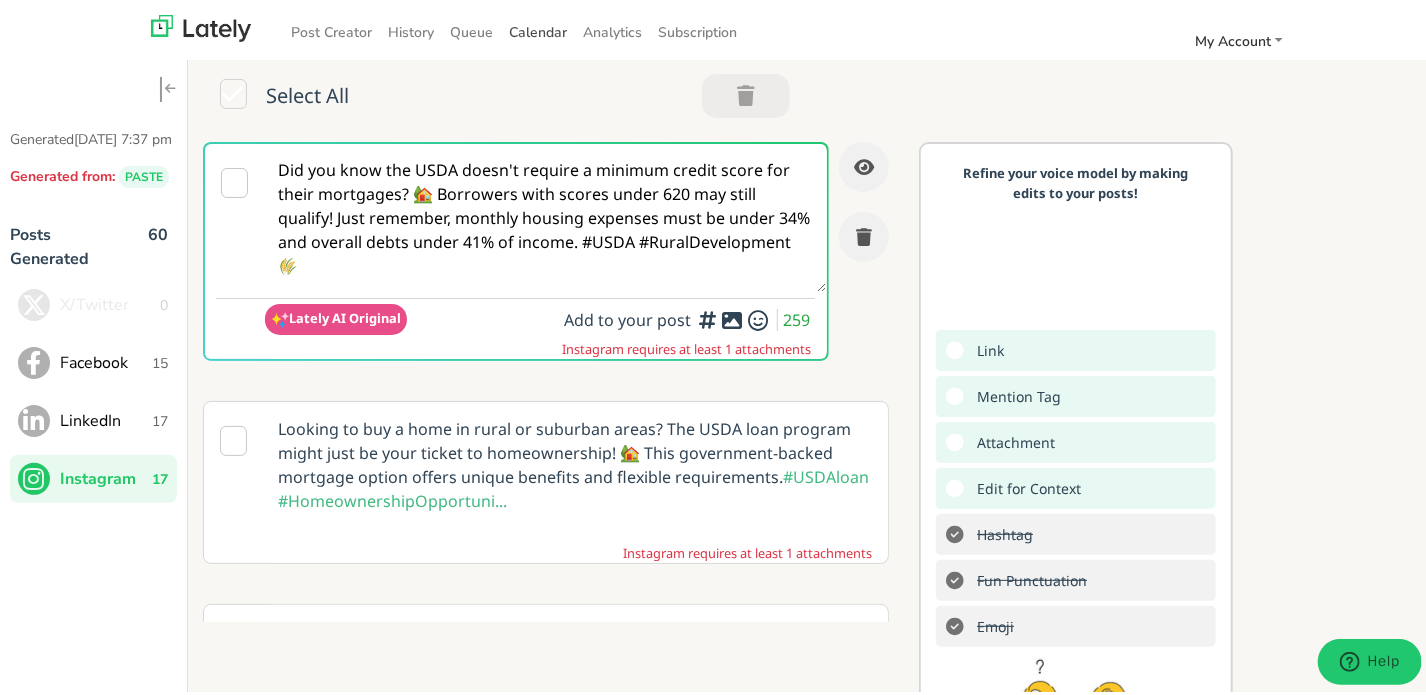 click on "Calendar" at bounding box center (538, 28) 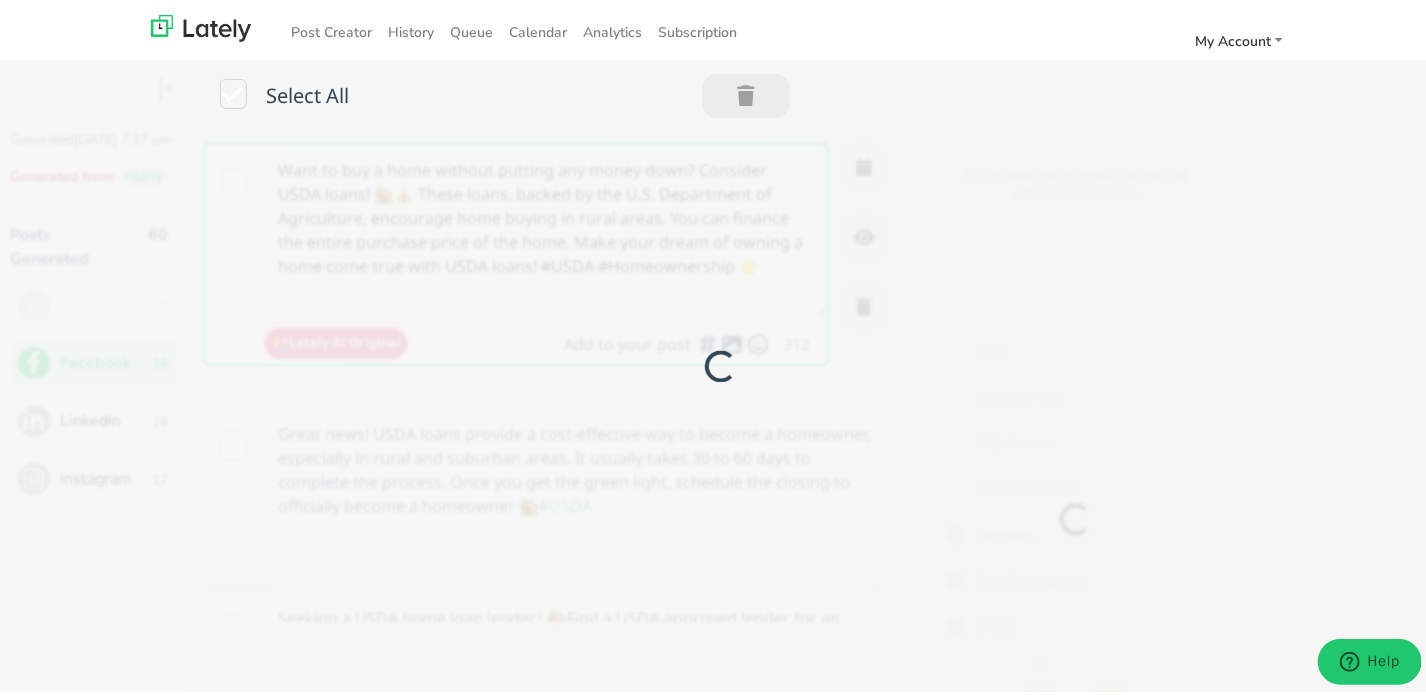 scroll, scrollTop: 0, scrollLeft: 0, axis: both 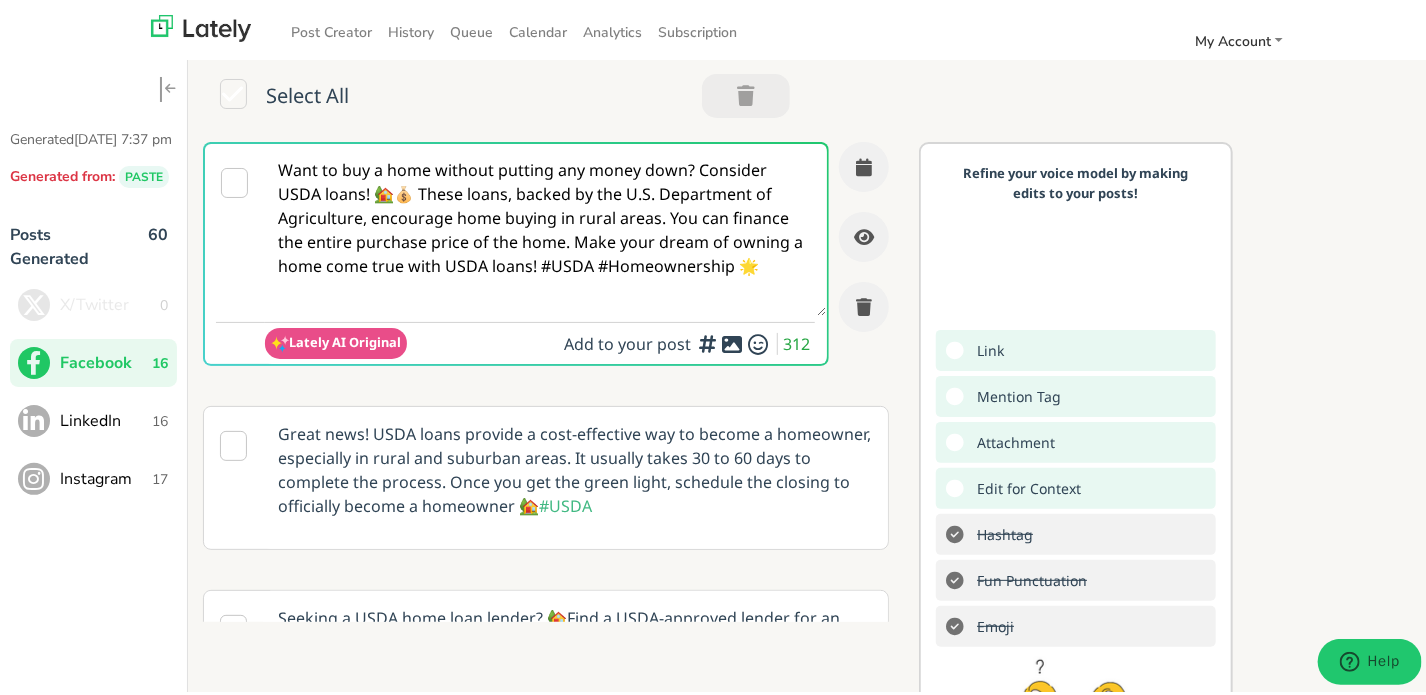 click on "Want to buy a home without putting any money down? Consider USDA loans! 🏡💰 These loans, backed by the U.S. Department of Agriculture, encourage home buying in rural areas. You can finance the entire purchase price of the home. Make your dream of owning a home come true with USDA loans! #USDA #Homeownership 🌟" at bounding box center [546, 226] 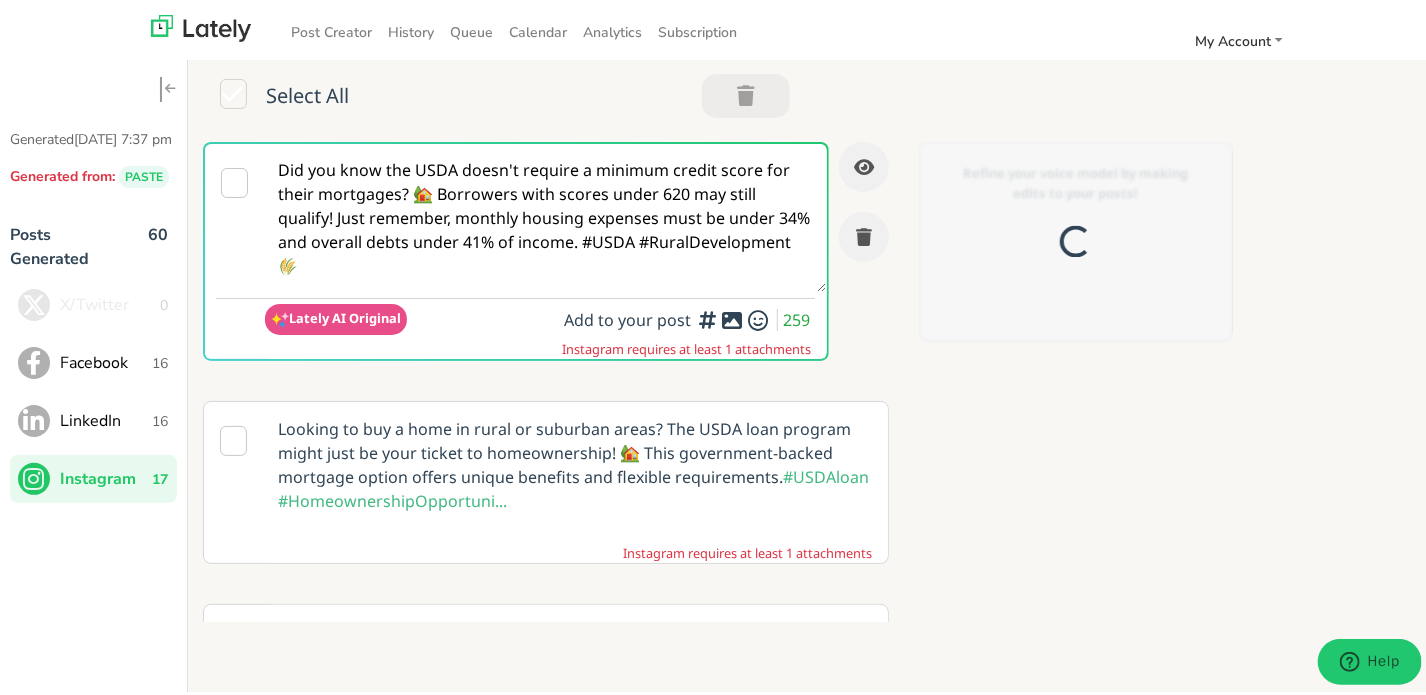 scroll, scrollTop: 0, scrollLeft: 0, axis: both 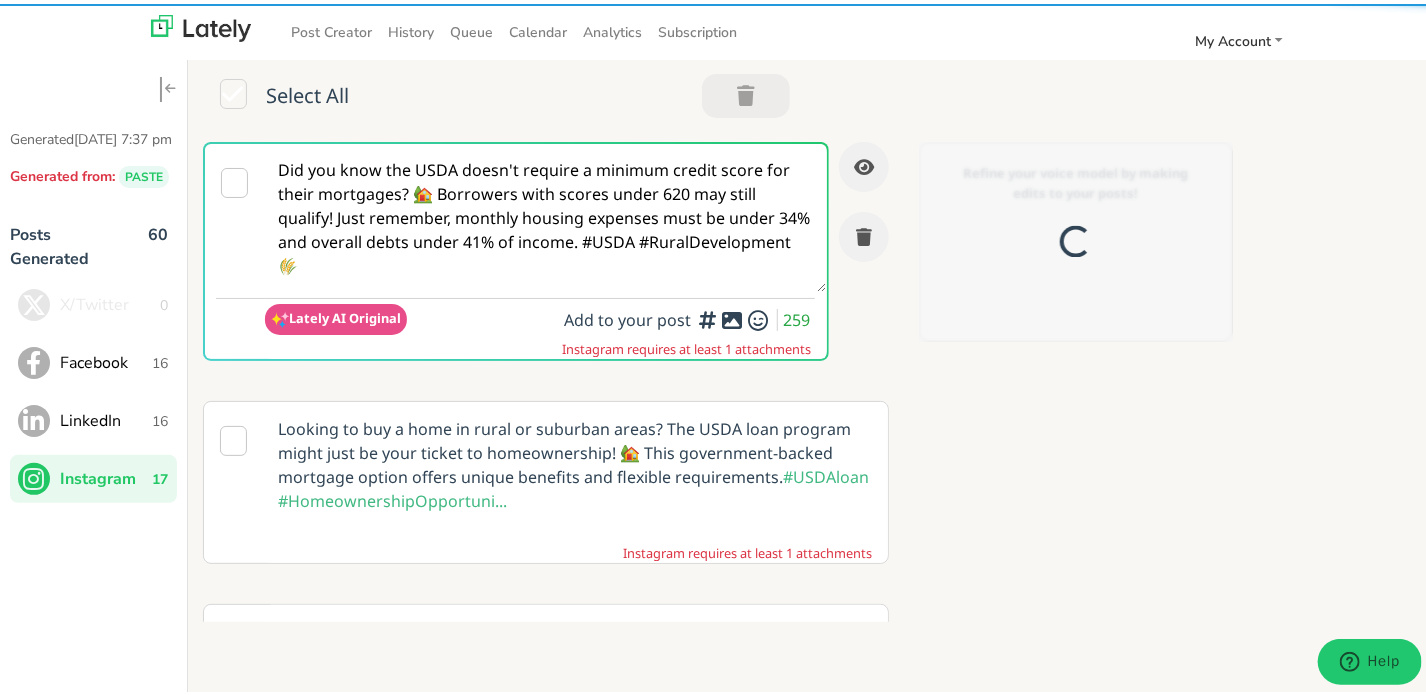 click on "Did you know the USDA doesn't require a minimum credit score for their mortgages? 🏡 Borrowers with scores under 620 may still qualify! Just remember, monthly housing expenses must be under 34% and overall debts under 41% of income. #USDA #RuralDevelopment 🌾" at bounding box center [546, 214] 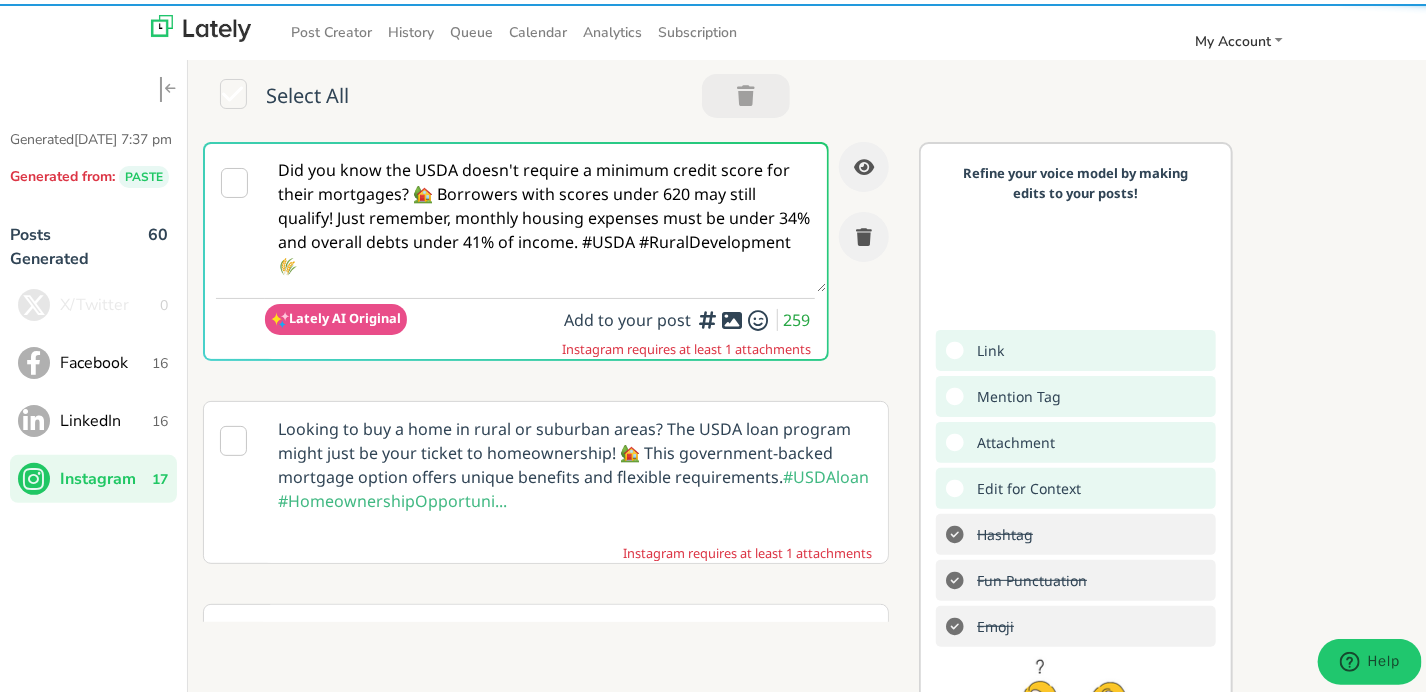 click on "Did you know the USDA doesn't require a minimum credit score for their mortgages? 🏡 Borrowers with scores under 620 may still qualify! Just remember, monthly housing expenses must be under 34% and overall debts under 41% of income. #USDA #RuralDevelopment 🌾" at bounding box center (546, 214) 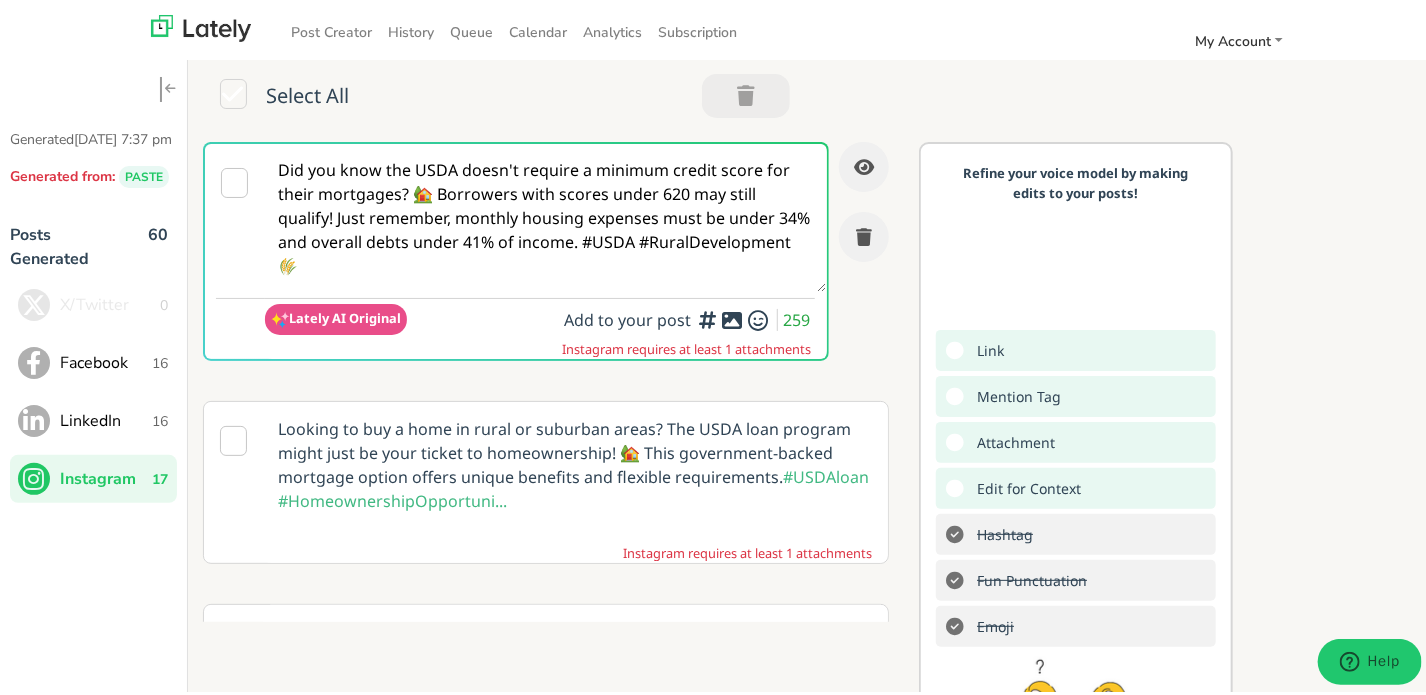 click on "Did you know the USDA doesn't require a minimum credit score for their mortgages? 🏡 Borrowers with scores under 620 may still qualify! Just remember, monthly housing expenses must be under 34% and overall debts under 41% of income. #USDA #RuralDevelopment 🌾" at bounding box center (546, 214) 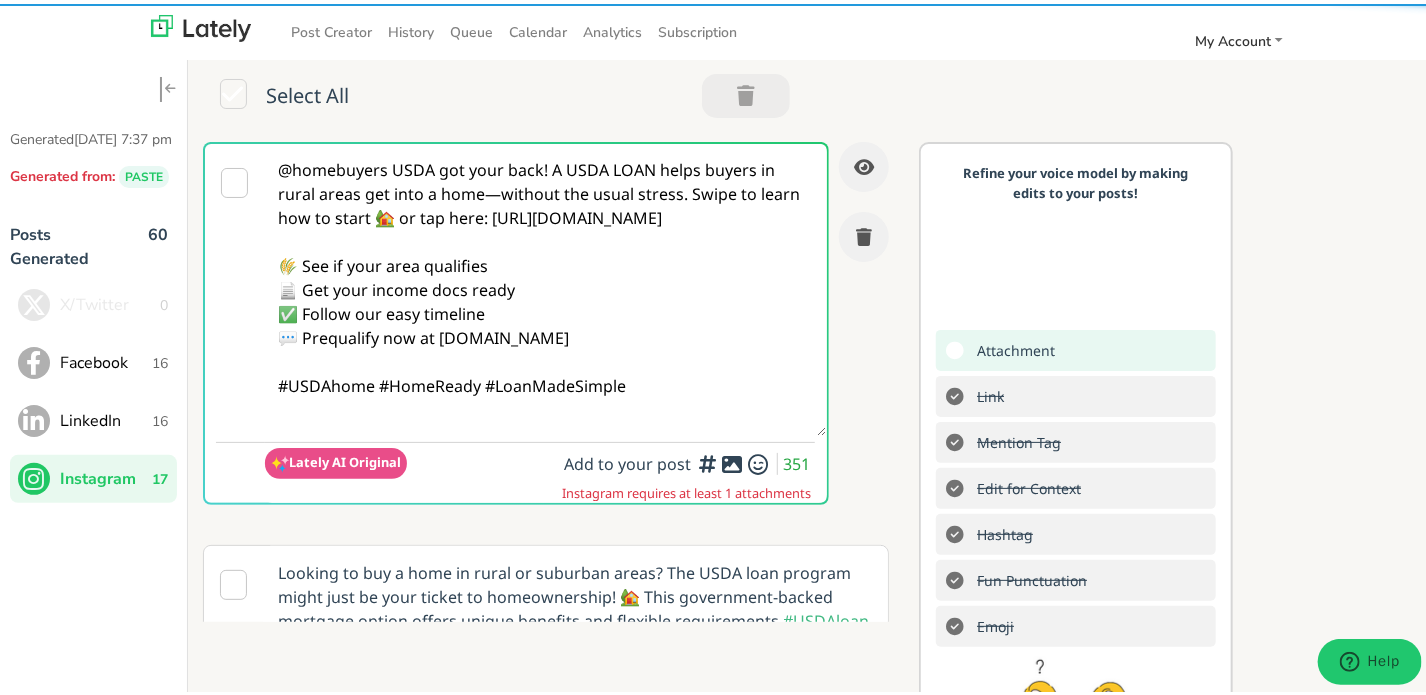 click on "@homebuyers USDA got your back! A USDA LOAN helps buyers in rural areas get into a home—without the usual stress. Swipe to learn how to start 🏡 or tap here: [URL][DOMAIN_NAME]
🌾 See if your area qualifies
📄 Get your income docs ready
✅ Follow our easy timeline
💬 Prequalify now at [DOMAIN_NAME]
#USDAhome #HomeReady #LoanMadeSimple" at bounding box center [546, 286] 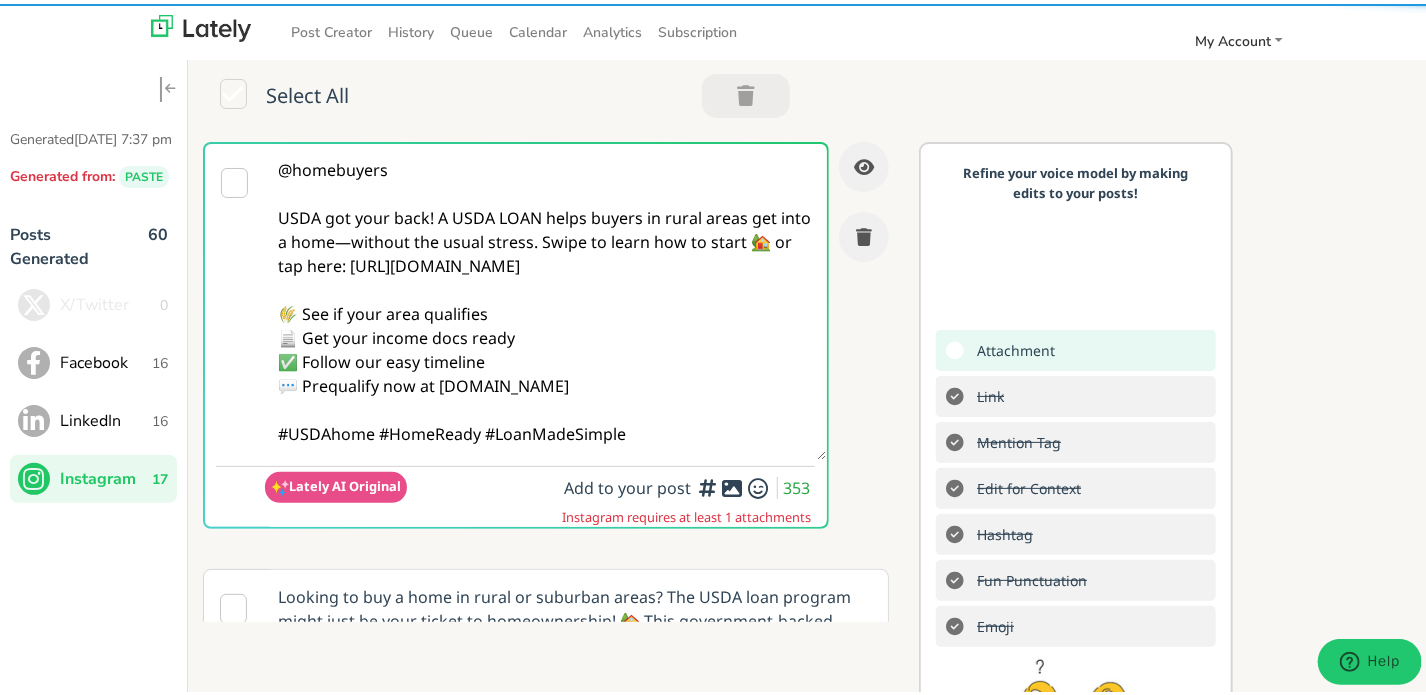 click on "@homebuyers
USDA got your back! A USDA LOAN helps buyers in rural areas get into a home—without the usual stress. Swipe to learn how to start 🏡 or tap here: [URL][DOMAIN_NAME]
🌾 See if your area qualifies
📄 Get your income docs ready
✅ Follow our easy timeline
💬 Prequalify now at [DOMAIN_NAME]
#USDAhome #HomeReady #LoanMadeSimple" at bounding box center (546, 298) 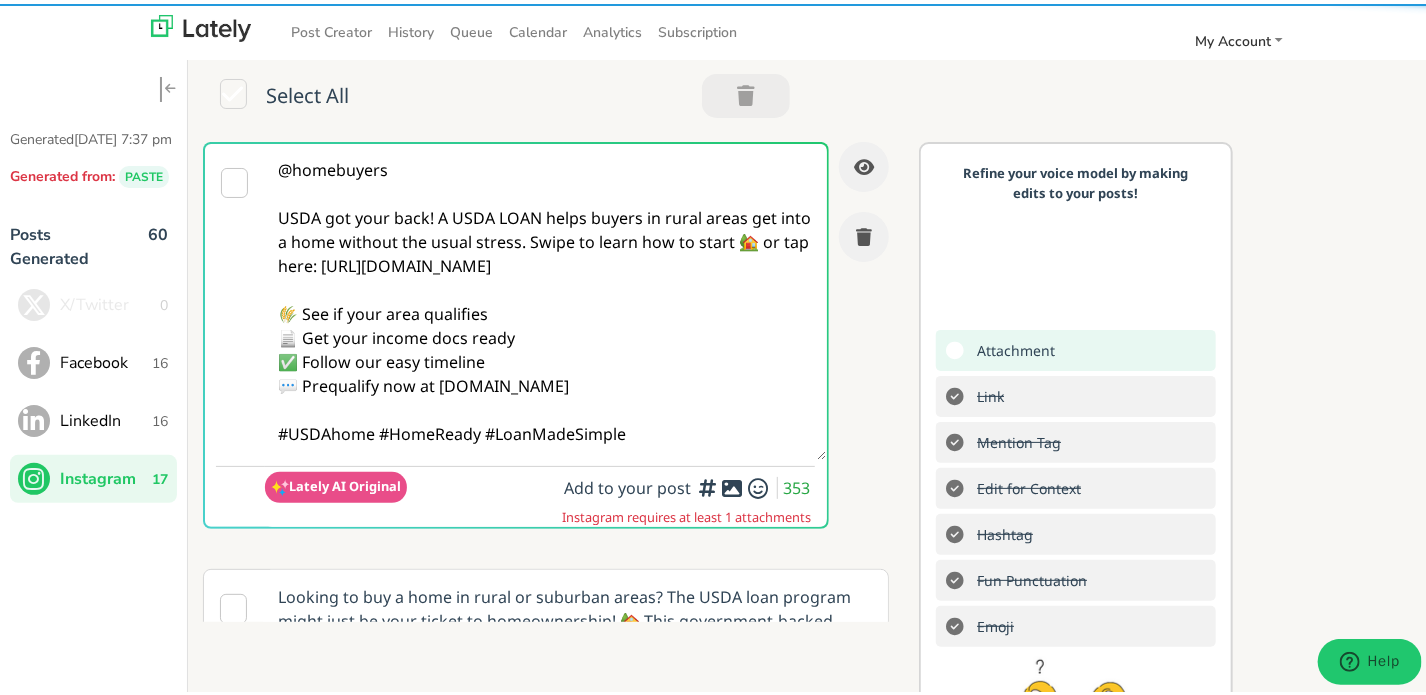 drag, startPoint x: 552, startPoint y: 229, endPoint x: 448, endPoint y: 215, distance: 104.93808 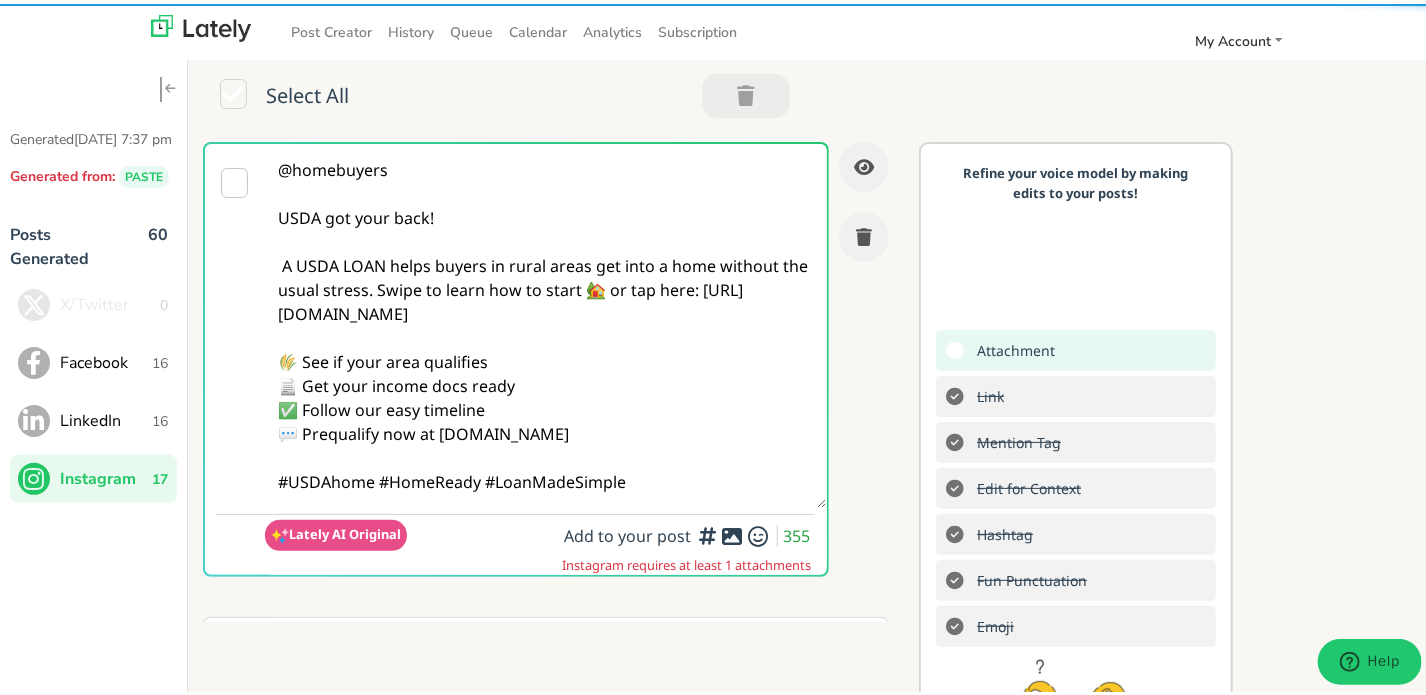 click on "@homebuyers
USDA got your back!
A USDA LOAN helps buyers in rural areas get into a home without the usual stress. Swipe to learn how to start 🏡 or tap here: [URL][DOMAIN_NAME]
🌾 See if your area qualifies
📄 Get your income docs ready
✅ Follow our easy timeline
💬 Prequalify now at [DOMAIN_NAME]
#USDAhome #HomeReady #LoanMadeSimple" at bounding box center (546, 322) 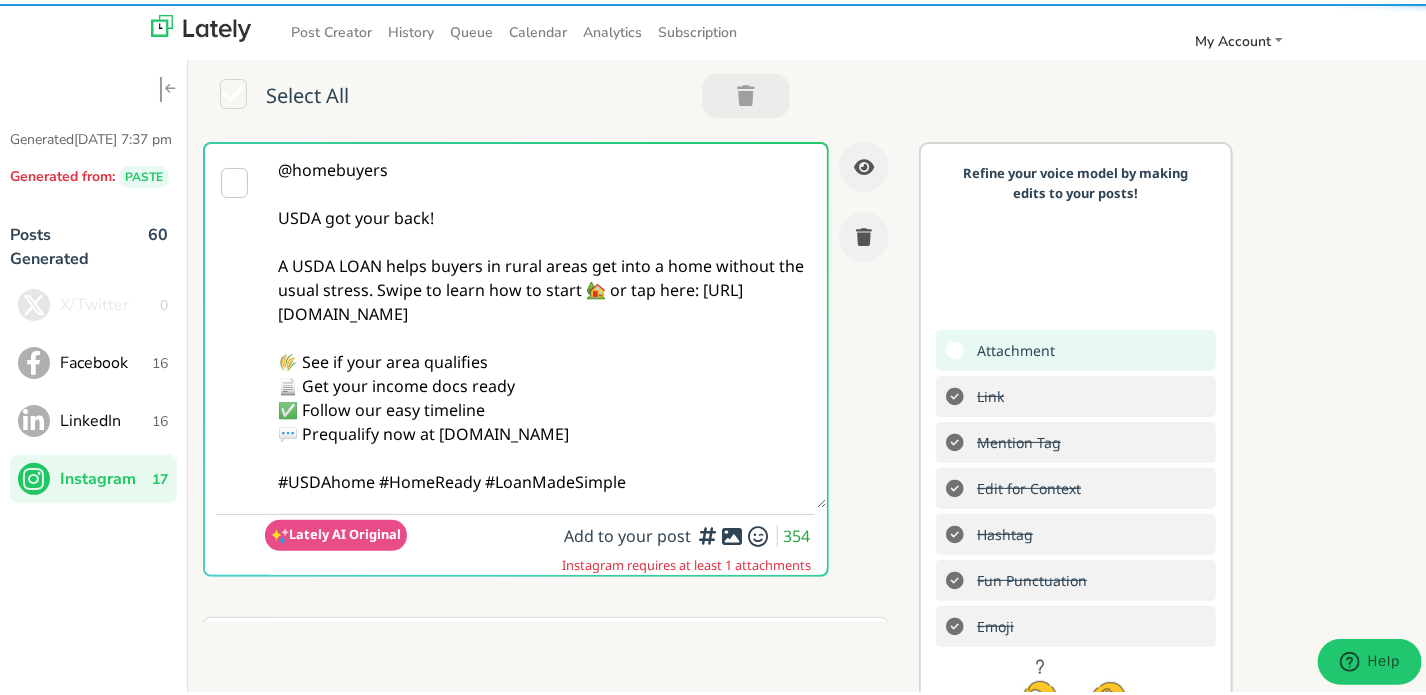 click on "@homebuyers
USDA got your back!
A USDA LOAN helps buyers in rural areas get into a home without the usual stress. Swipe to learn how to start 🏡 or tap here: [URL][DOMAIN_NAME]
🌾 See if your area qualifies
📄 Get your income docs ready
✅ Follow our easy timeline
💬 Prequalify now at [DOMAIN_NAME]
#USDAhome #HomeReady #LoanMadeSimple" at bounding box center (546, 322) 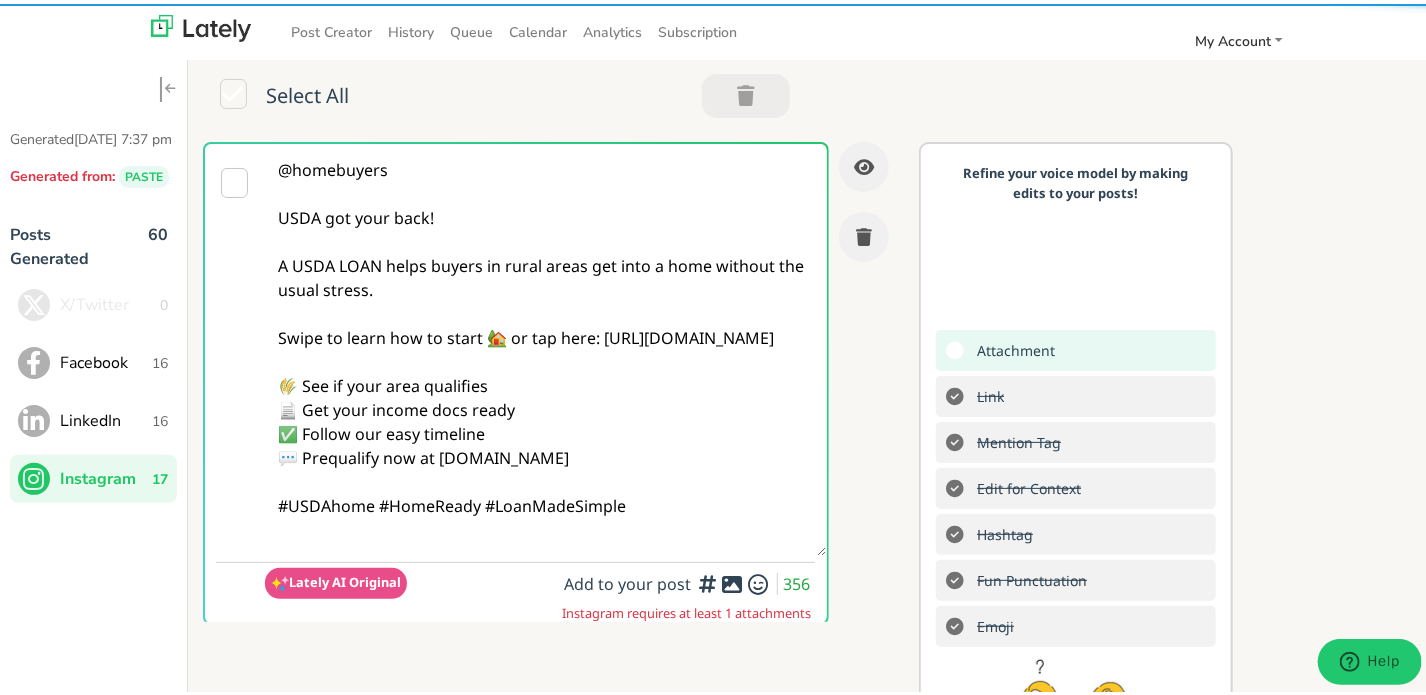 click on "@homebuyers
USDA got your back!
A USDA LOAN helps buyers in rural areas get into a home without the usual stress.
Swipe to learn how to start 🏡 or tap here: [URL][DOMAIN_NAME]
🌾 See if your area qualifies
📄 Get your income docs ready
✅ Follow our easy timeline
💬 Prequalify now at [DOMAIN_NAME]
#USDAhome #HomeReady #LoanMadeSimple" at bounding box center [546, 346] 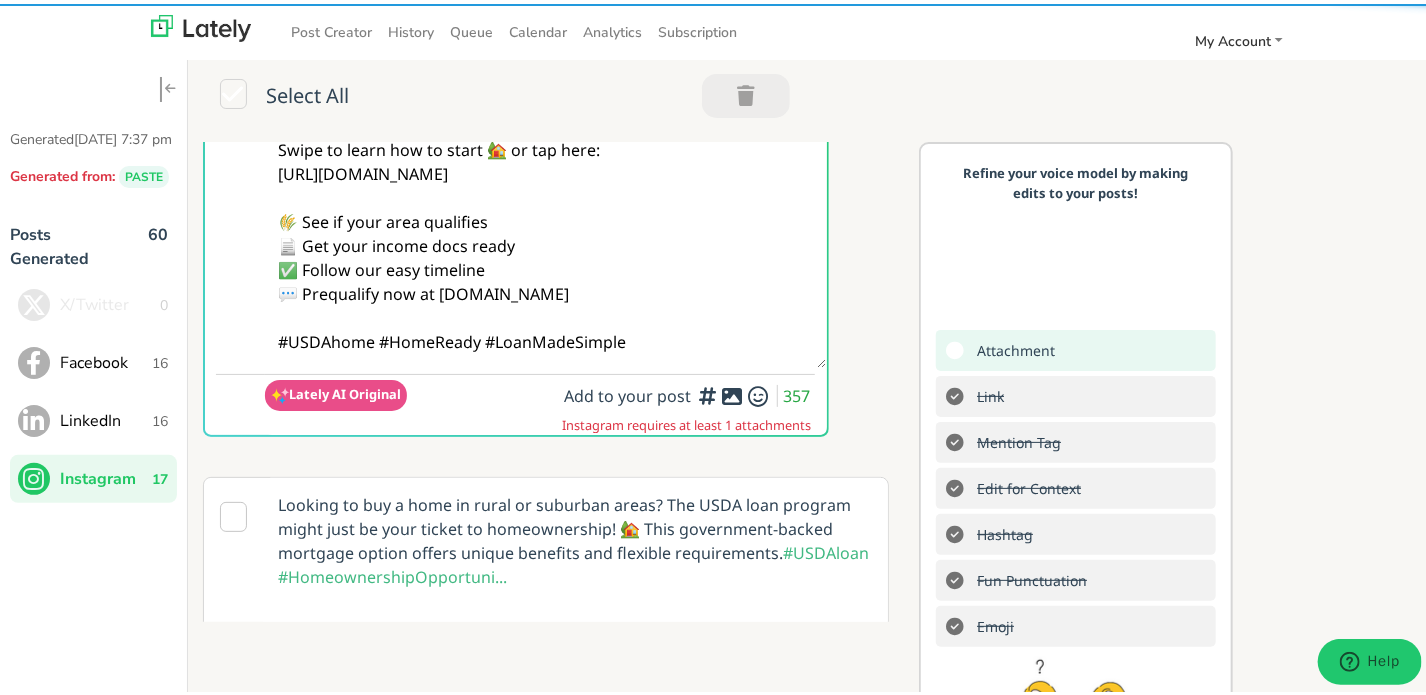 scroll, scrollTop: 200, scrollLeft: 0, axis: vertical 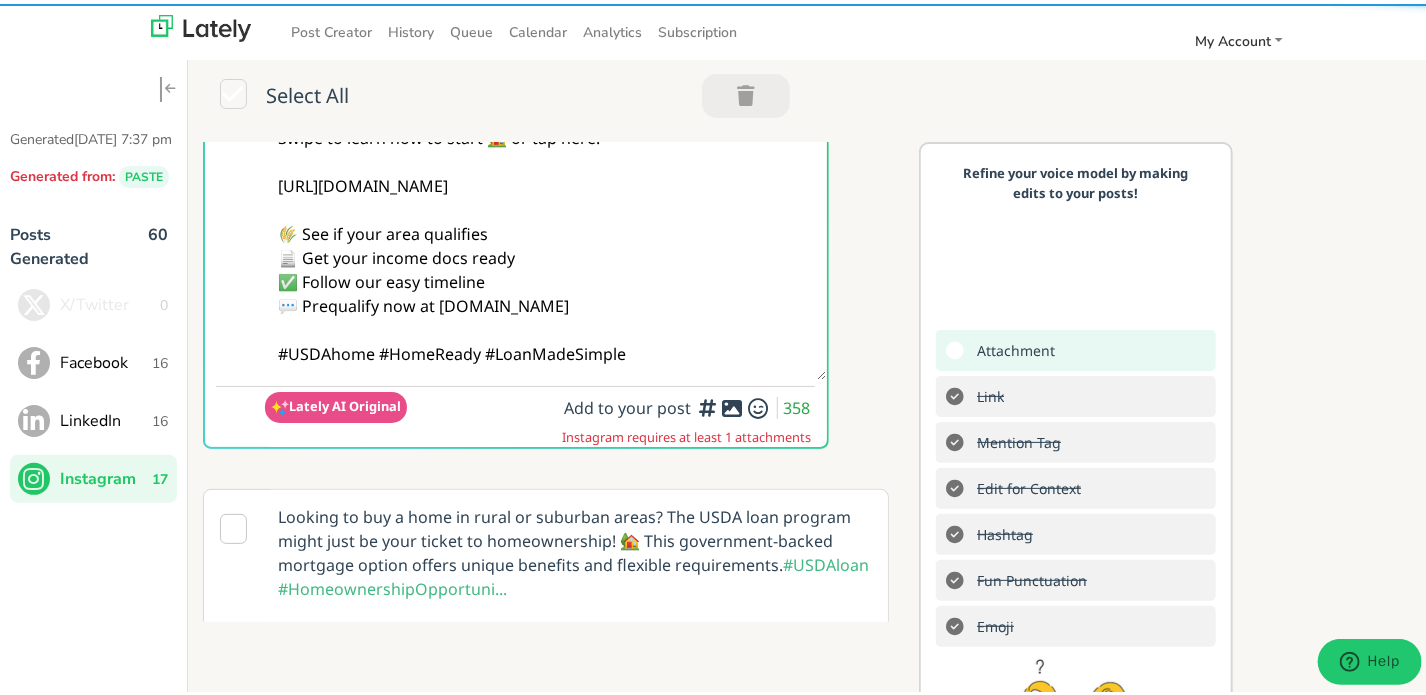 click on "@homebuyers
USDA got your back!
A USDA LOAN helps buyers in rural areas get into a home without the usual stress.
Swipe to learn how to start 🏡 or tap here:
[URL][DOMAIN_NAME]
🌾 See if your area qualifies
📄 Get your income docs ready
✅ Follow our easy timeline
💬 Prequalify now at [DOMAIN_NAME]
#USDAhome #HomeReady #LoanMadeSimple" at bounding box center (546, 158) 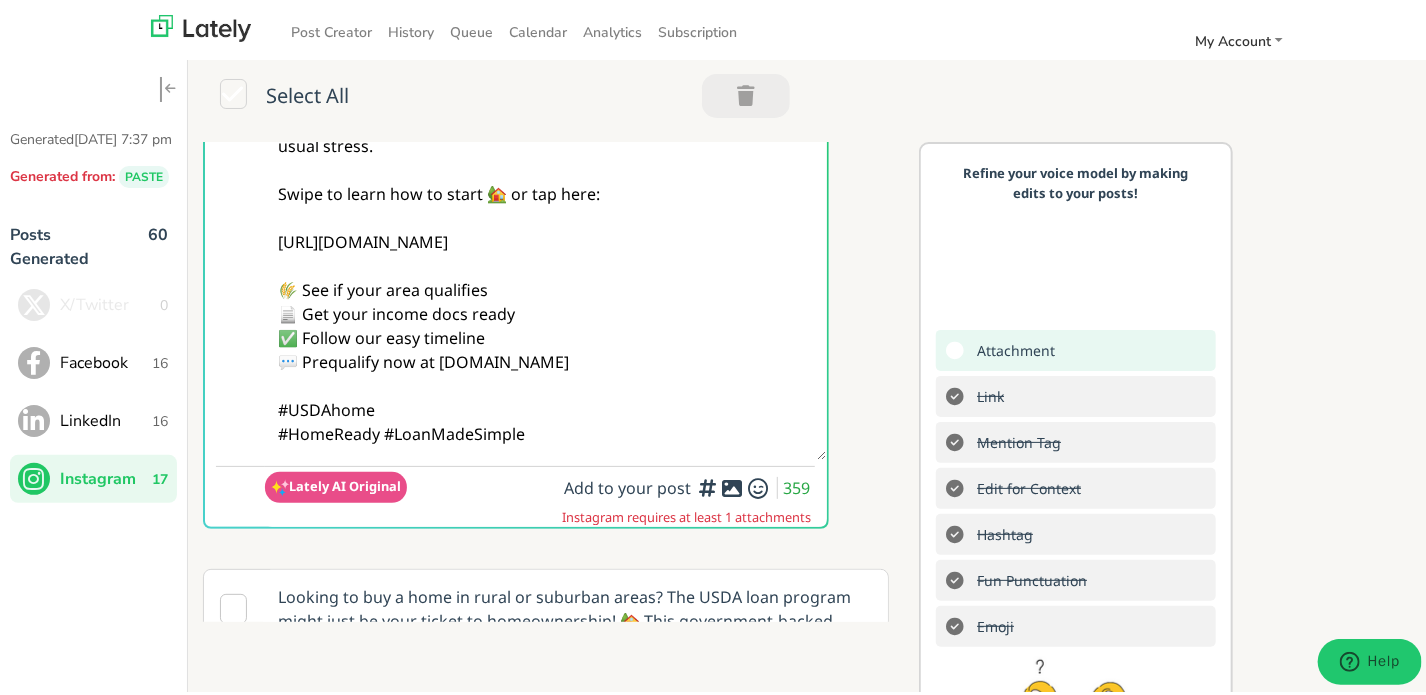scroll, scrollTop: 100, scrollLeft: 0, axis: vertical 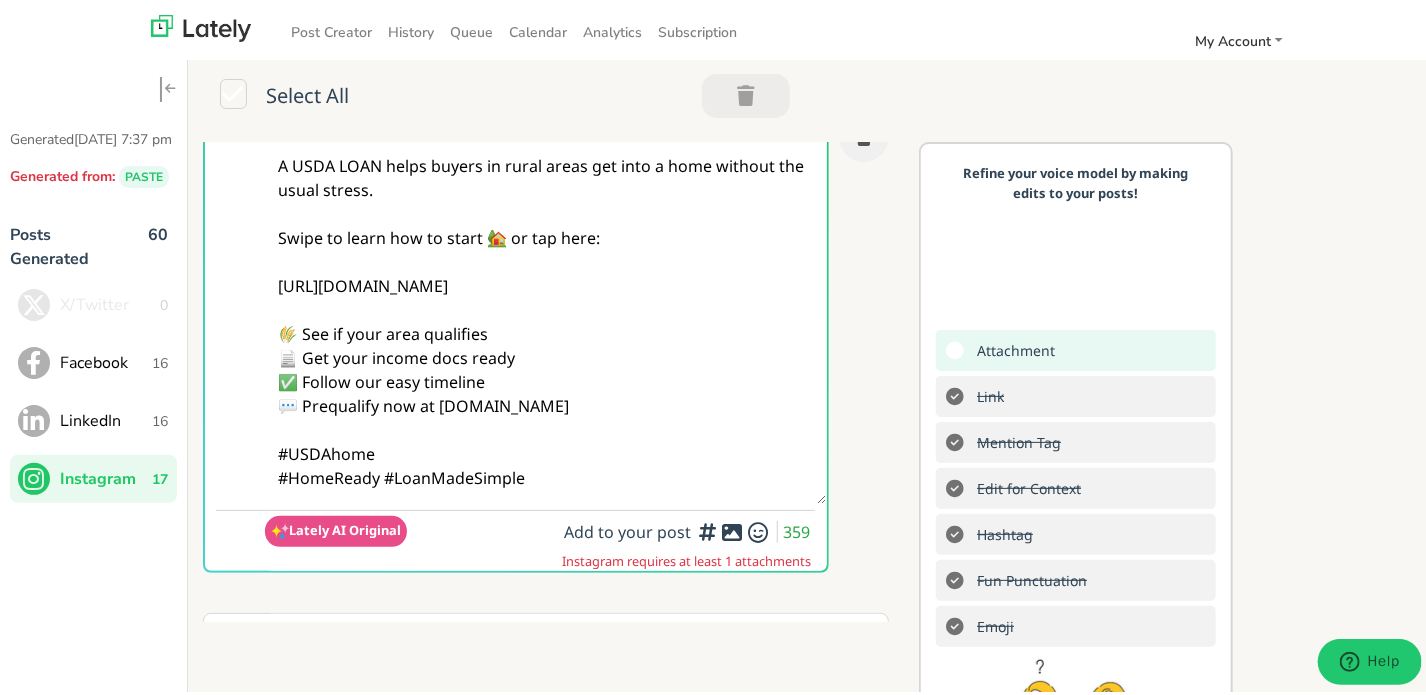 drag, startPoint x: 590, startPoint y: 495, endPoint x: 596, endPoint y: 485, distance: 11.661903 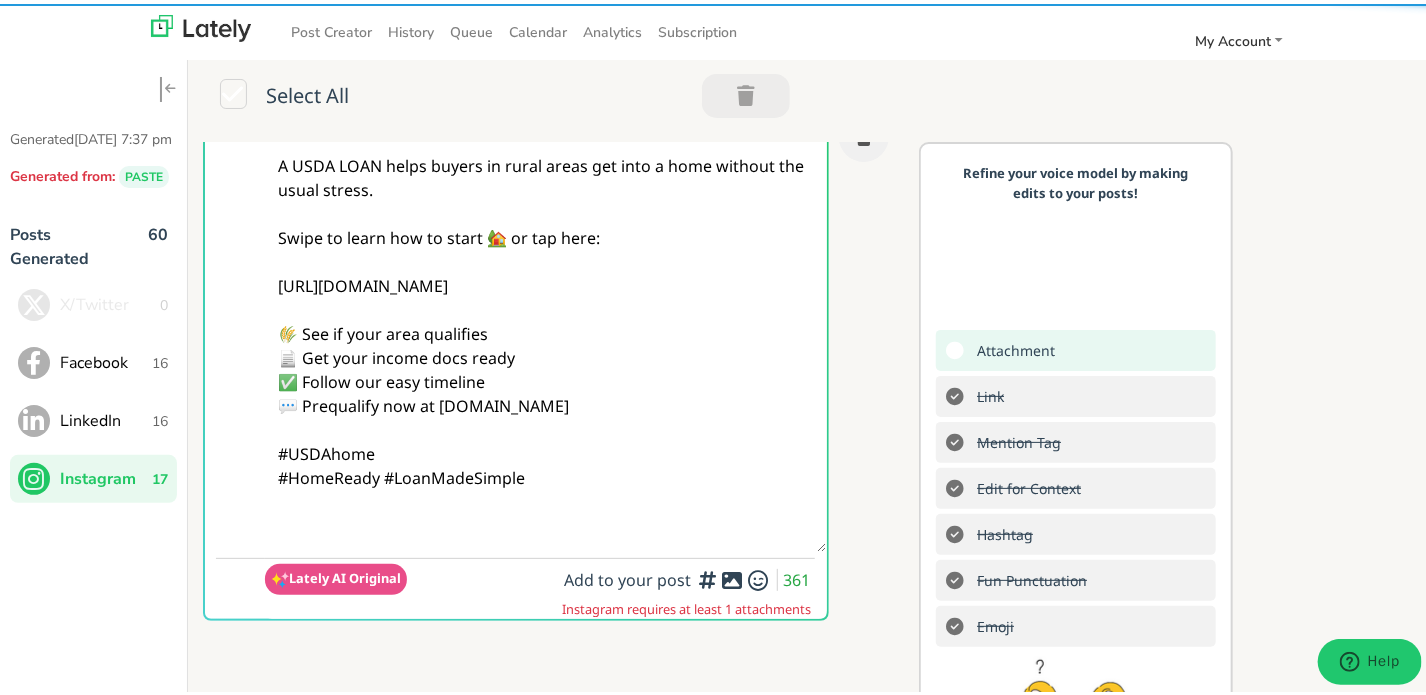 click on "@homebuyers
USDA got your back!
A USDA LOAN helps buyers in rural areas get into a home without the usual stress.
Swipe to learn how to start 🏡 or tap here:
[URL][DOMAIN_NAME]
🌾 See if your area qualifies
📄 Get your income docs ready
✅ Follow our easy timeline
💬 Prequalify now at [DOMAIN_NAME]
#USDAhome
#HomeReady #LoanMadeSimple" at bounding box center (546, 294) 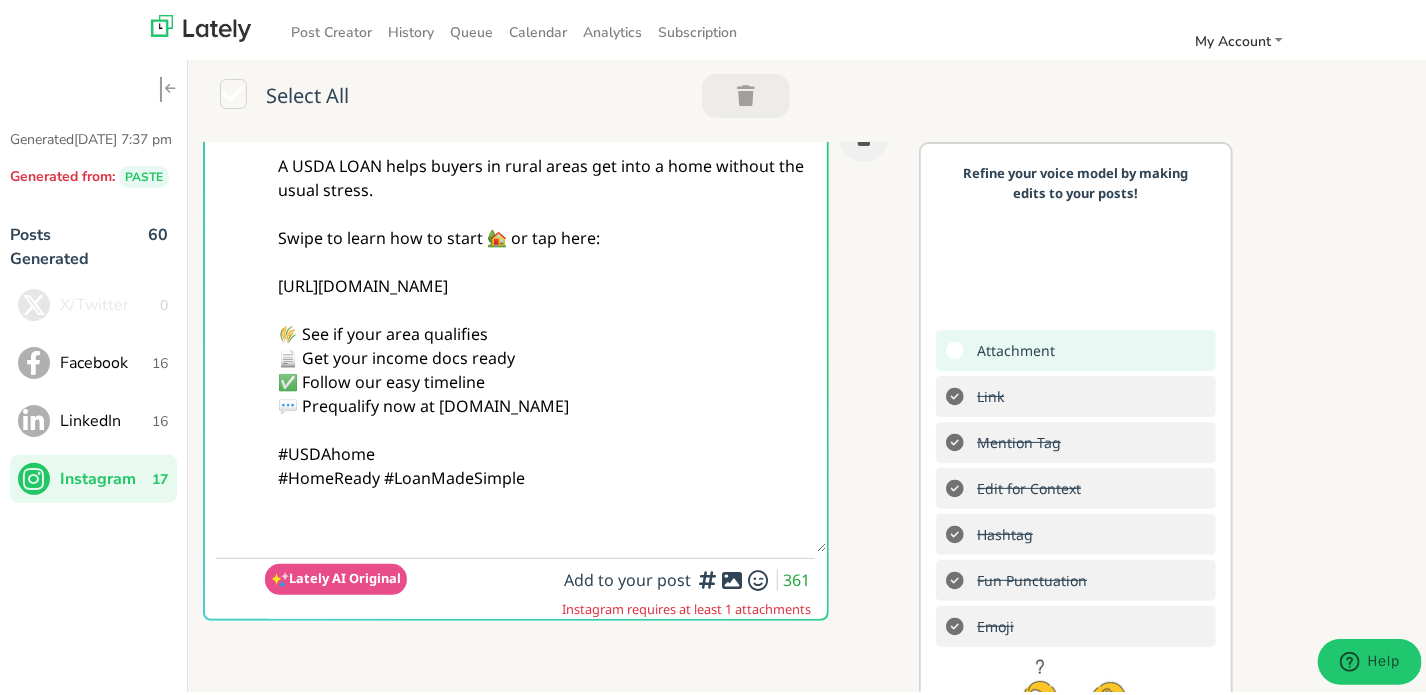 paste on "Follow Us On Our Social Media Platforms!
Facebook: [URL][DOMAIN_NAME]
LinkedIn: [URL][DOMAIN_NAME]
Instagram: [URL][DOMAIN_NAME][DOMAIN_NAME]" 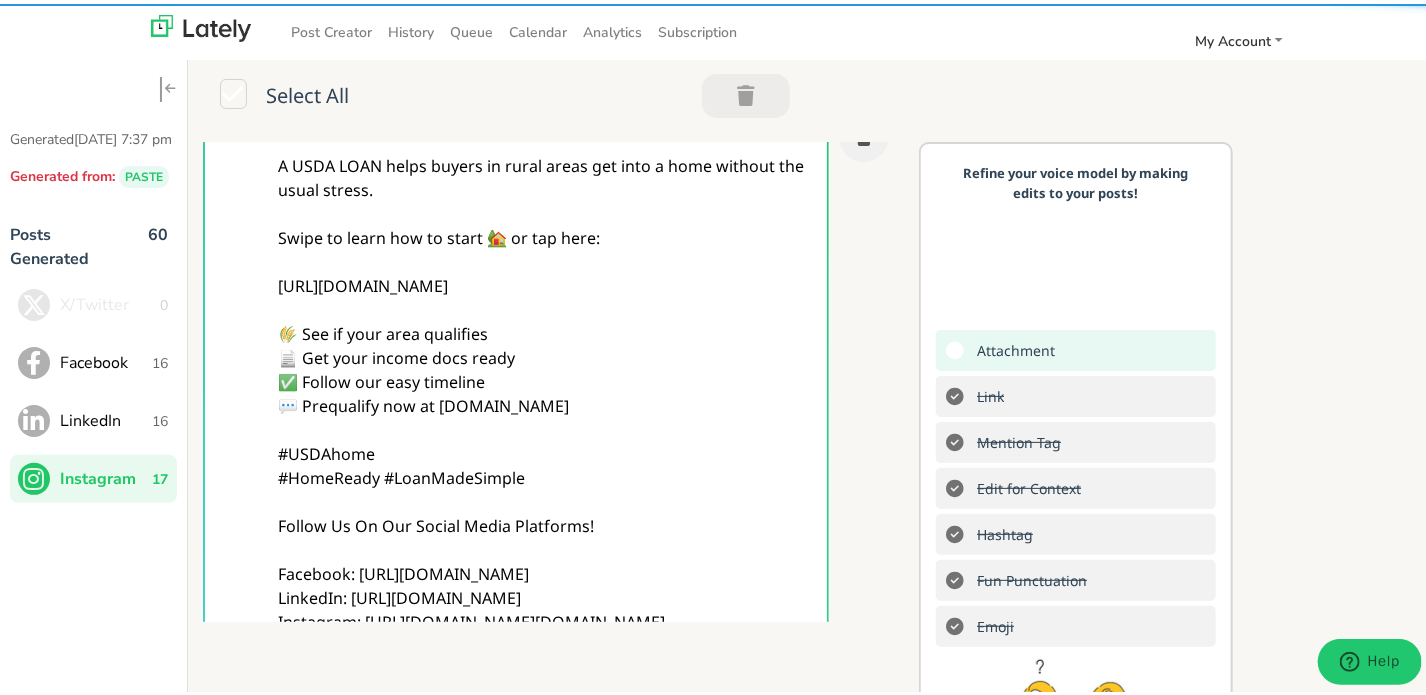 type on "@homebuyers
USDA got your back!
A USDA LOAN helps buyers in rural areas get into a home without the usual stress.
Swipe to learn how to start 🏡 or tap here:
[URL][DOMAIN_NAME]
🌾 See if your area qualifies
📄 Get your income docs ready
✅ Follow our easy timeline
💬 Prequalify now at [DOMAIN_NAME]
#USDAhome
#HomeReady #LoanMadeSimple
Follow Us On Our Social Media Platforms!
Facebook: [URL][DOMAIN_NAME]
LinkedIn: [URL][DOMAIN_NAME]
Instagram: [URL][DOMAIN_NAME][DOMAIN_NAME]" 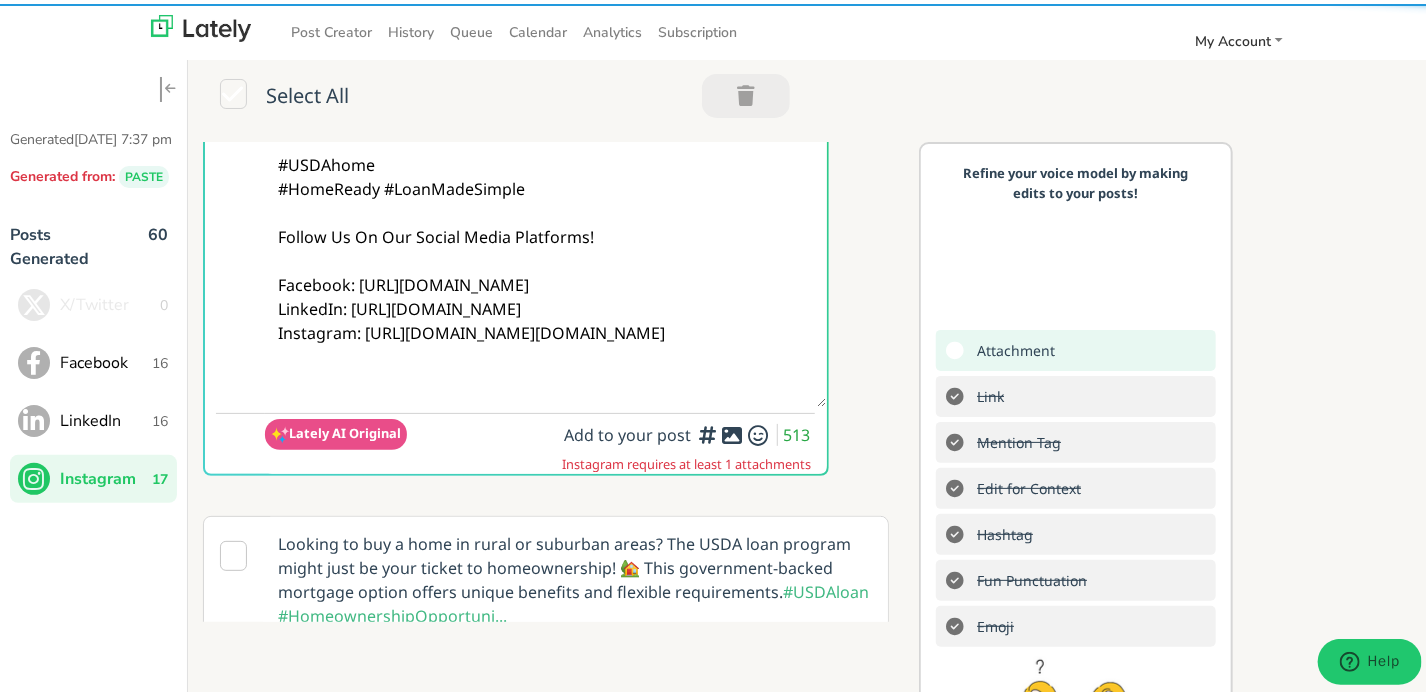 scroll, scrollTop: 400, scrollLeft: 0, axis: vertical 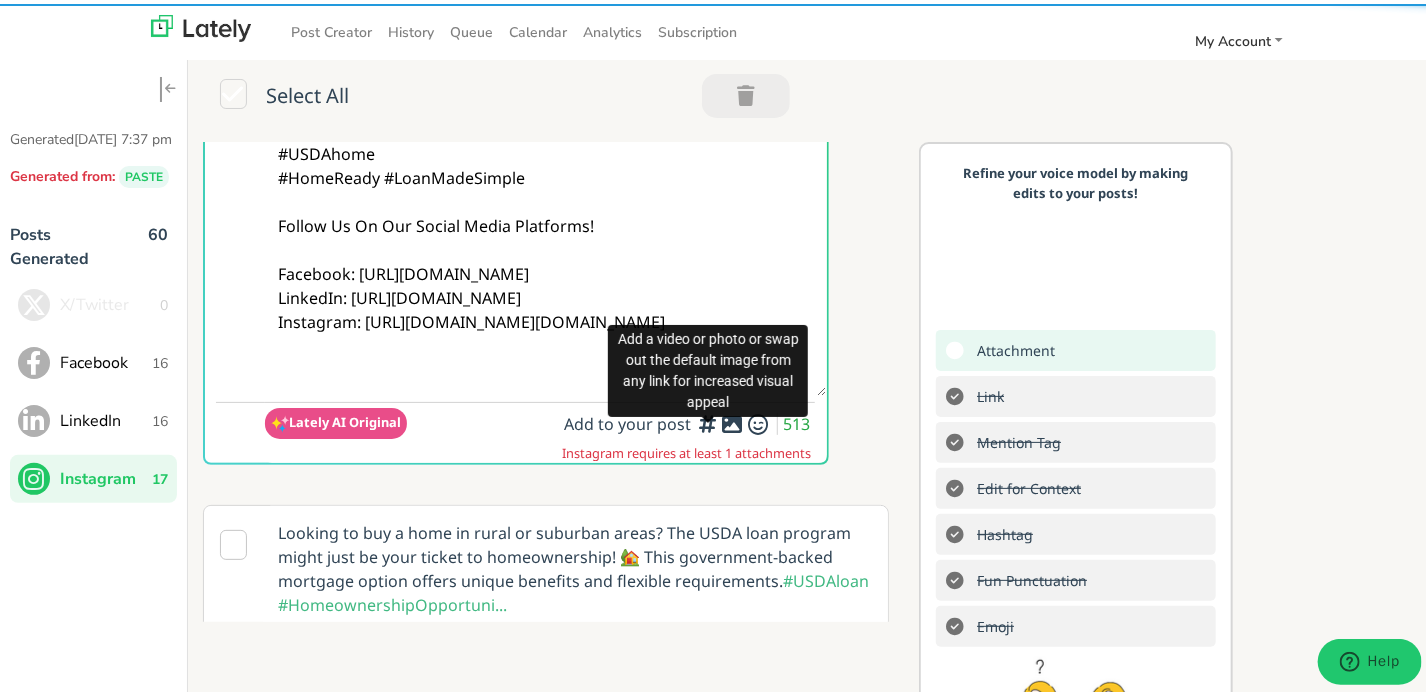 click at bounding box center [732, 420] 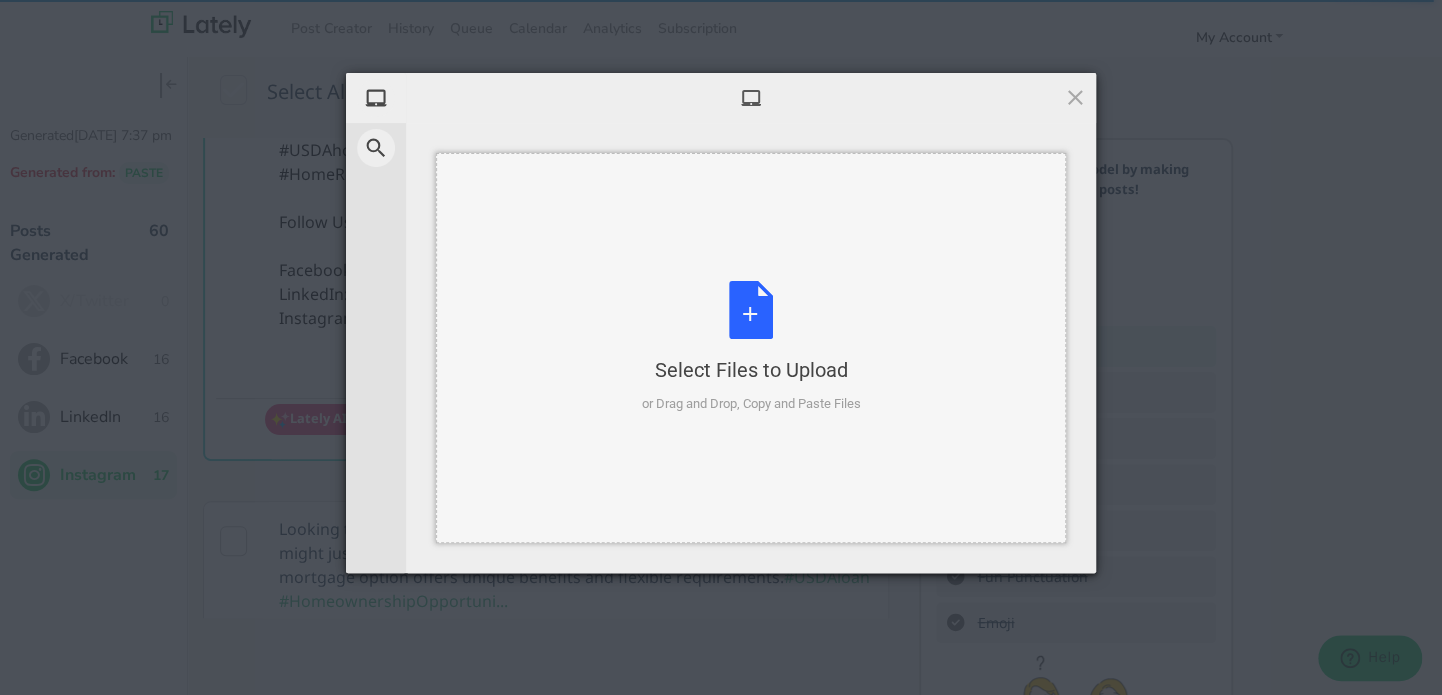 click on "Select Files to Upload
or Drag and Drop, Copy and Paste Files" at bounding box center (751, 347) 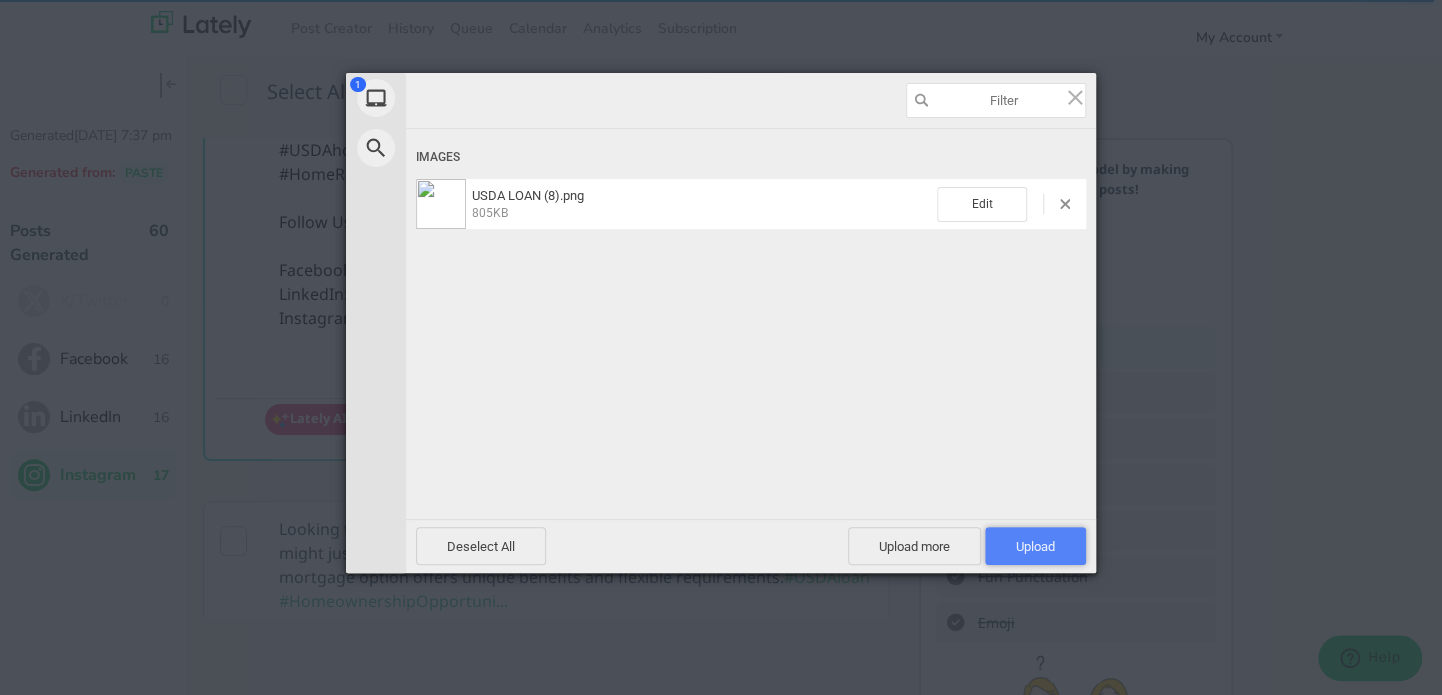 click on "Upload
1" at bounding box center [1035, 546] 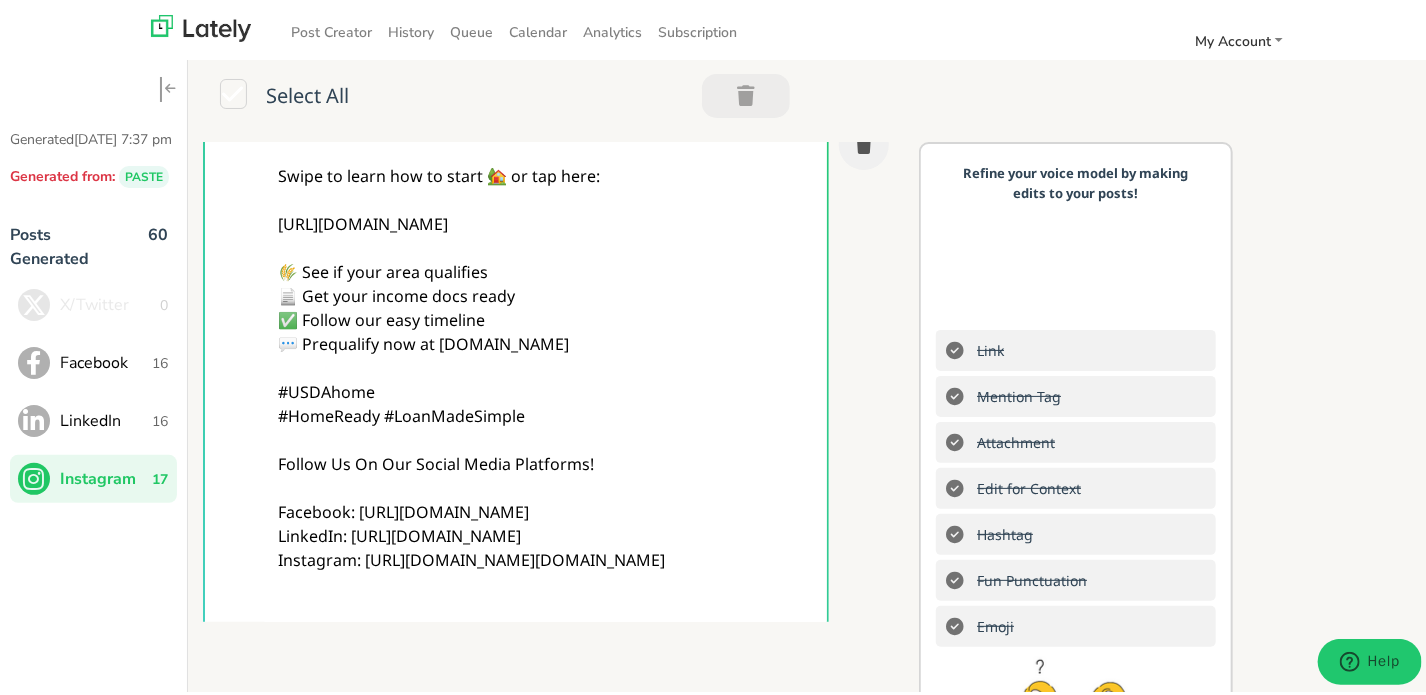 scroll, scrollTop: 0, scrollLeft: 0, axis: both 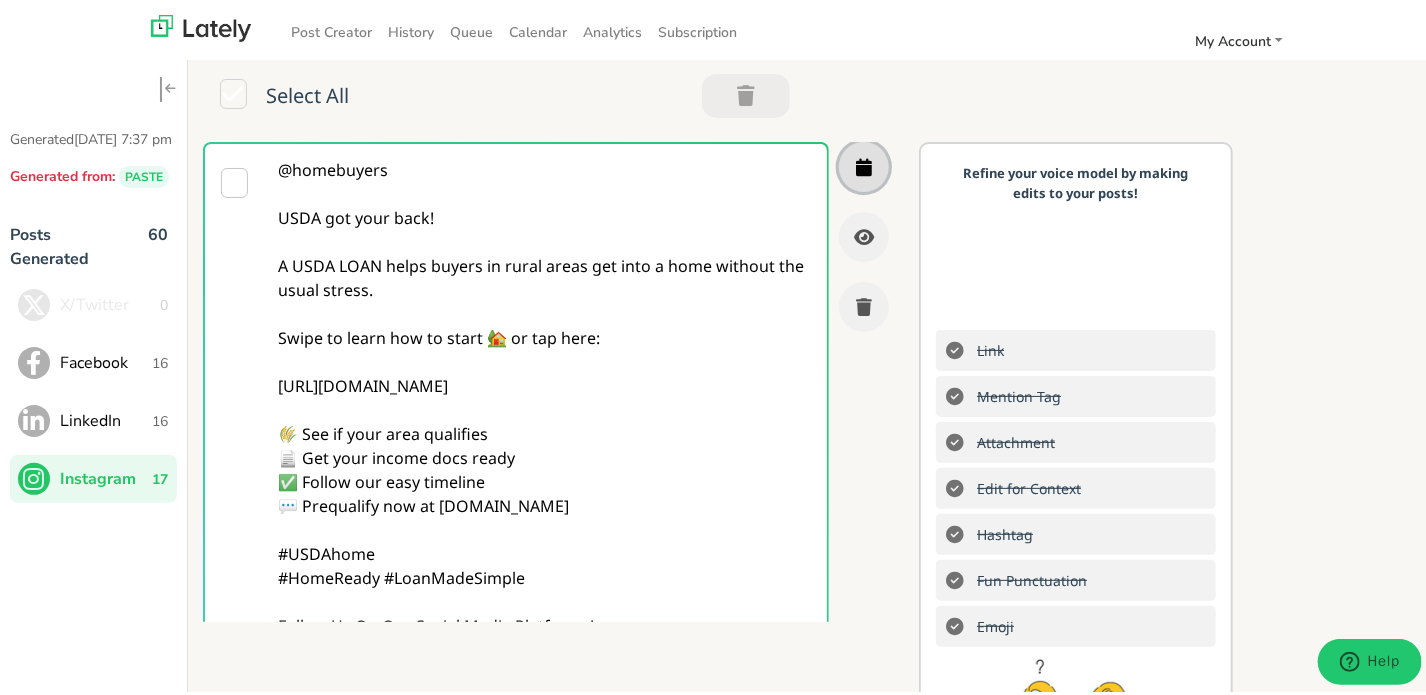 click at bounding box center (864, 163) 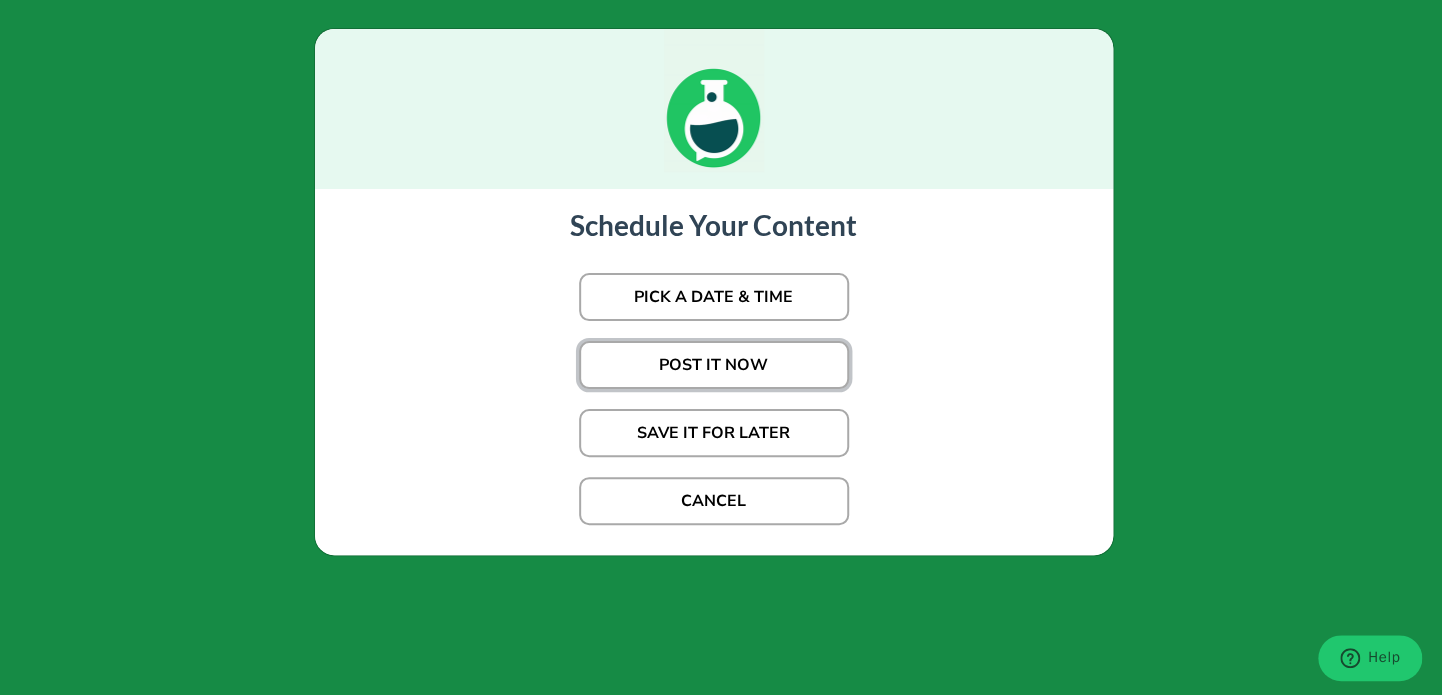 click on "POST IT NOW" at bounding box center (714, 365) 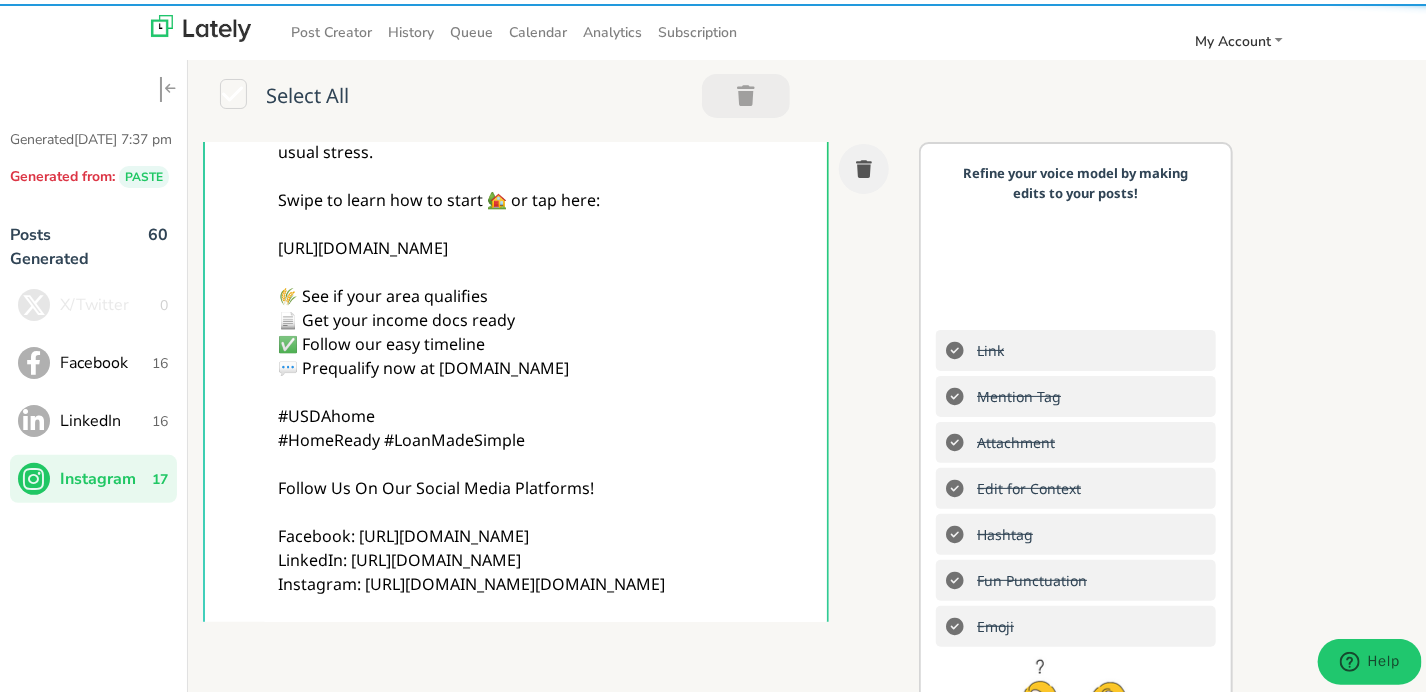 scroll, scrollTop: 400, scrollLeft: 0, axis: vertical 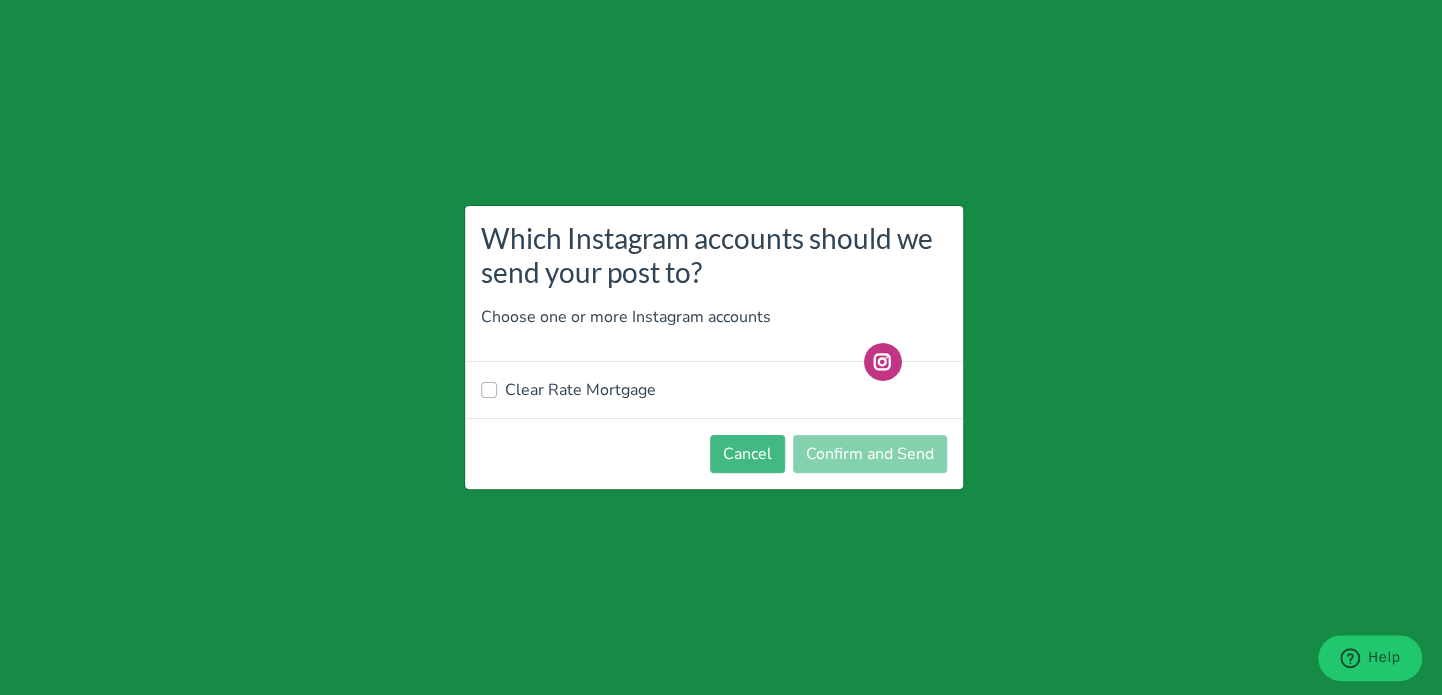 click on "Clear Rate Mortgage" at bounding box center [580, 390] 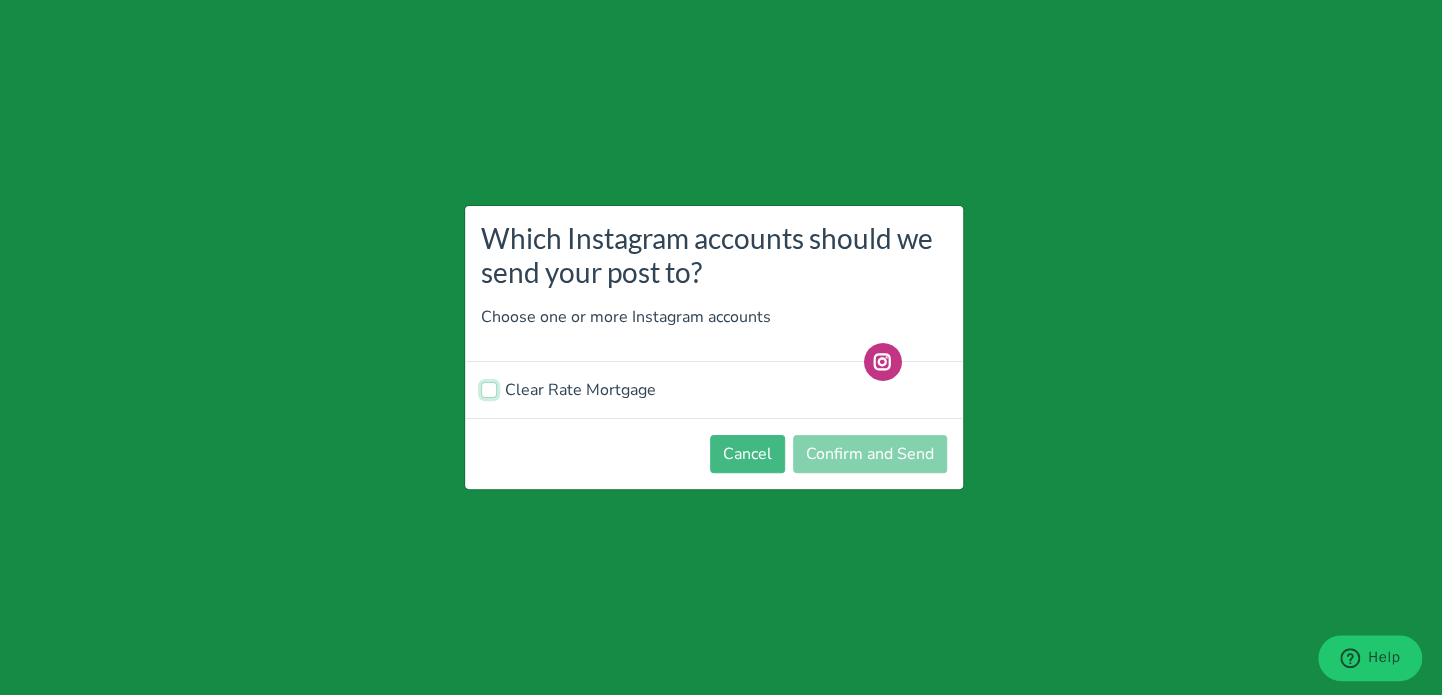 click on "Clear Rate Mortgage" at bounding box center [489, 388] 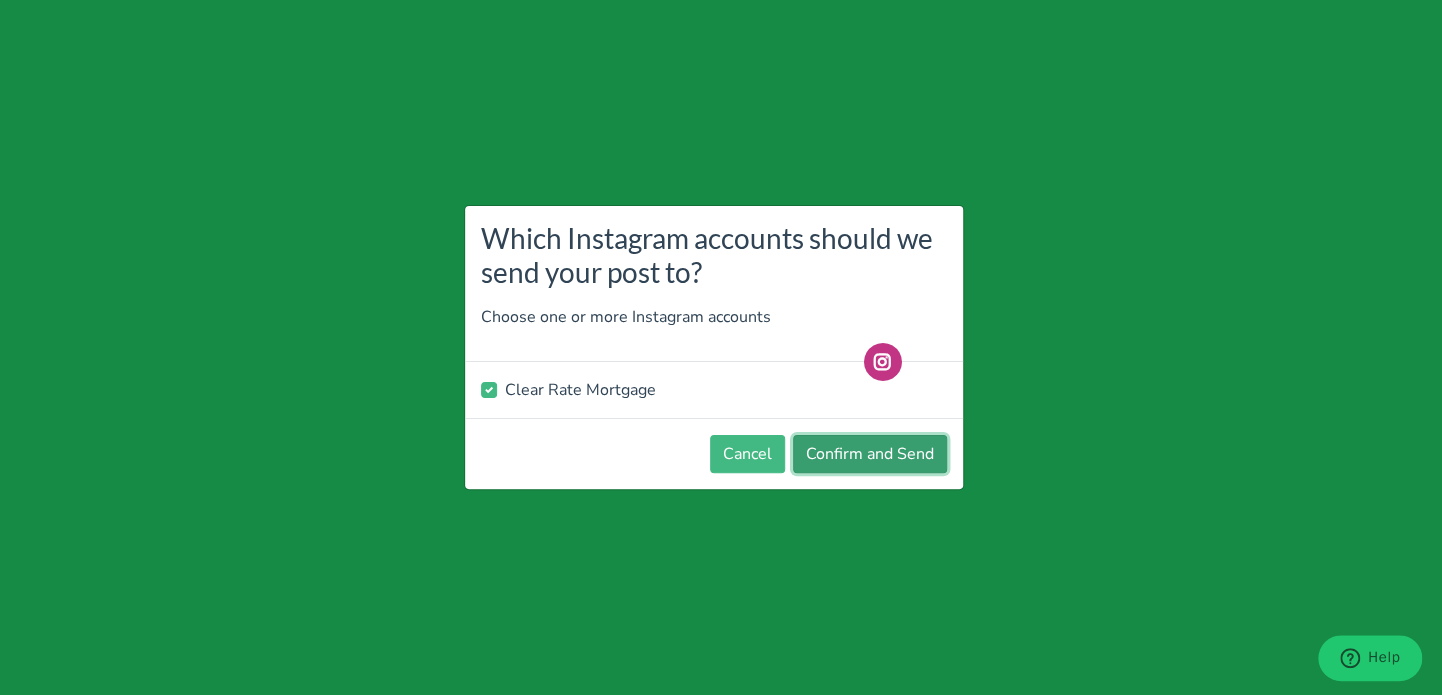 click on "Confirm and Send" at bounding box center [870, 454] 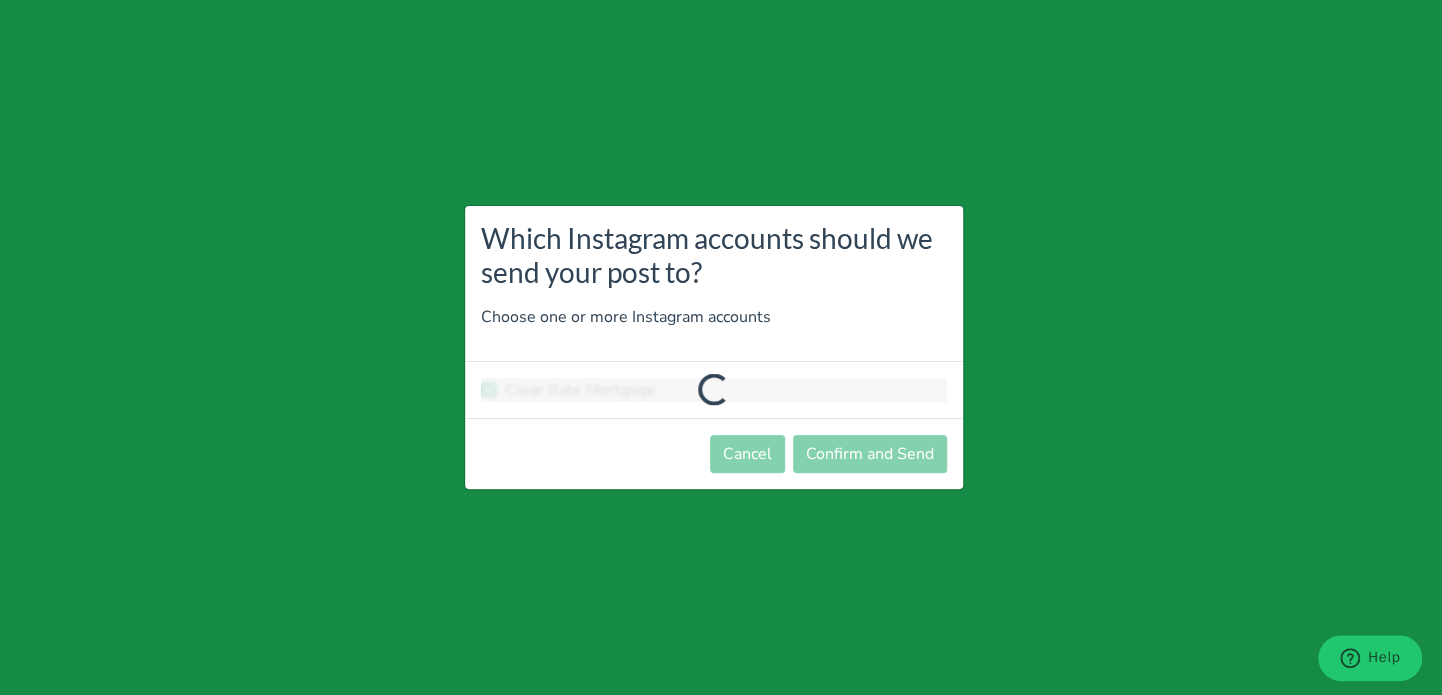 click on "Which Instagram accounts should we send your post to?  Choose one or more Instagram accounts      Clear Rate Mortgage  Cancel Confirm and Send" at bounding box center [721, 347] 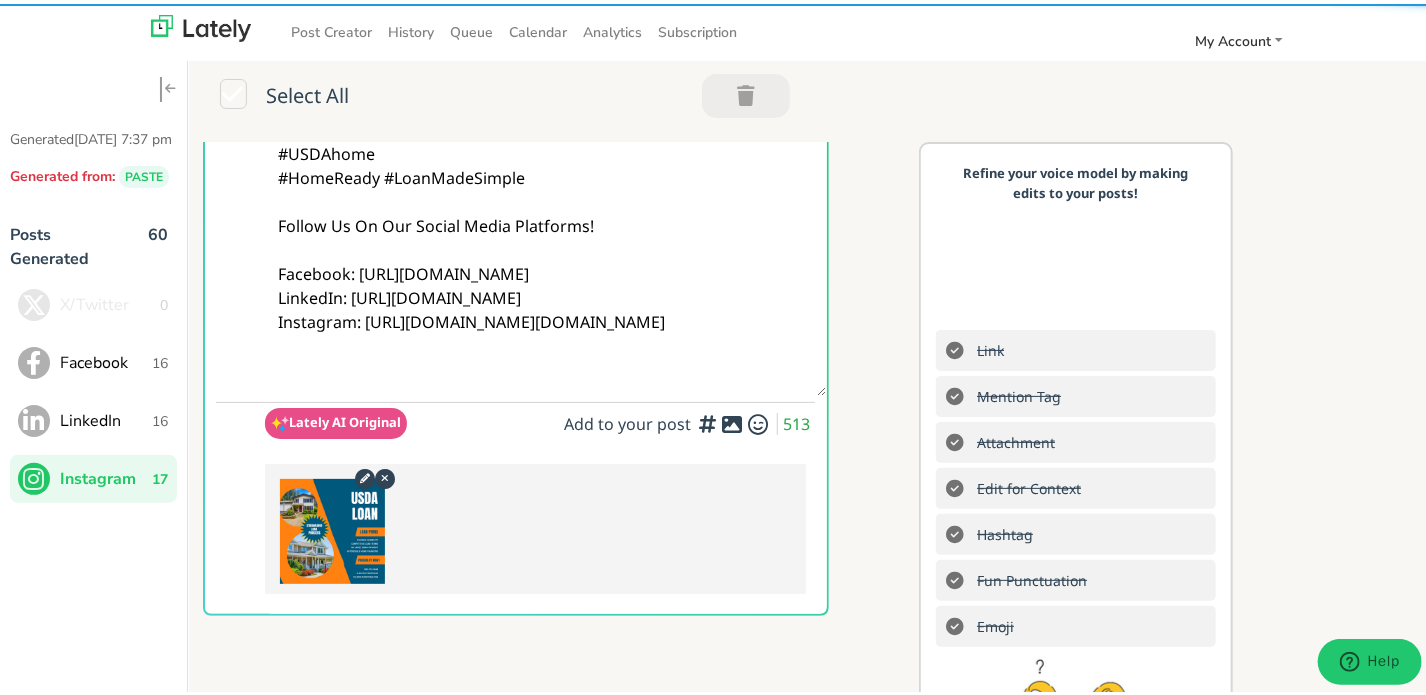 scroll, scrollTop: 0, scrollLeft: 0, axis: both 